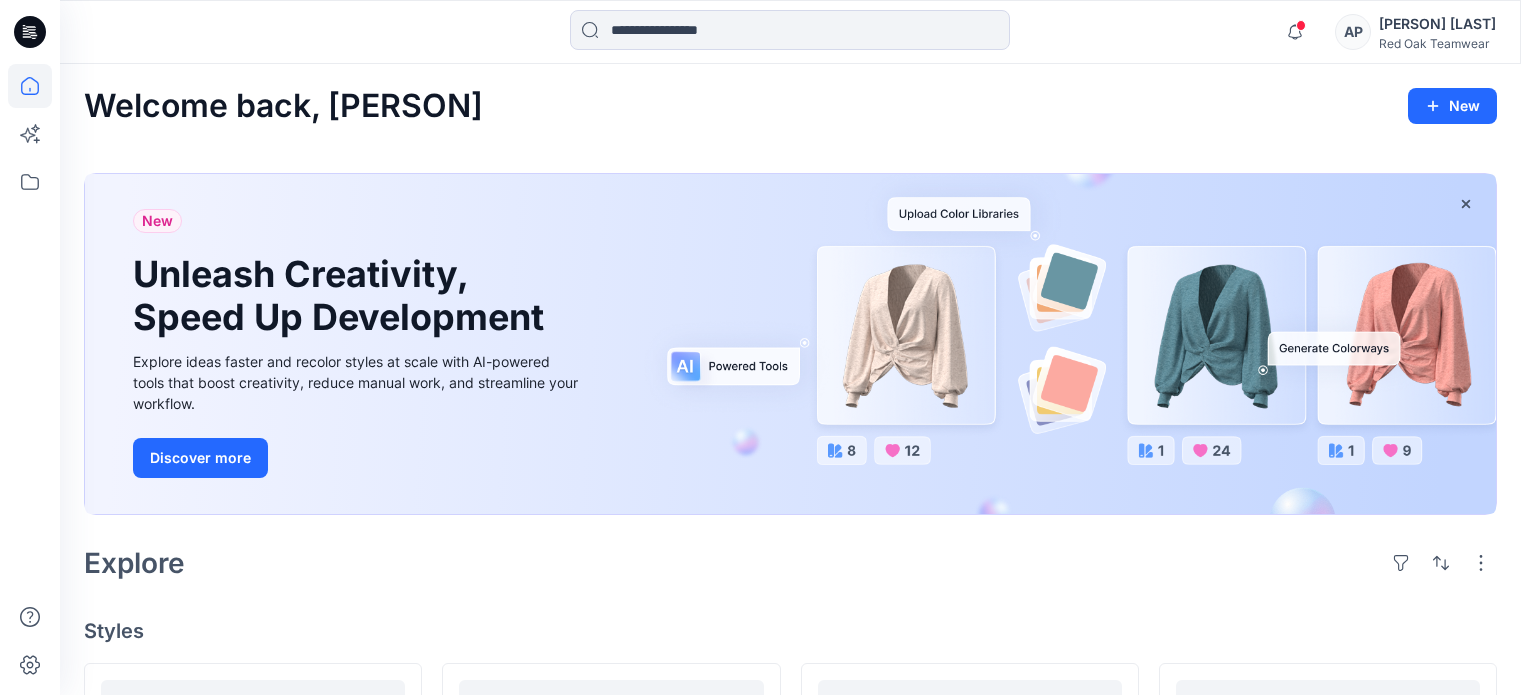 scroll, scrollTop: 0, scrollLeft: 0, axis: both 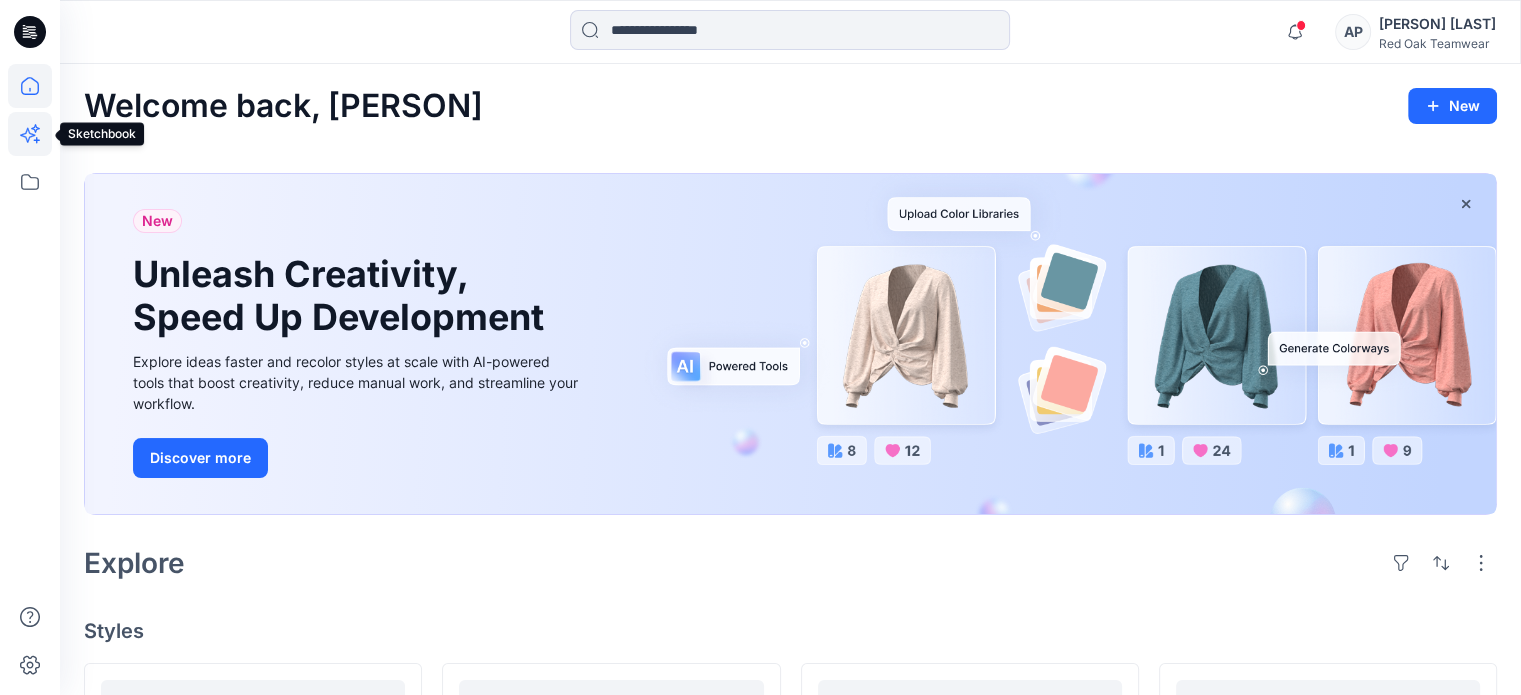 click 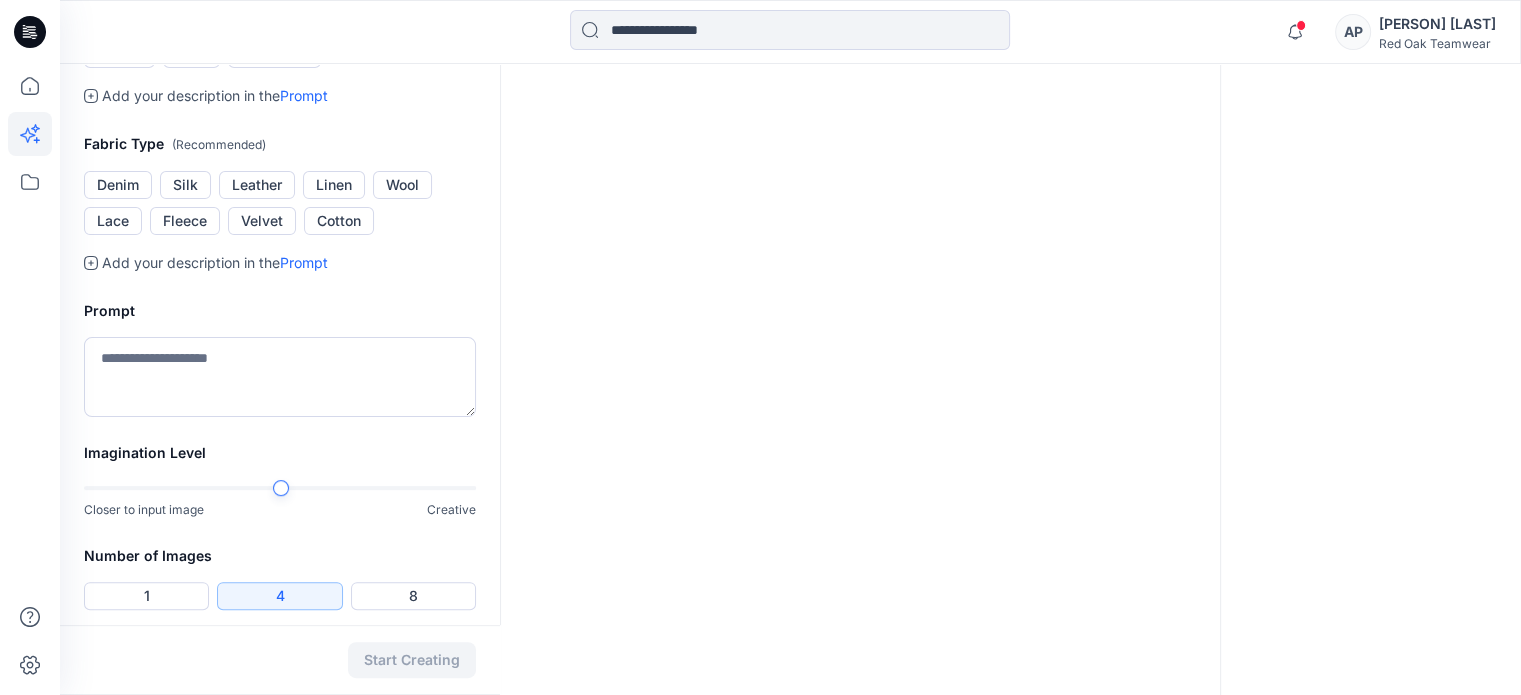 scroll, scrollTop: 486, scrollLeft: 0, axis: vertical 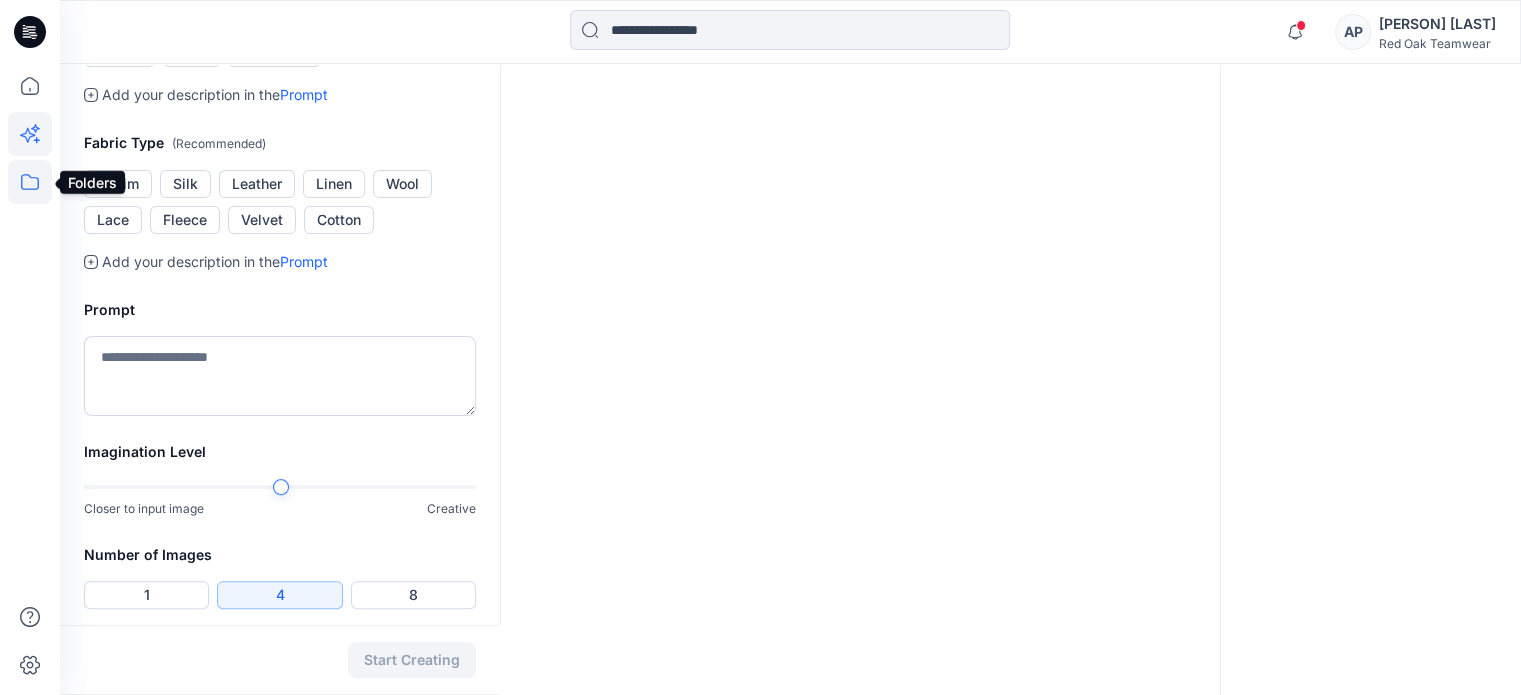 click 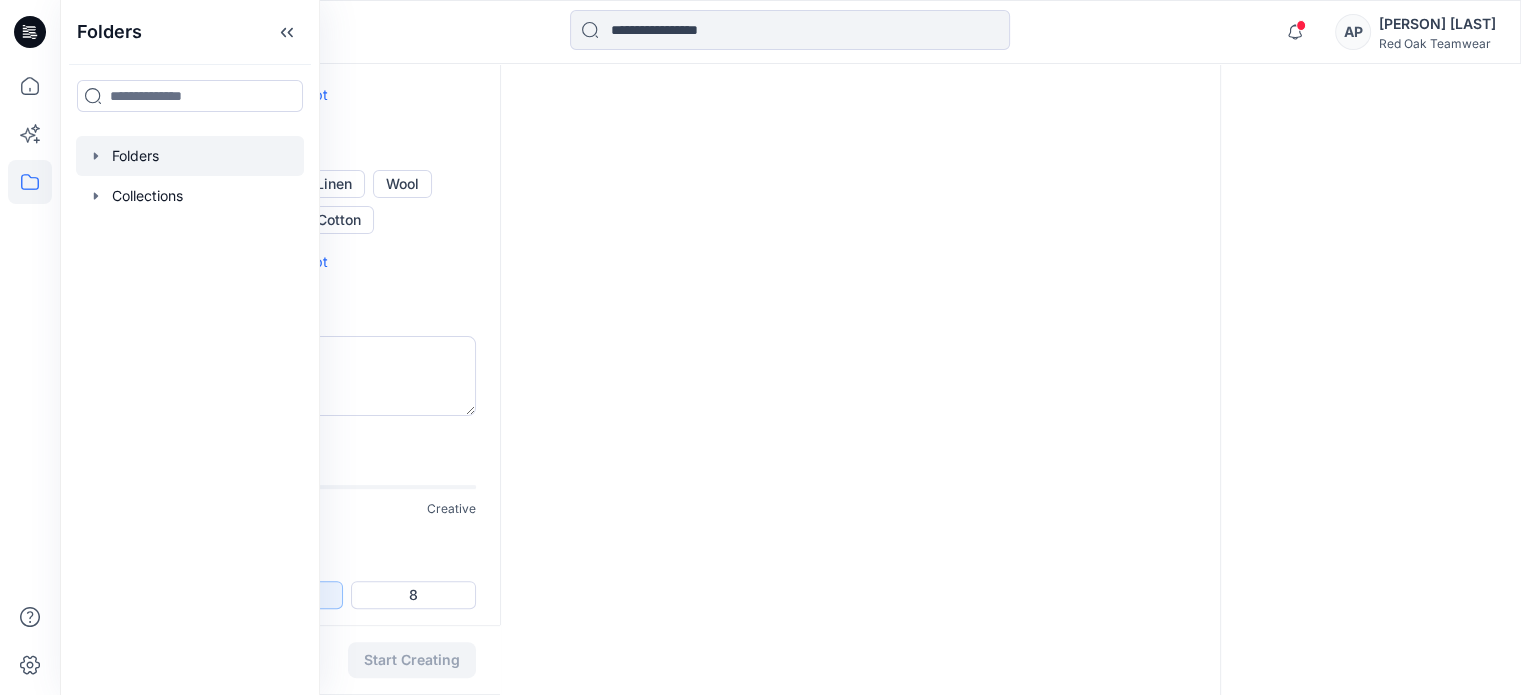 click at bounding box center [190, 156] 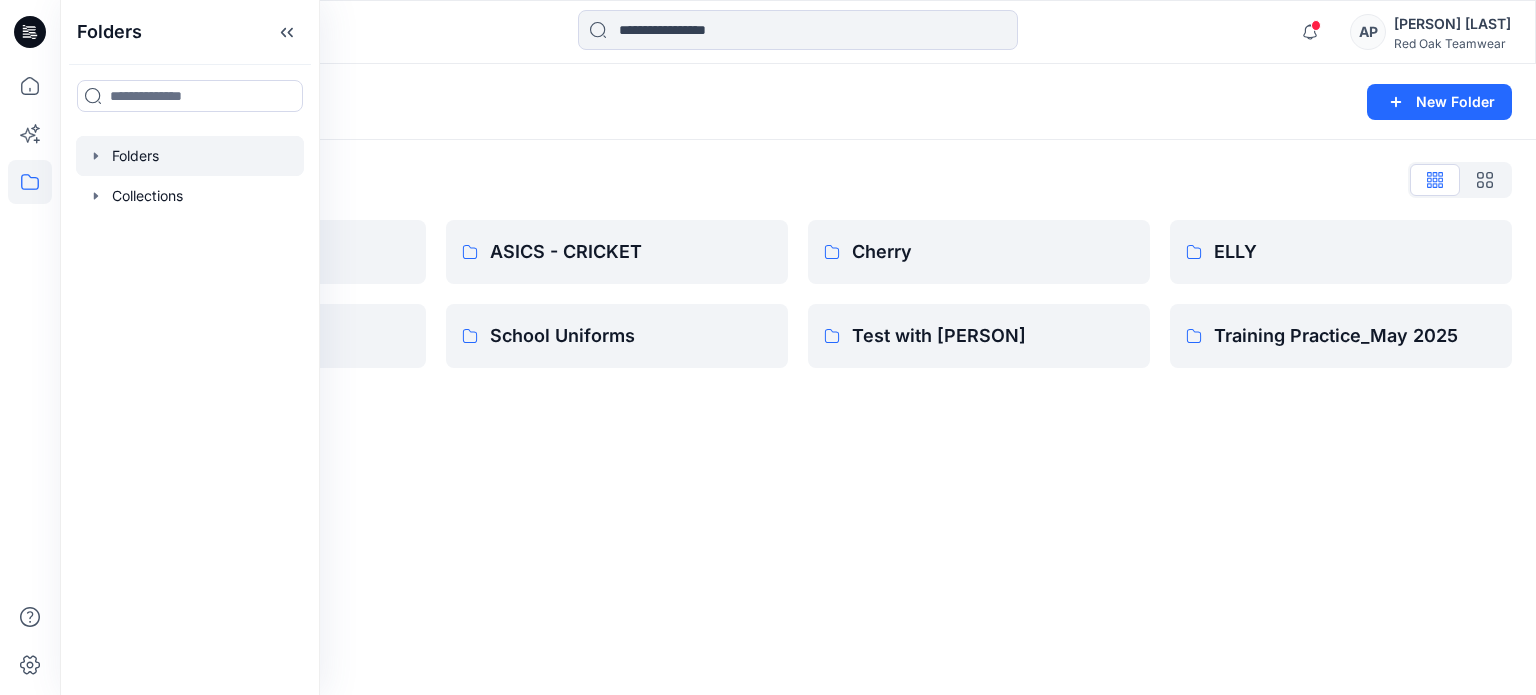click on "Folders New Folder Folders List APRL Fishing shirts ASICS - CRICKET School Uniforms Cherry Test with [PERSON] ELLY Training Practice_[MONTH] [YEAR]" at bounding box center [798, 379] 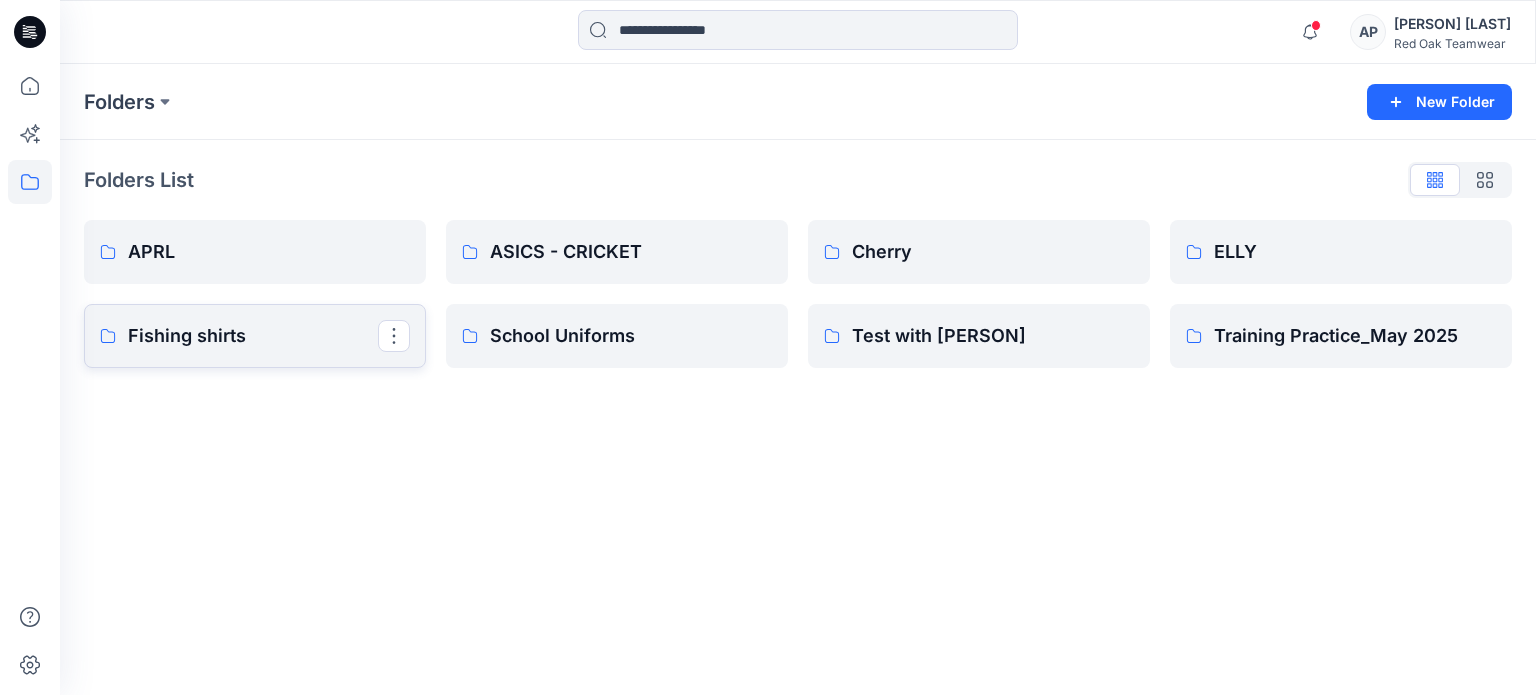 click on "Fishing shirts" at bounding box center [253, 336] 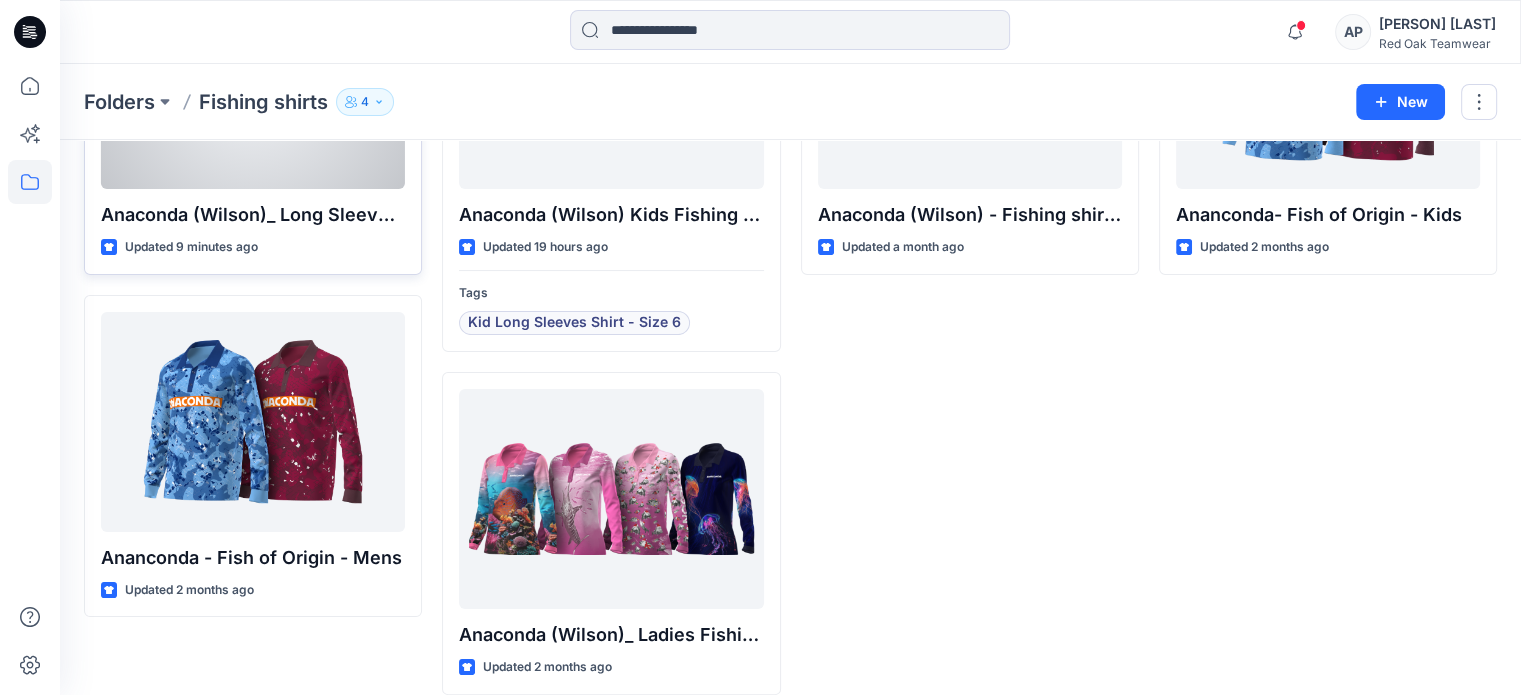 scroll, scrollTop: 294, scrollLeft: 0, axis: vertical 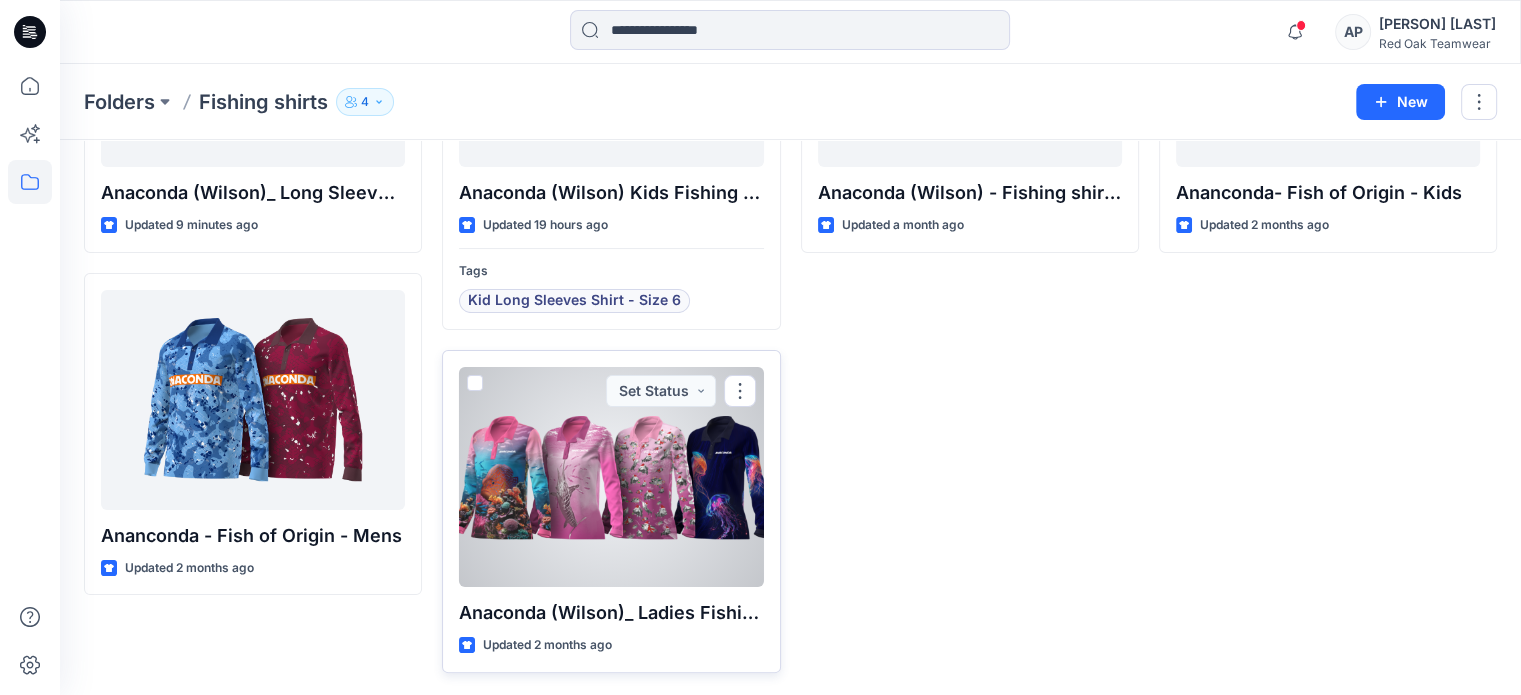 click at bounding box center [611, 477] 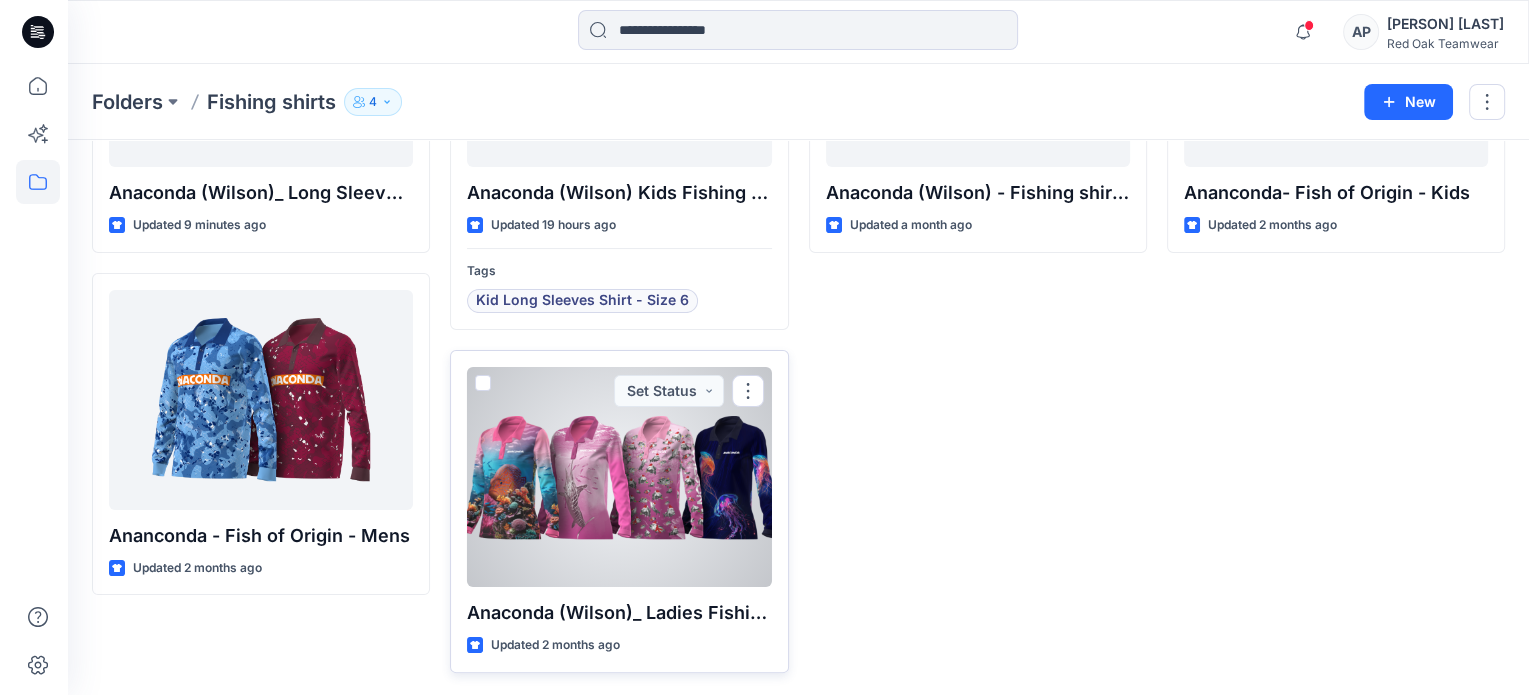 scroll, scrollTop: 0, scrollLeft: 0, axis: both 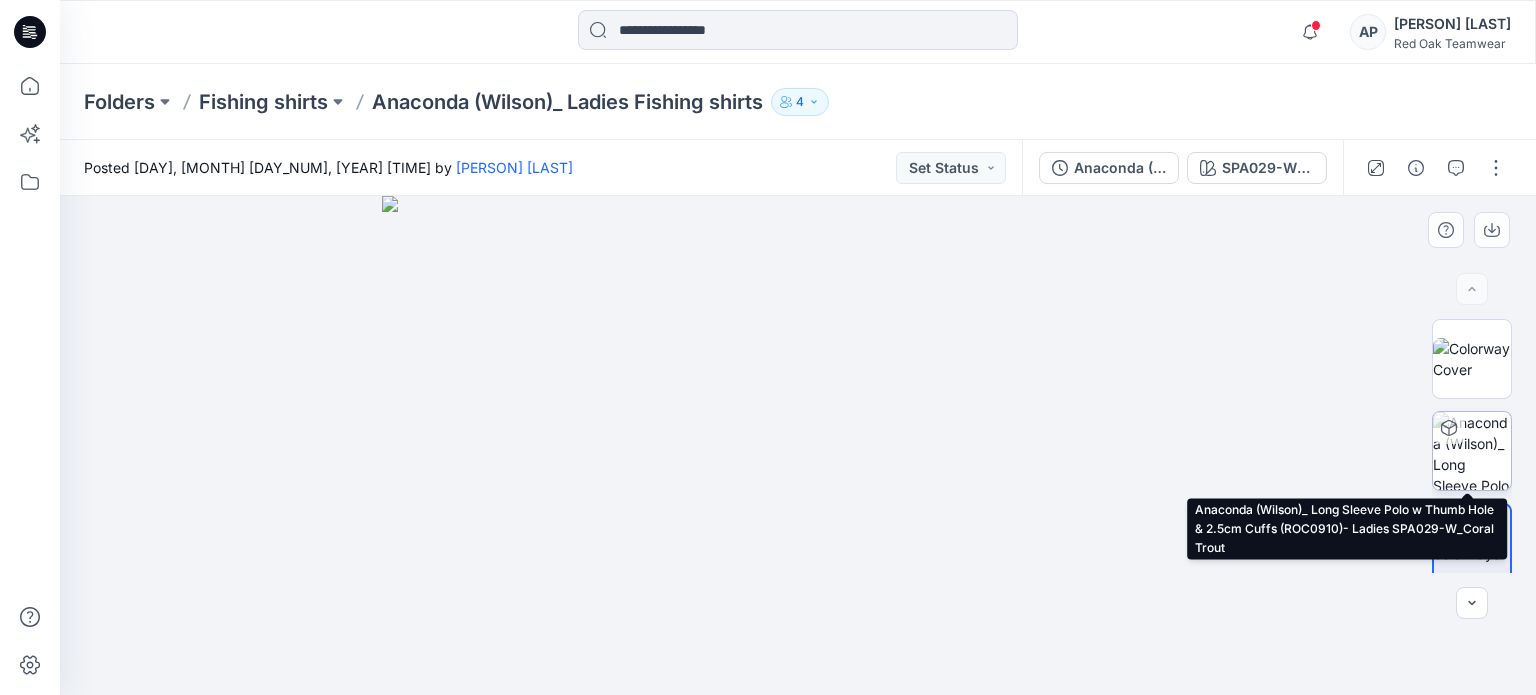 click at bounding box center (1472, 451) 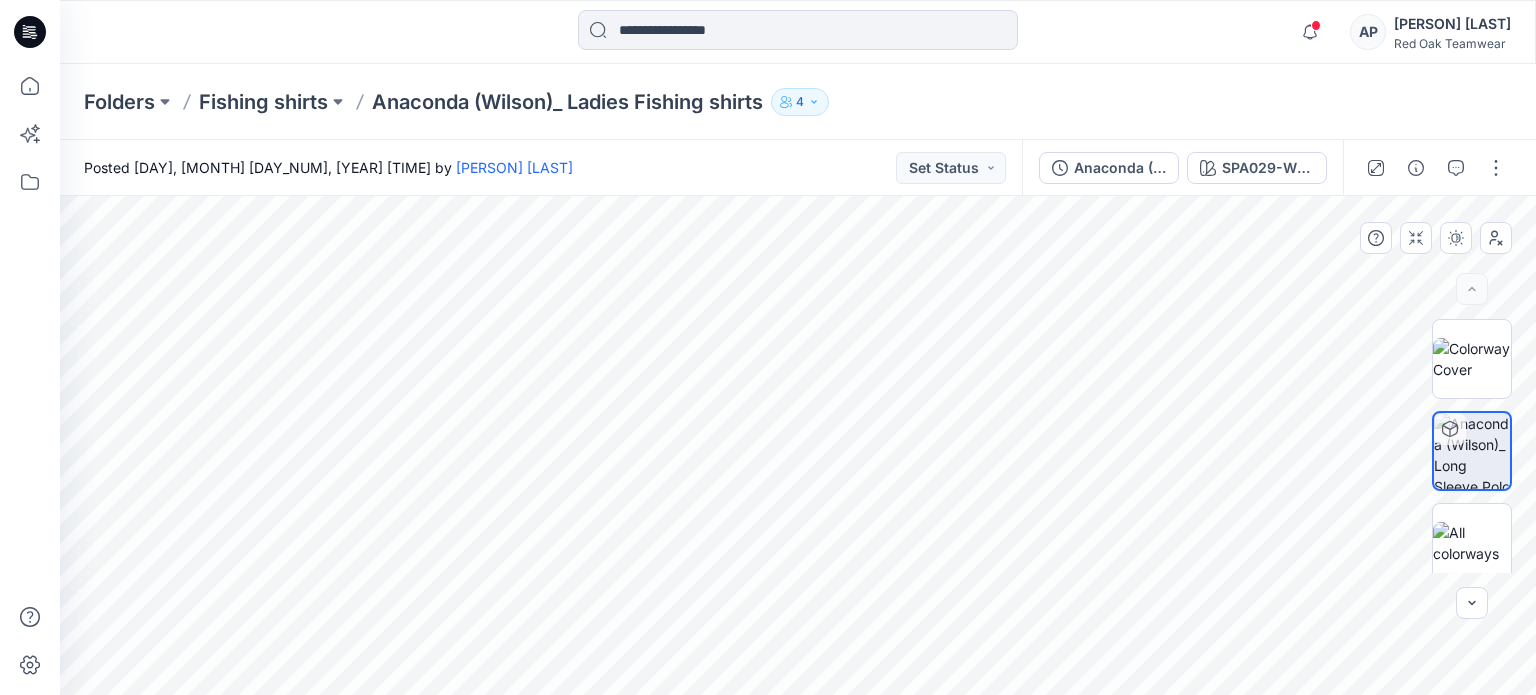 scroll, scrollTop: 9, scrollLeft: 0, axis: vertical 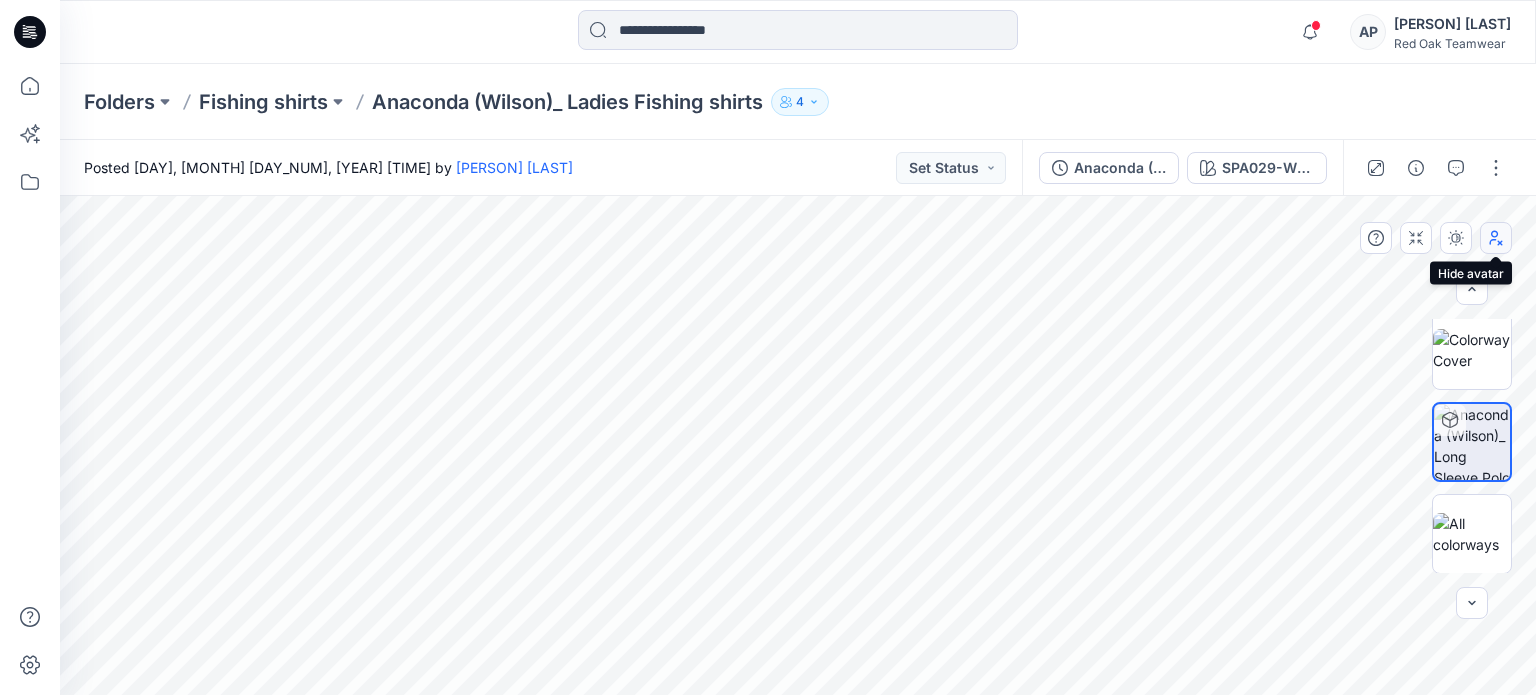 click 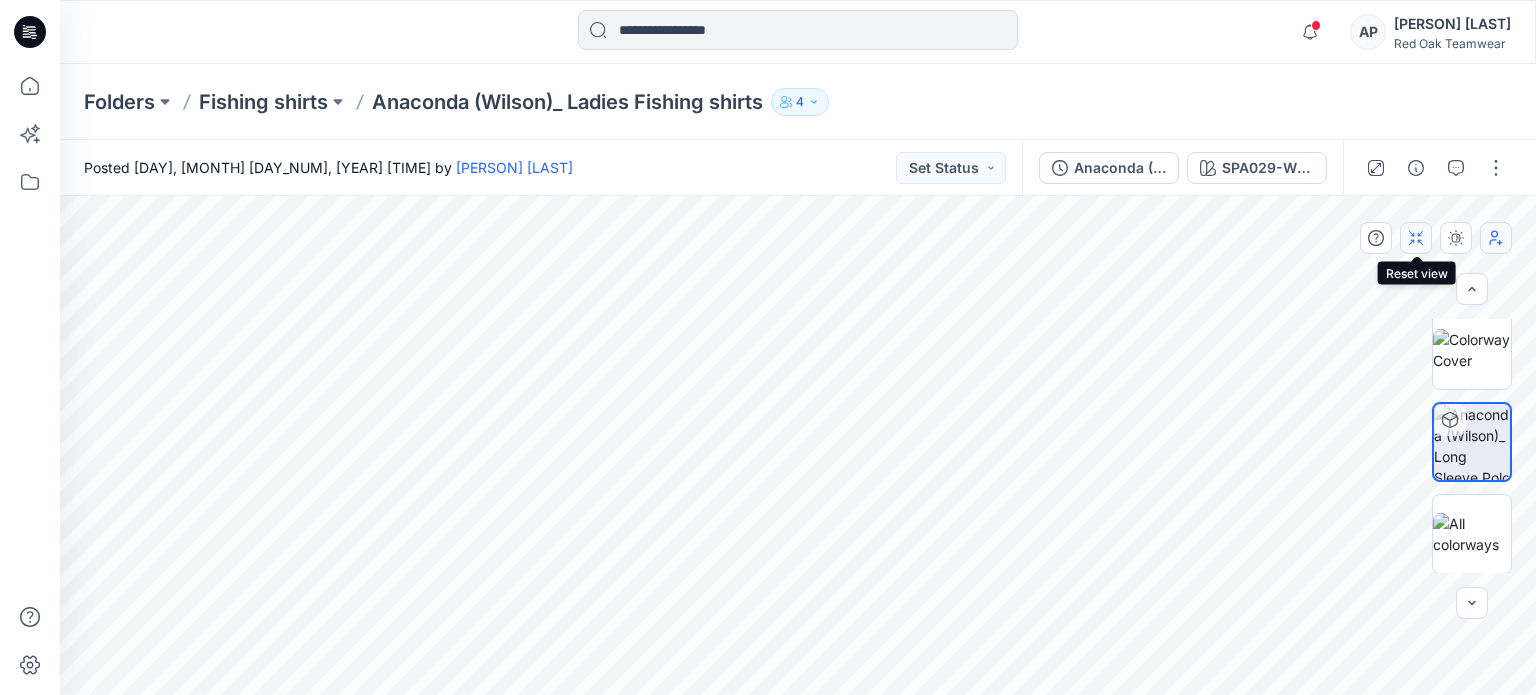 click 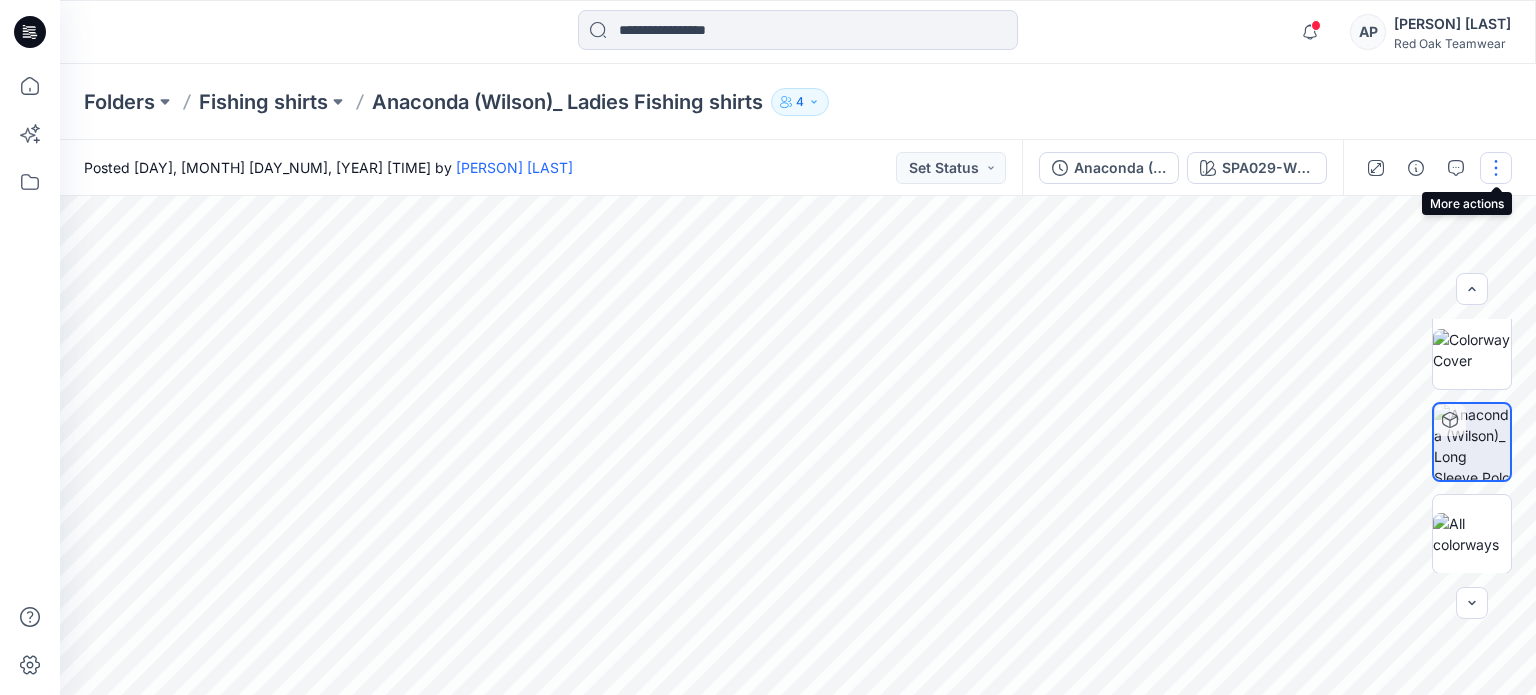 click at bounding box center (1496, 168) 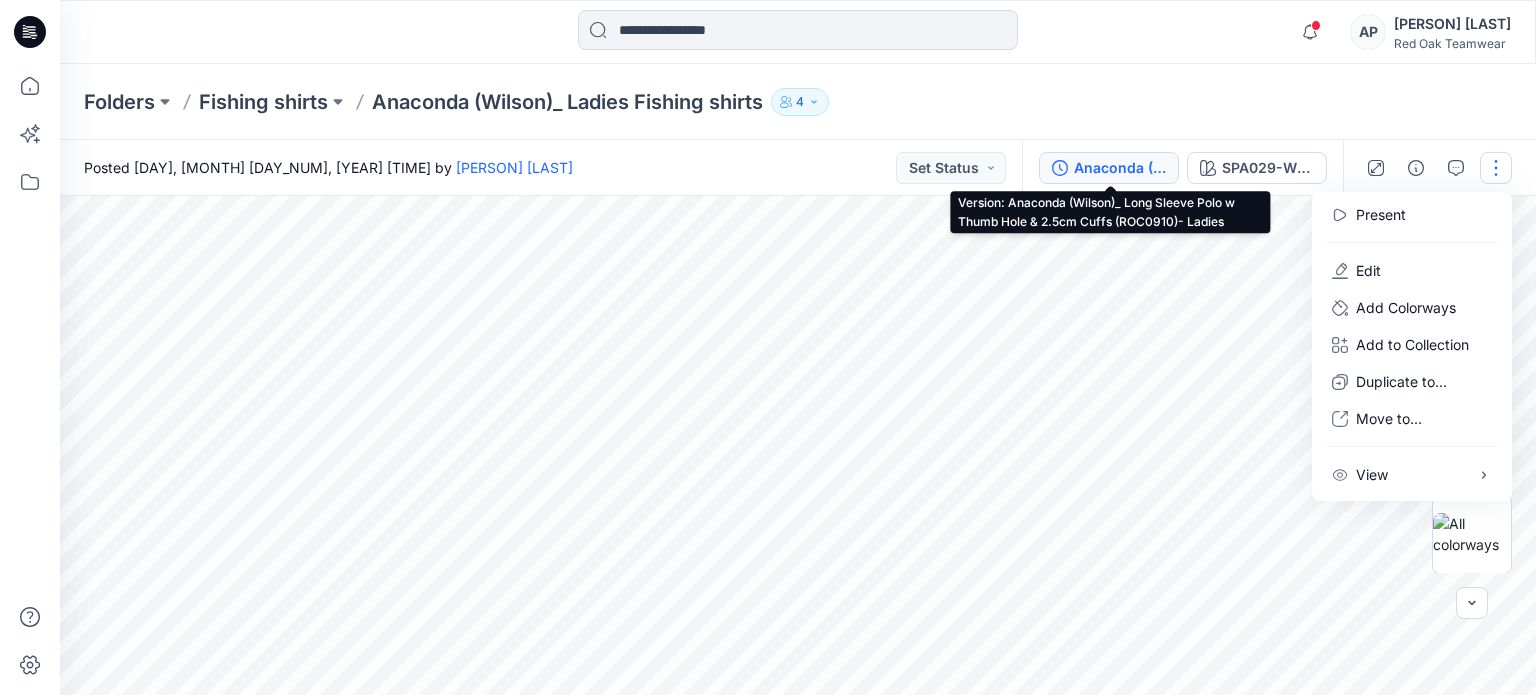 click on "Anaconda (Wilson)_ Long Sleeve Polo w Thumb Hole & 2.5cm Cuffs (ROC0910)- Ladies" at bounding box center [1120, 168] 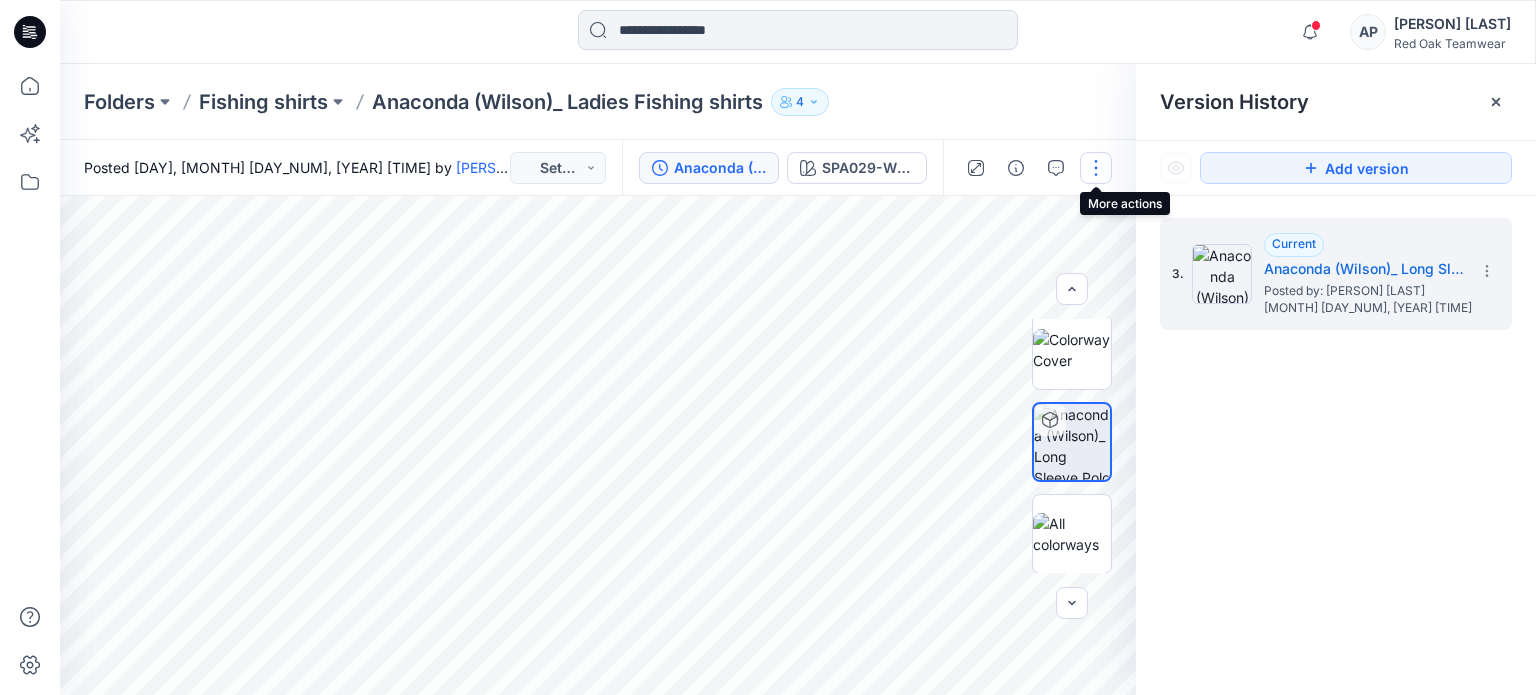 click at bounding box center (1096, 168) 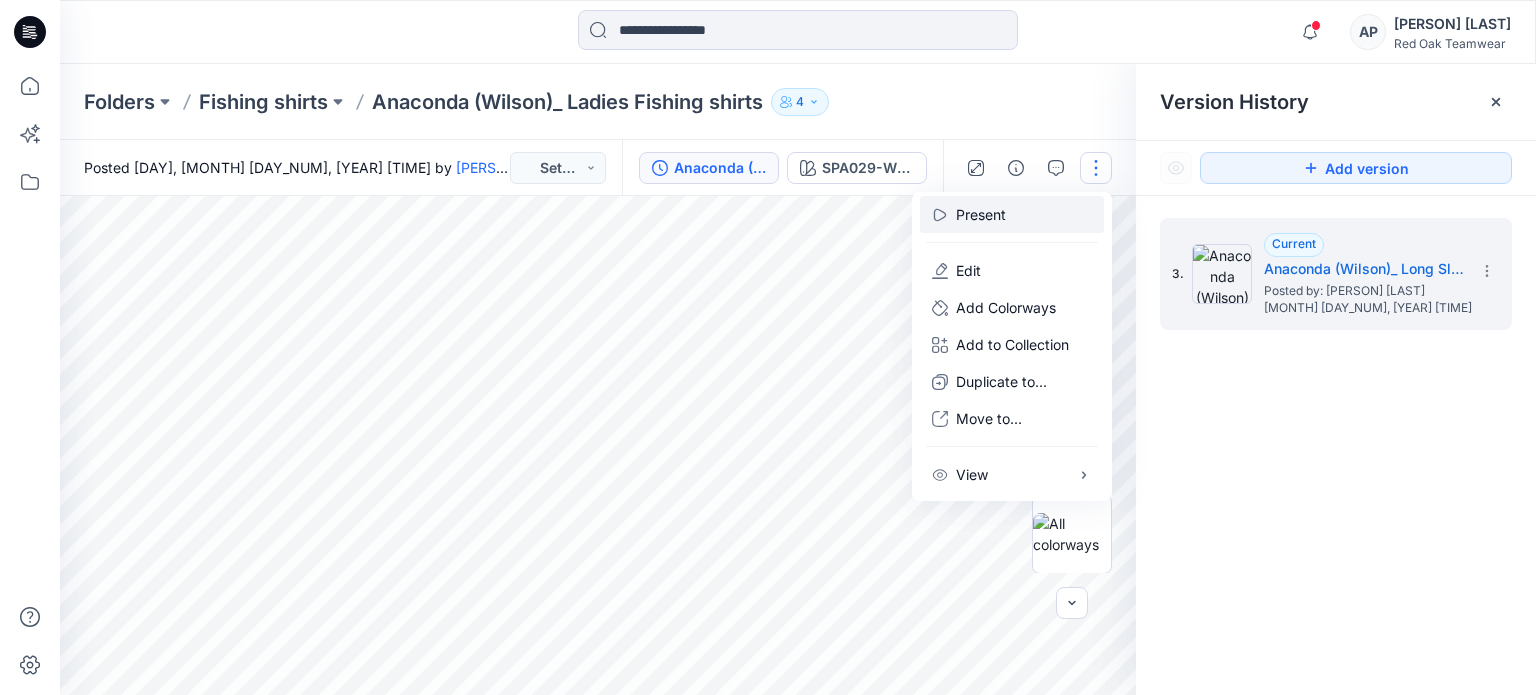 click on "Present" at bounding box center [981, 214] 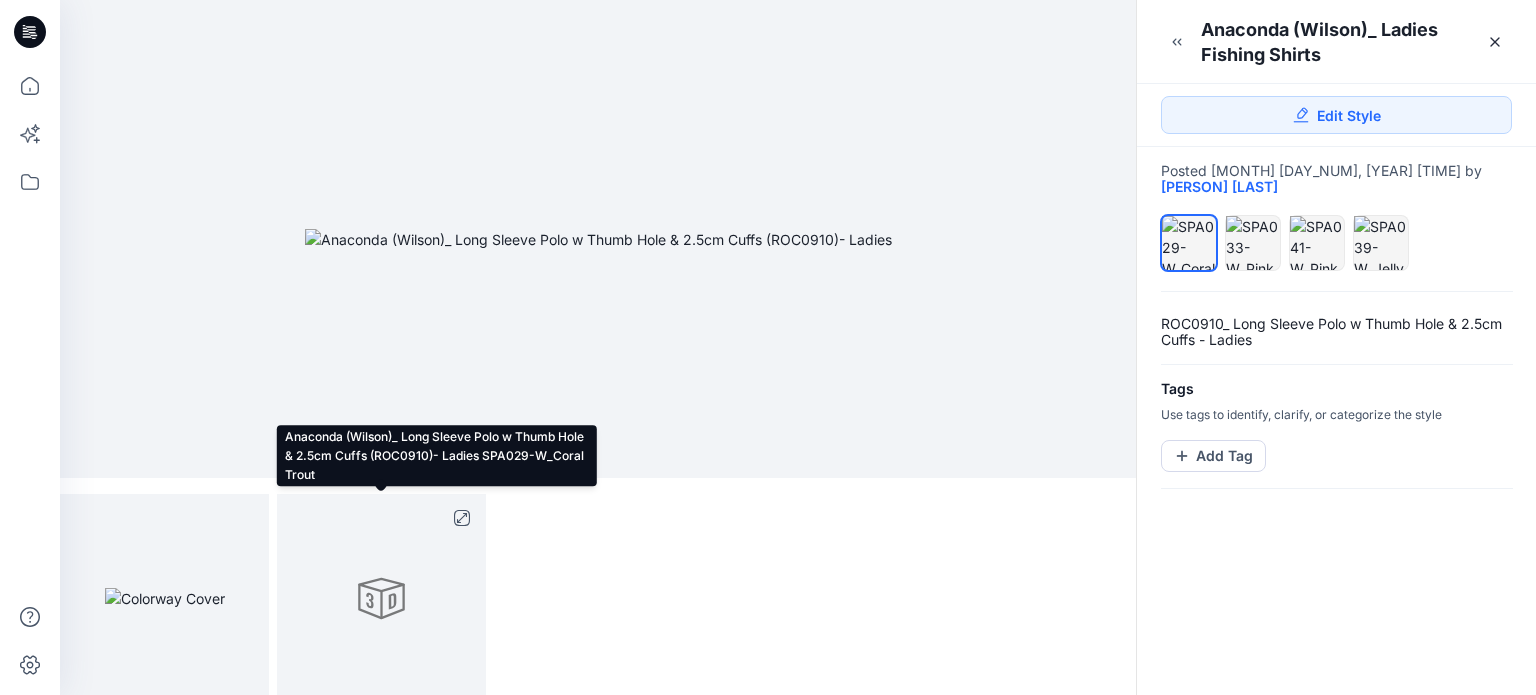 click at bounding box center (381, 598) 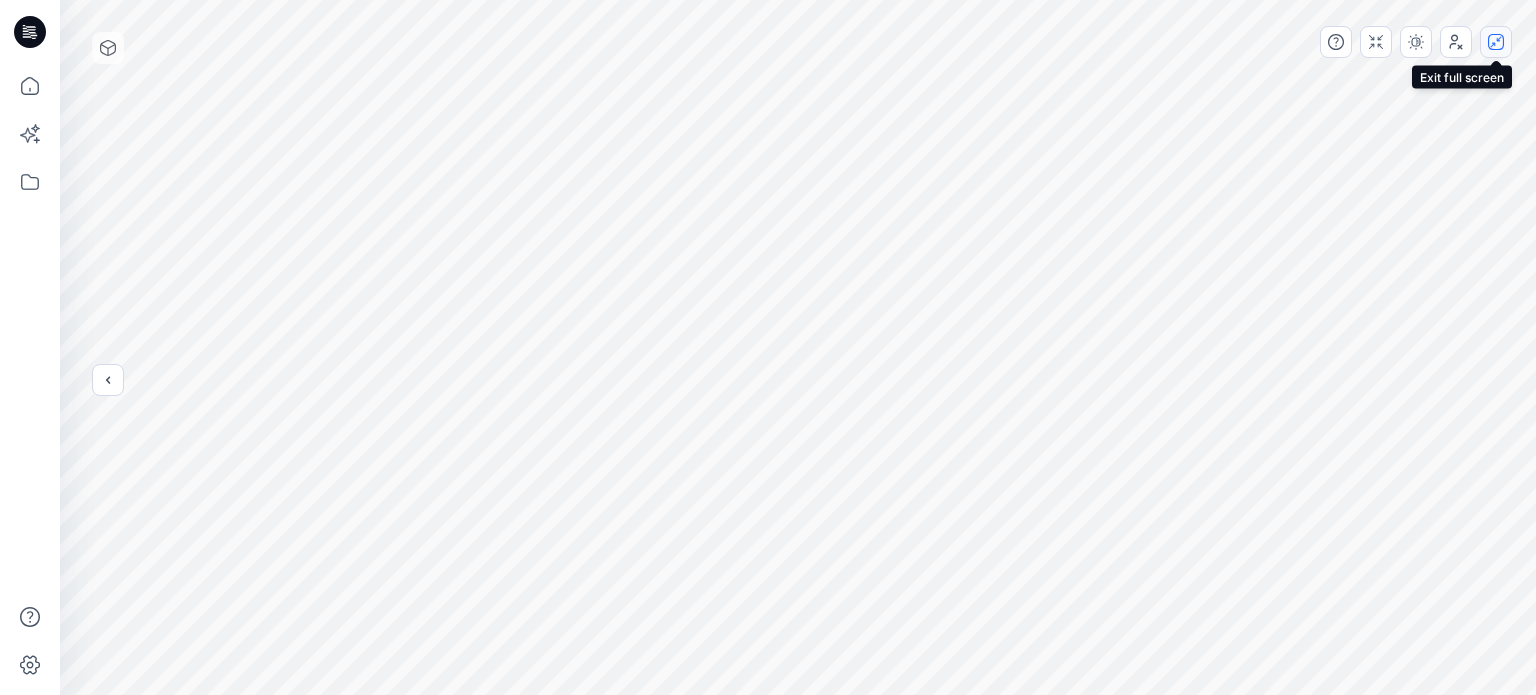 click 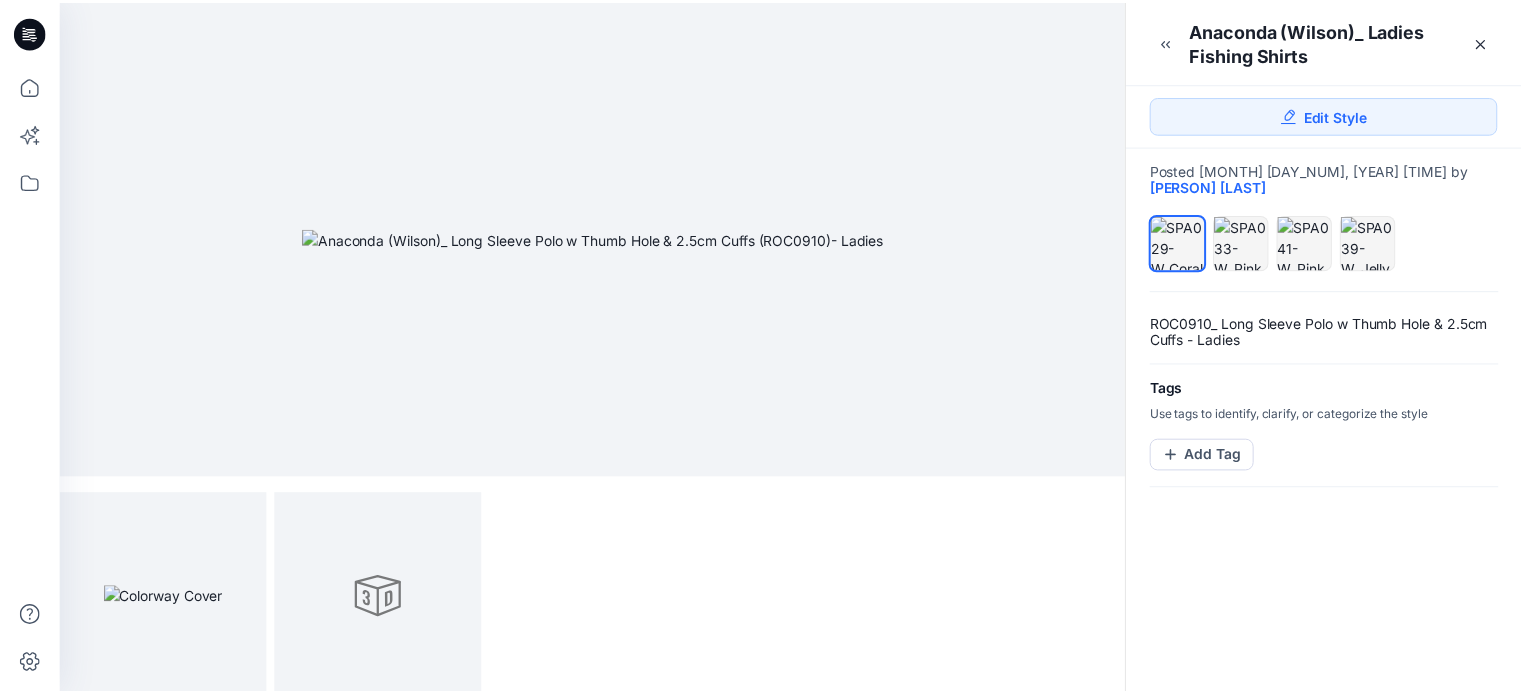 scroll, scrollTop: 8, scrollLeft: 0, axis: vertical 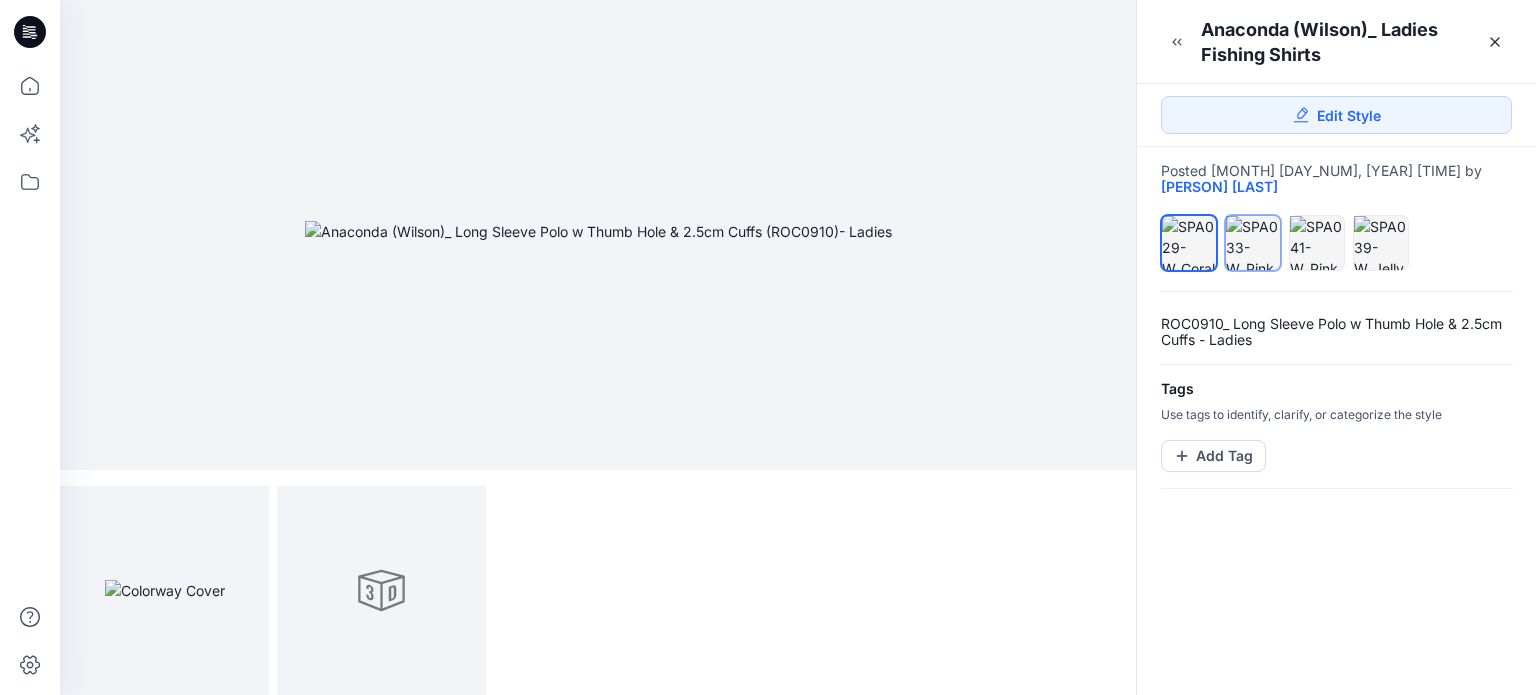 click at bounding box center [1253, 243] 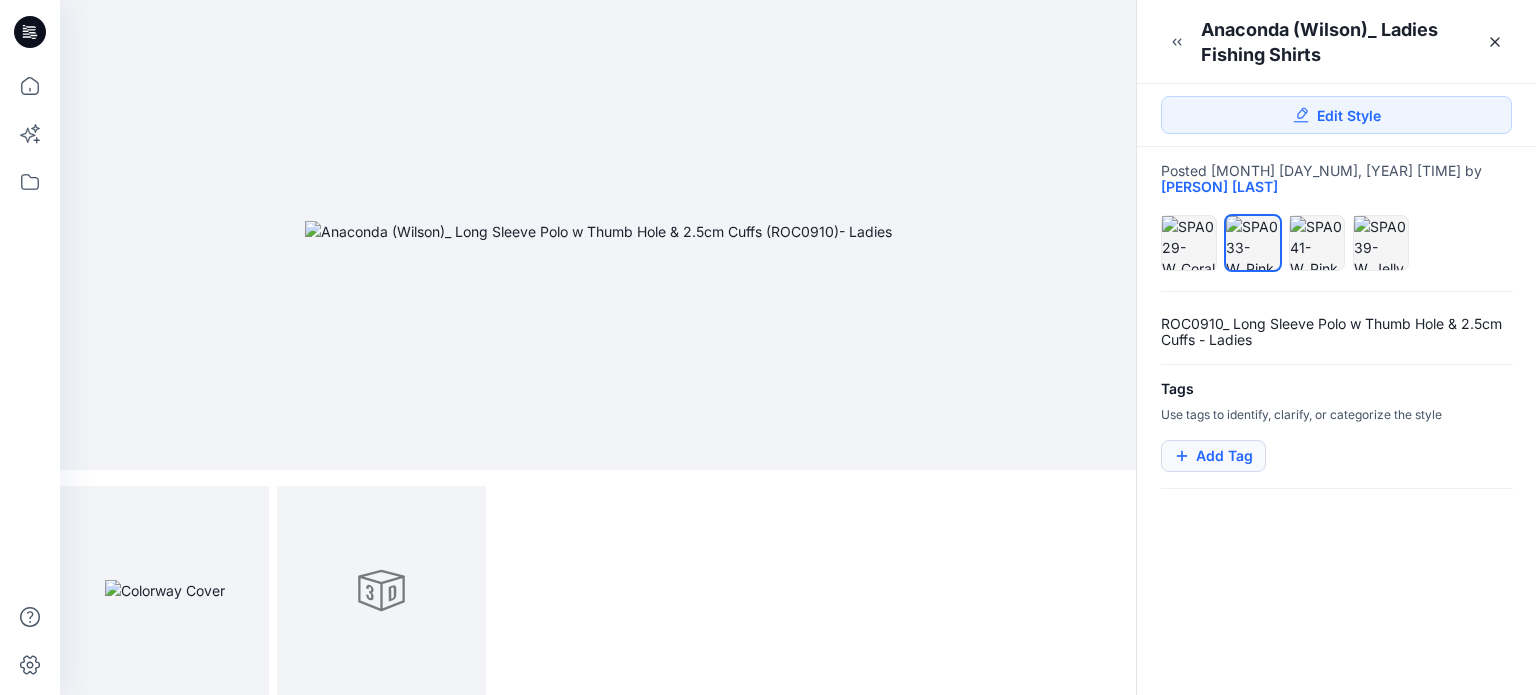 drag, startPoint x: 1181, startPoint y: 533, endPoint x: 1199, endPoint y: 438, distance: 96.69022 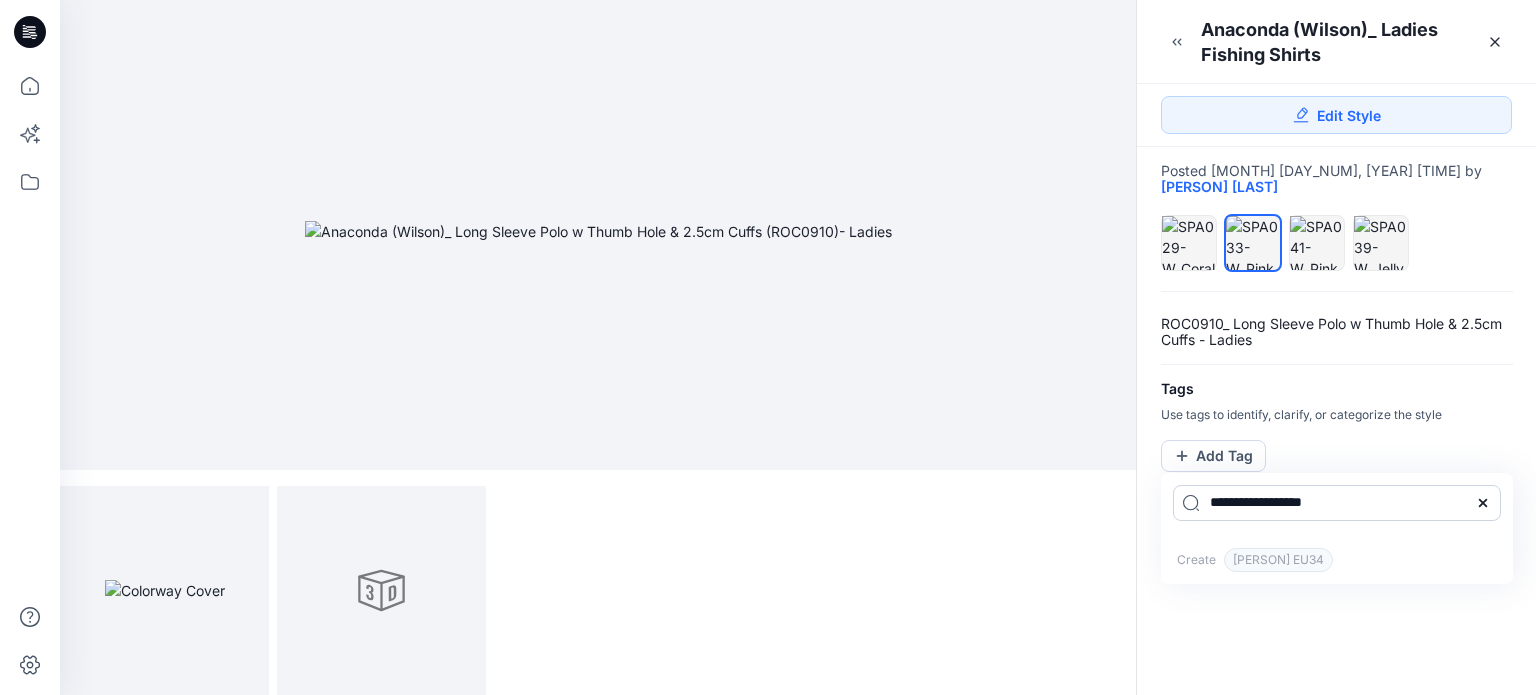 click on "**********" at bounding box center [1337, 503] 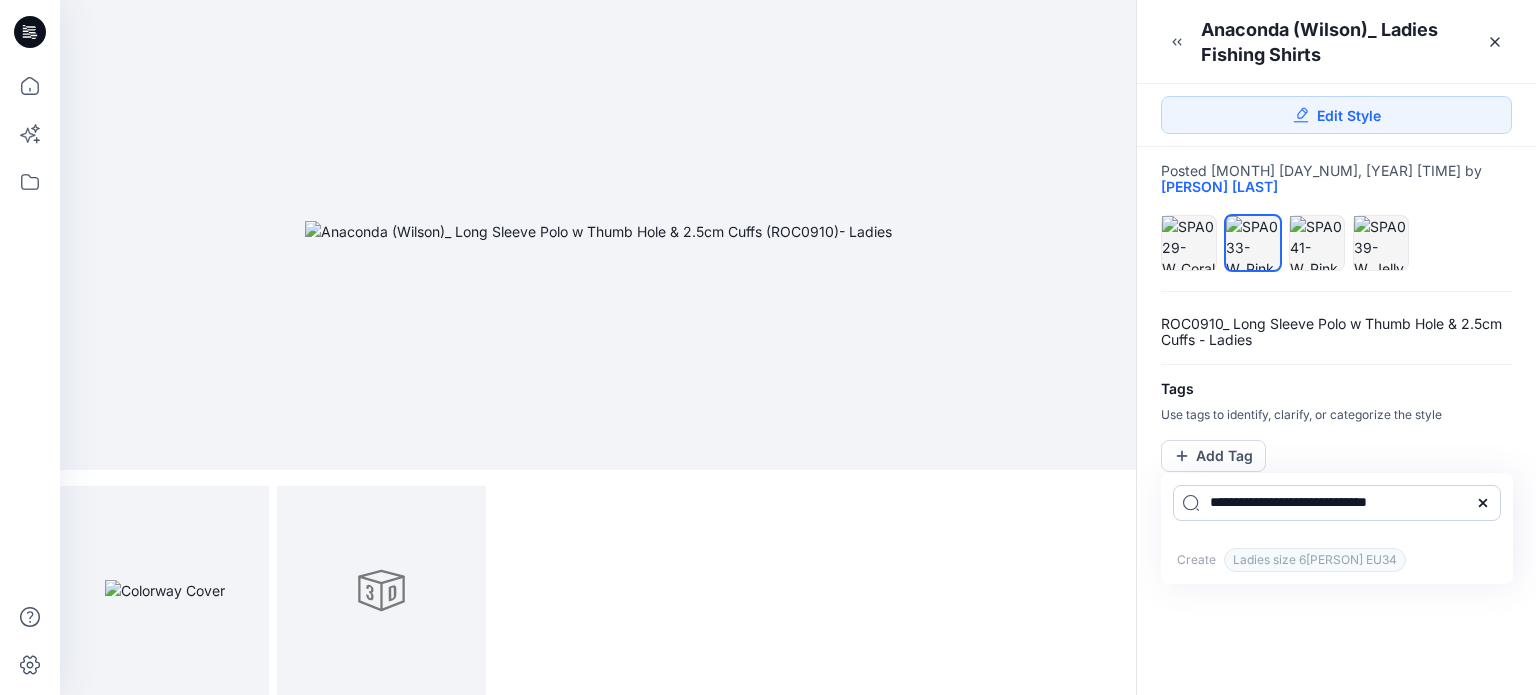 drag, startPoint x: 1296, startPoint y: 483, endPoint x: 1436, endPoint y: 489, distance: 140.12851 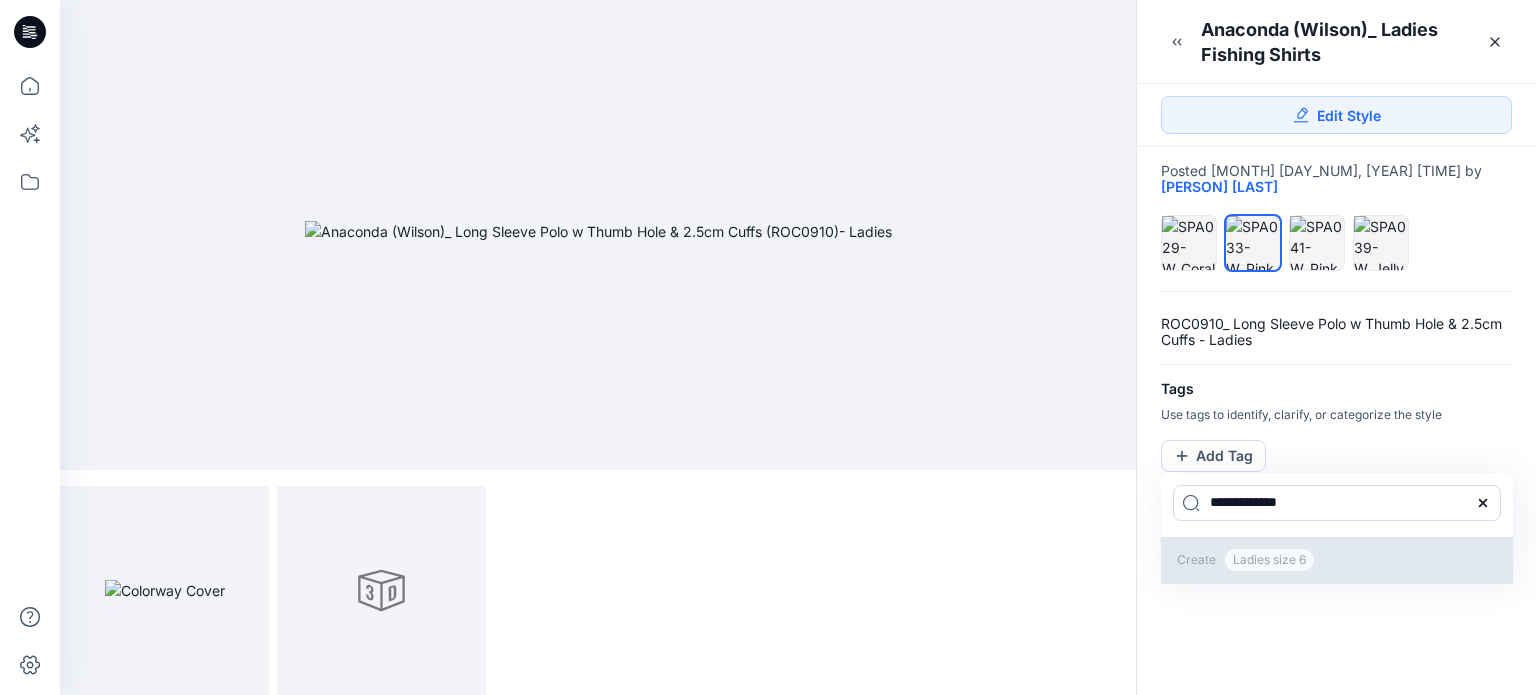 type on "**********" 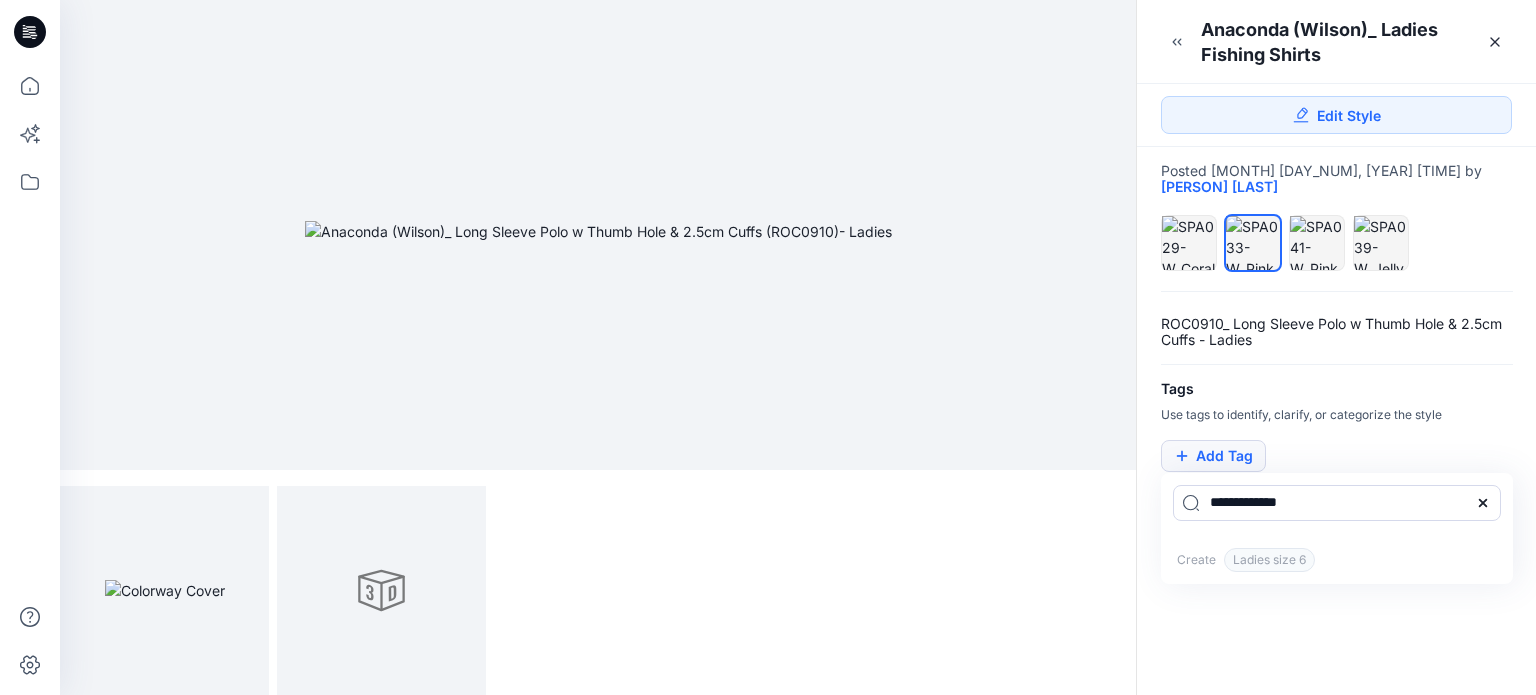 type 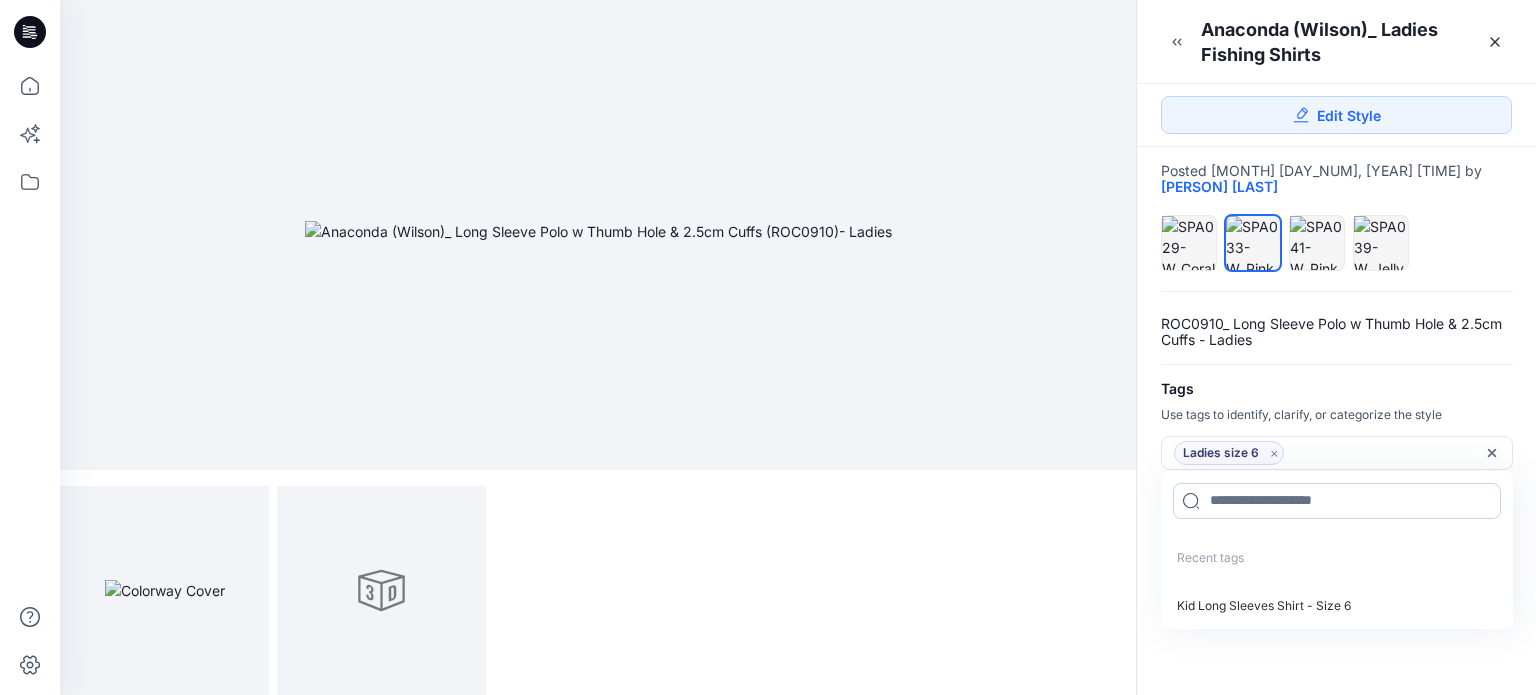 click at bounding box center [1337, 501] 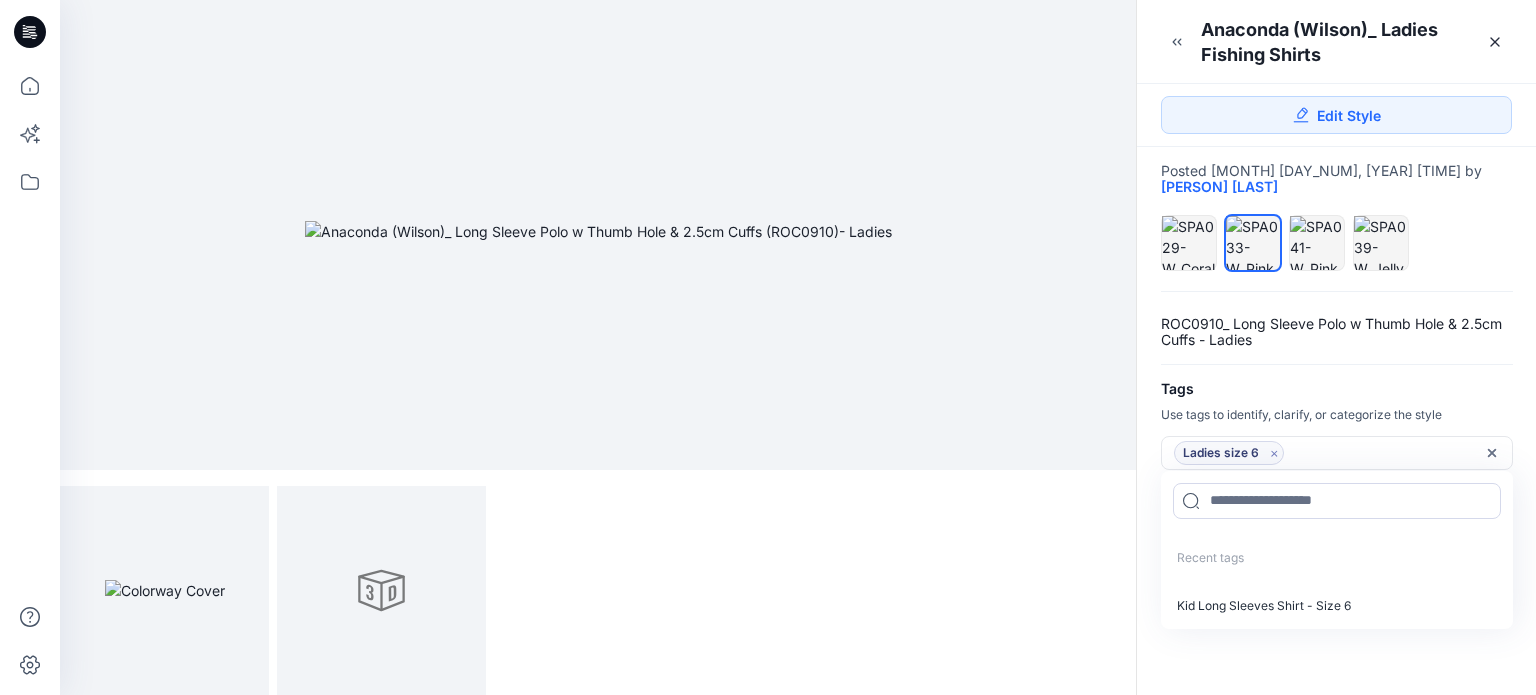 click on "Tags" at bounding box center [1336, 389] 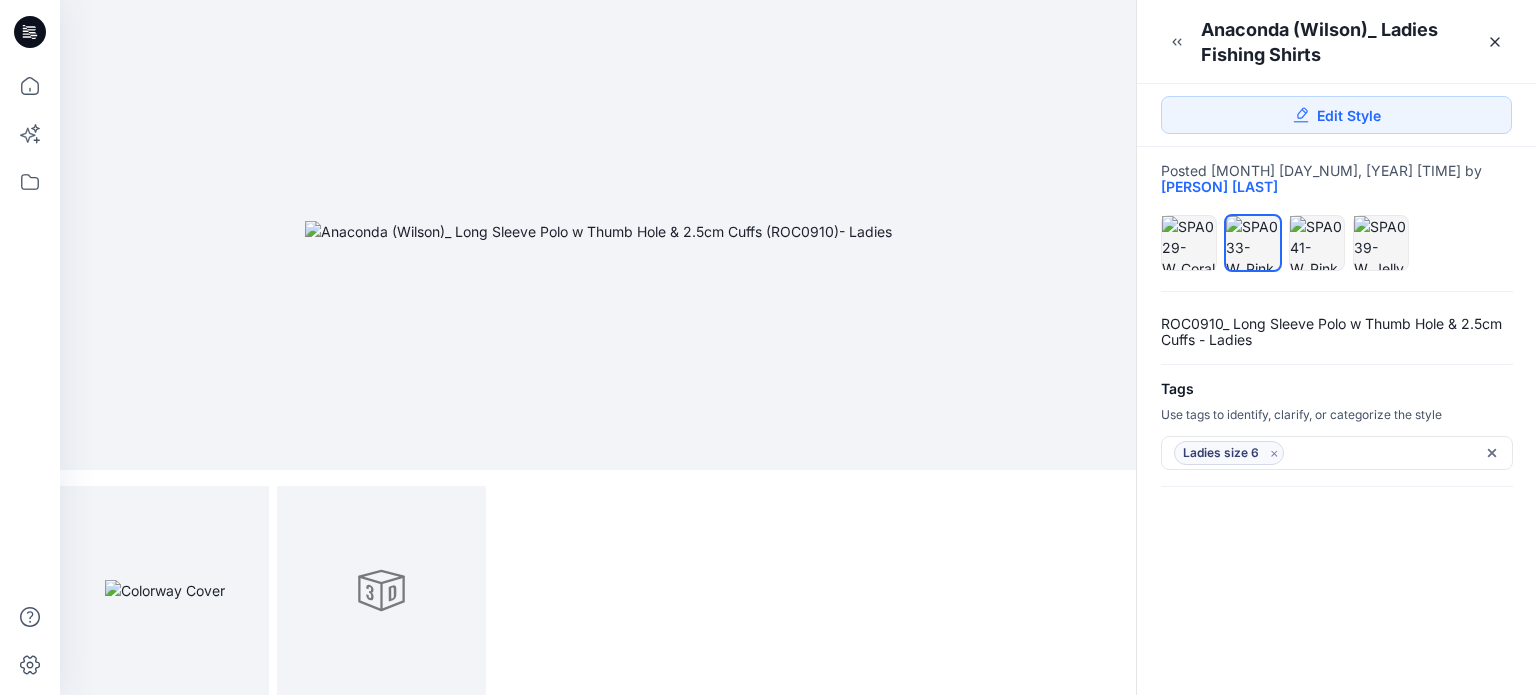 click on "ROC0910_ Long Sleeve Polo w Thumb Hole & 2.5cm Cuffs - Ladies Tags Use tags to identify, clarify, or categorize the style Ladies size 6 Remove tag" at bounding box center (1336, 493) 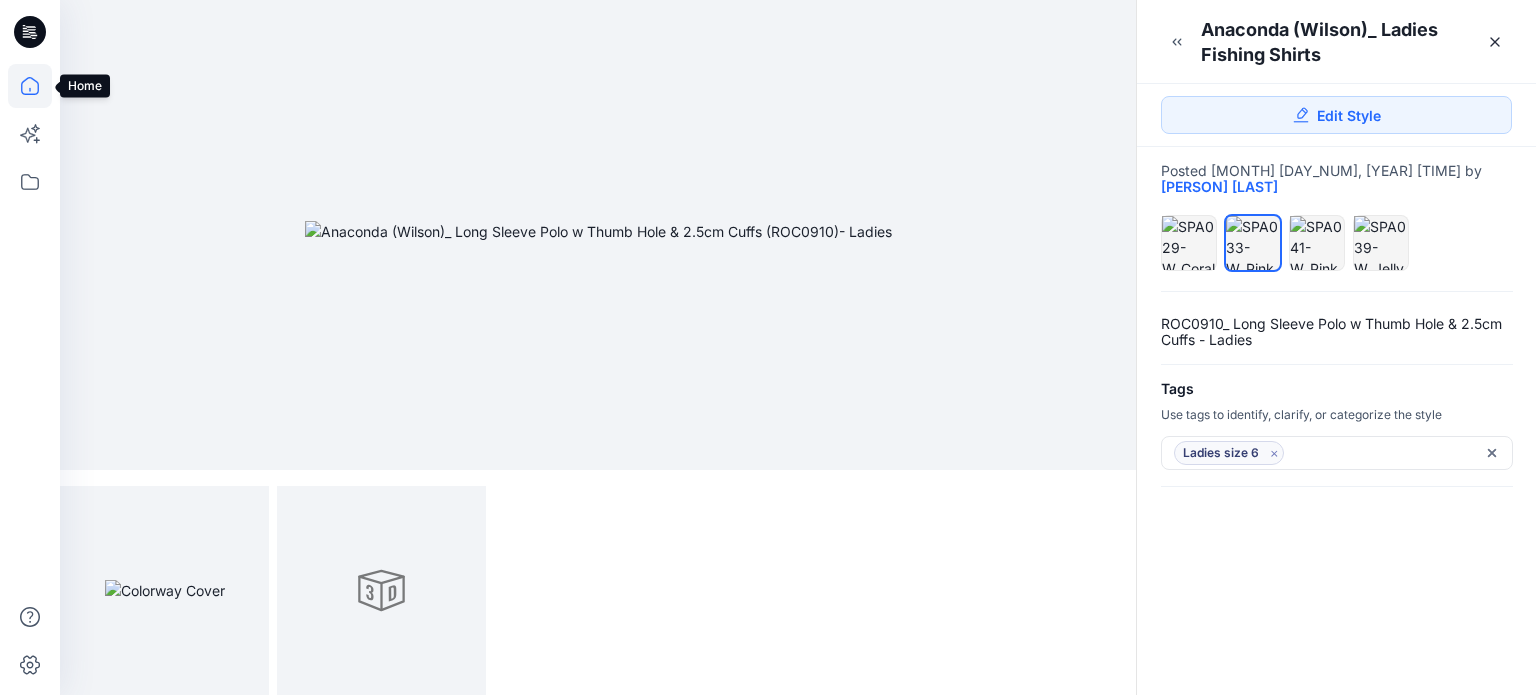 click 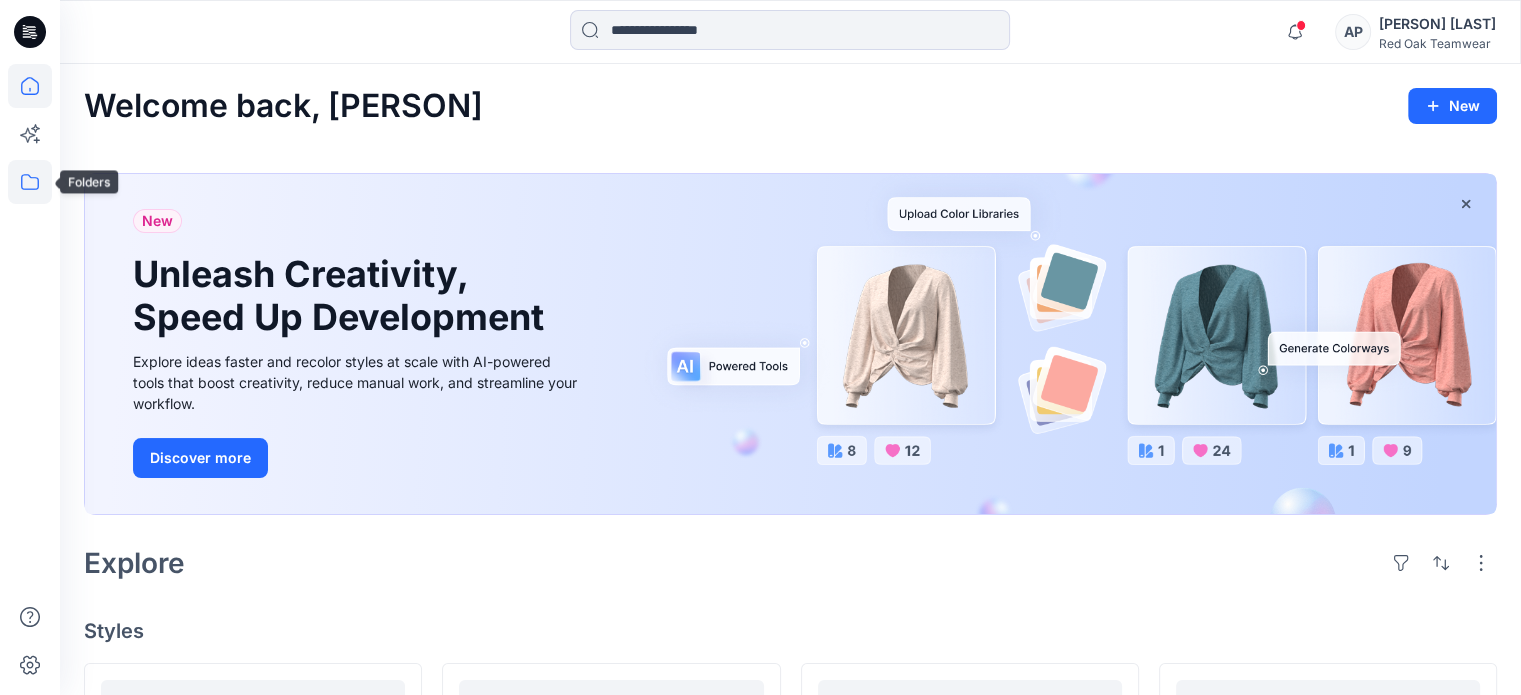 click 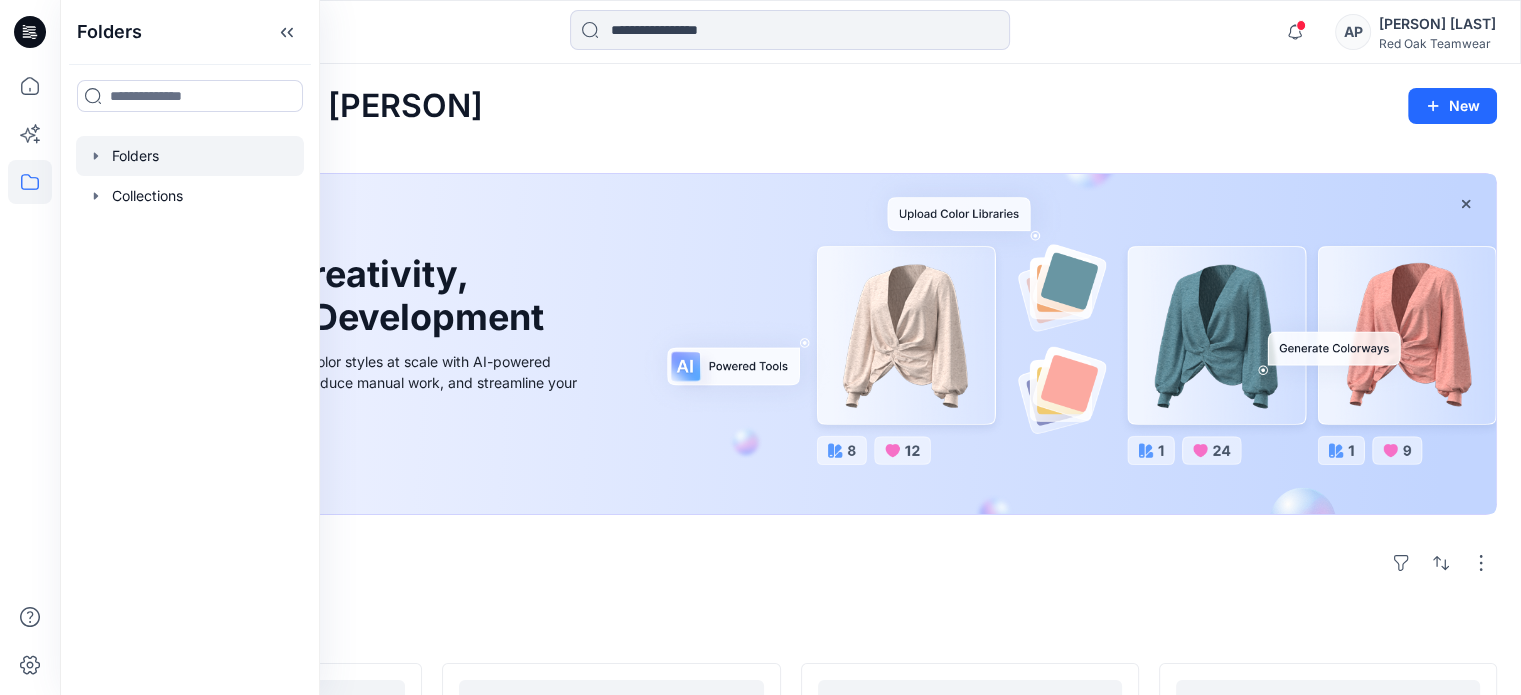click at bounding box center (190, 156) 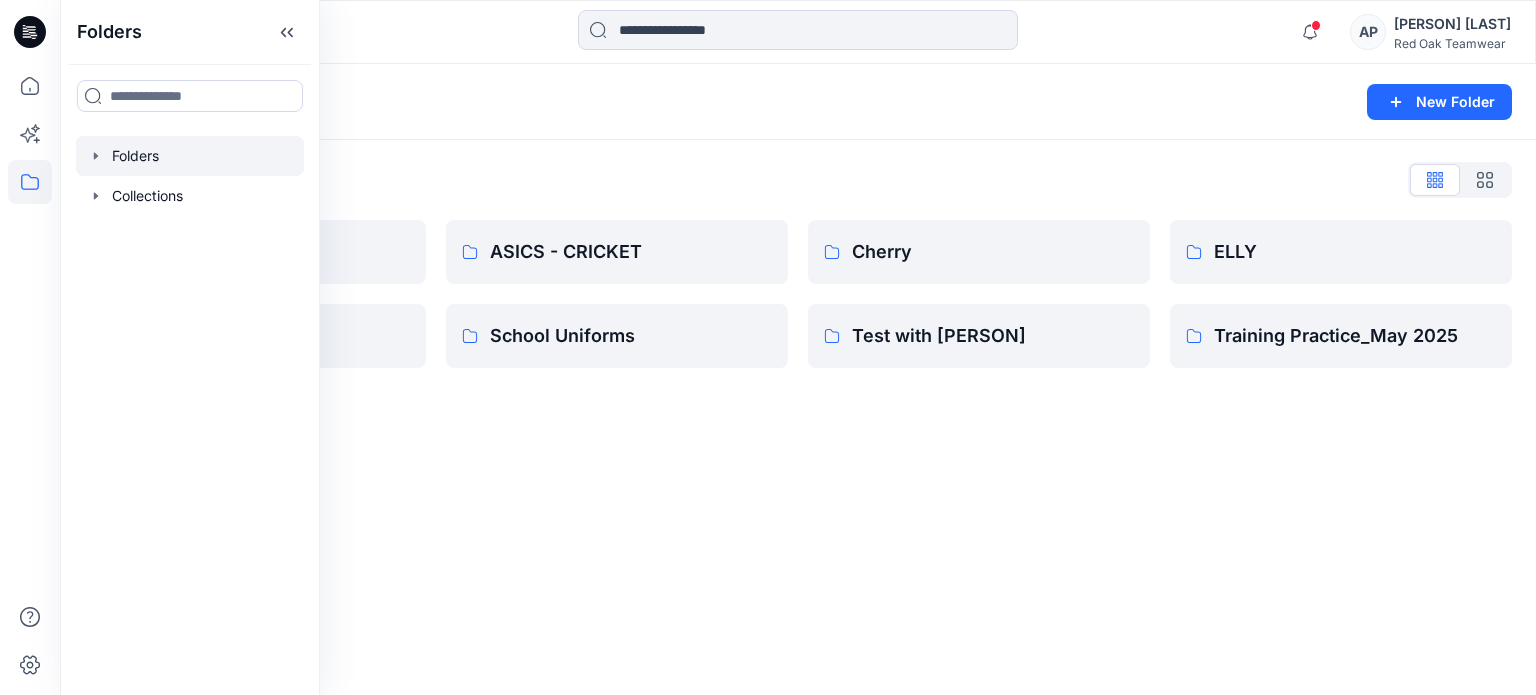 click on "Folders New Folder Folders List APRL Fishing shirts ASICS - CRICKET School Uniforms Cherry Test with [PERSON] ELLY Training Practice_[MONTH] [YEAR]" at bounding box center (798, 379) 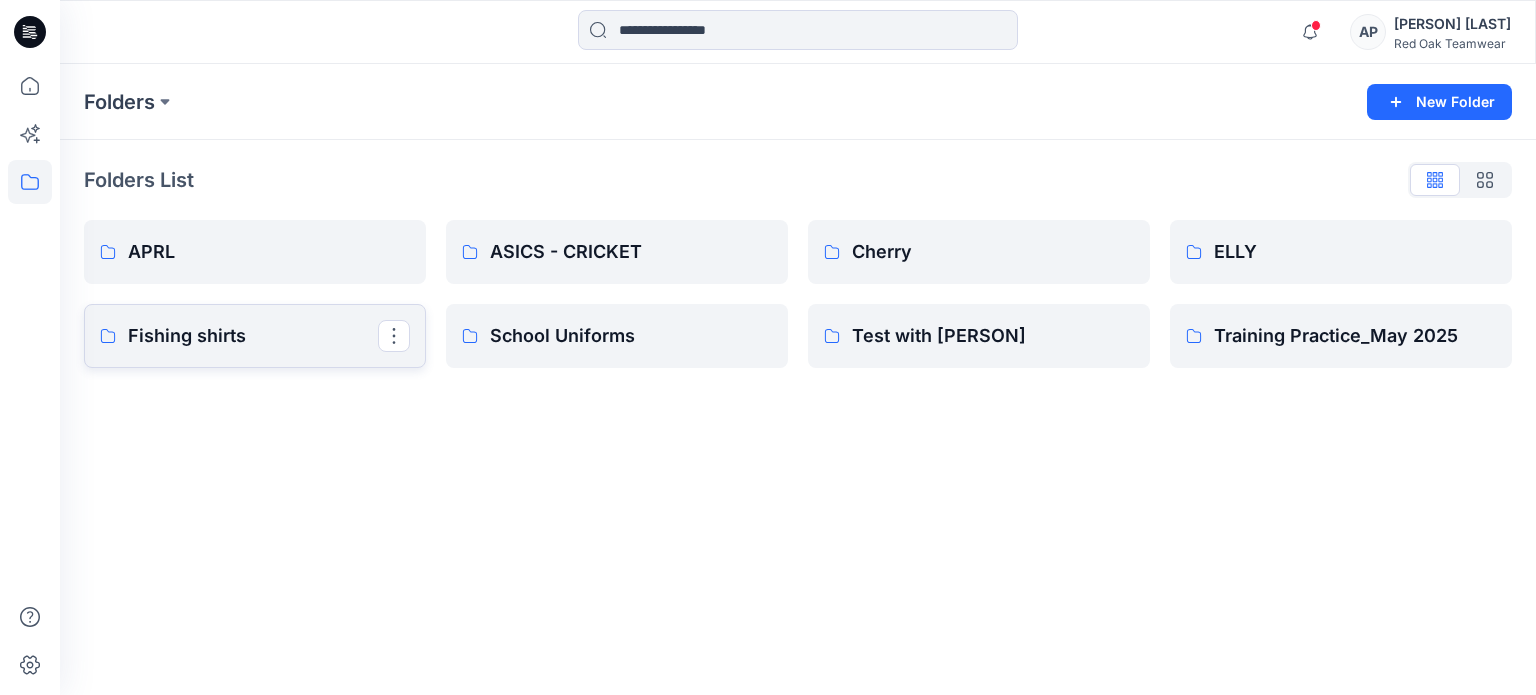 click on "Fishing shirts" at bounding box center [253, 336] 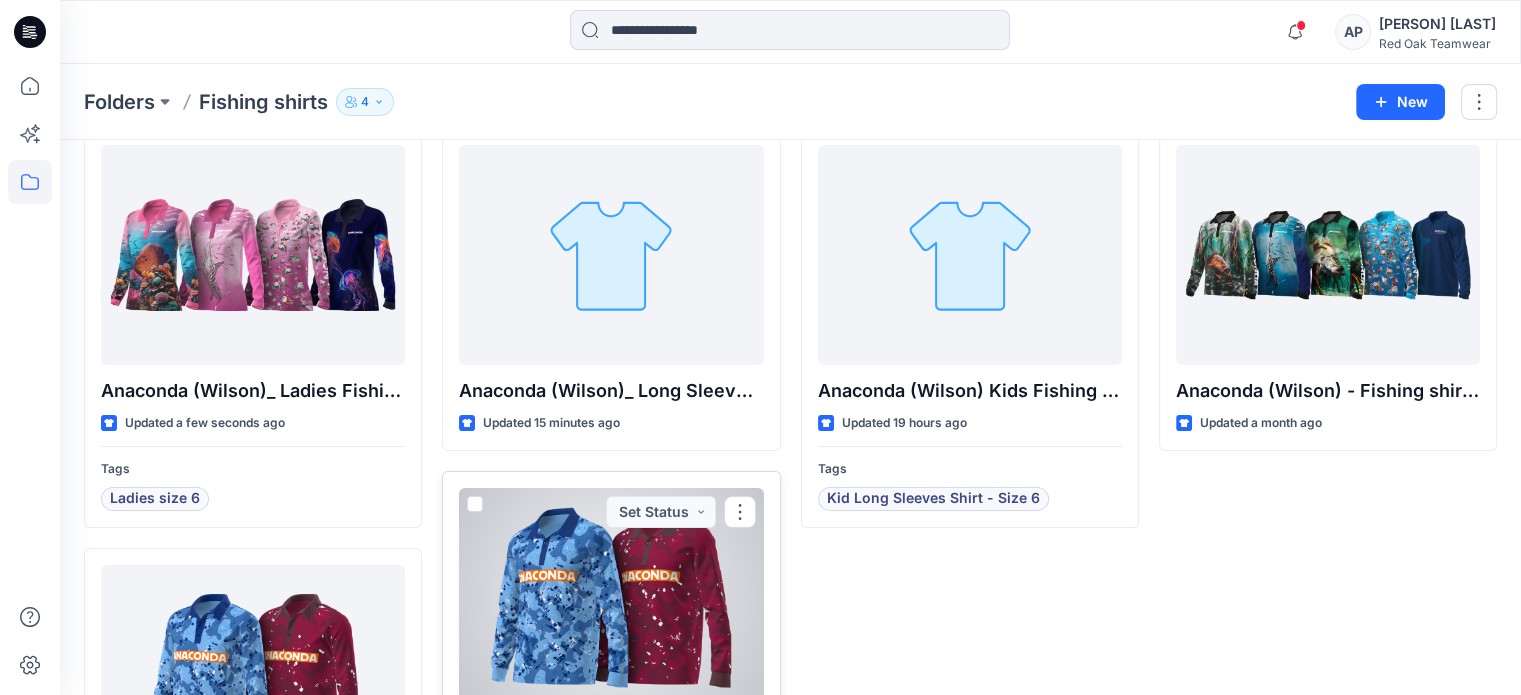 scroll, scrollTop: 95, scrollLeft: 0, axis: vertical 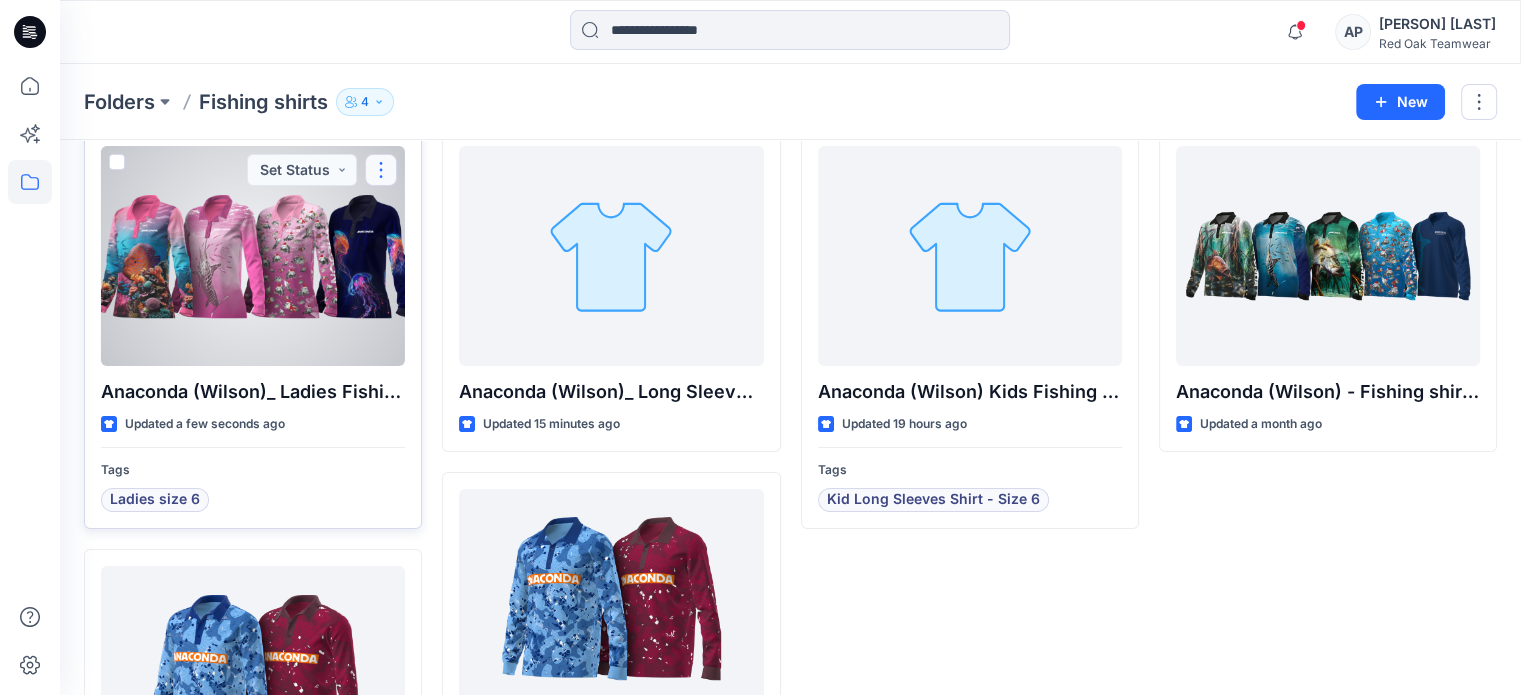 click at bounding box center [381, 170] 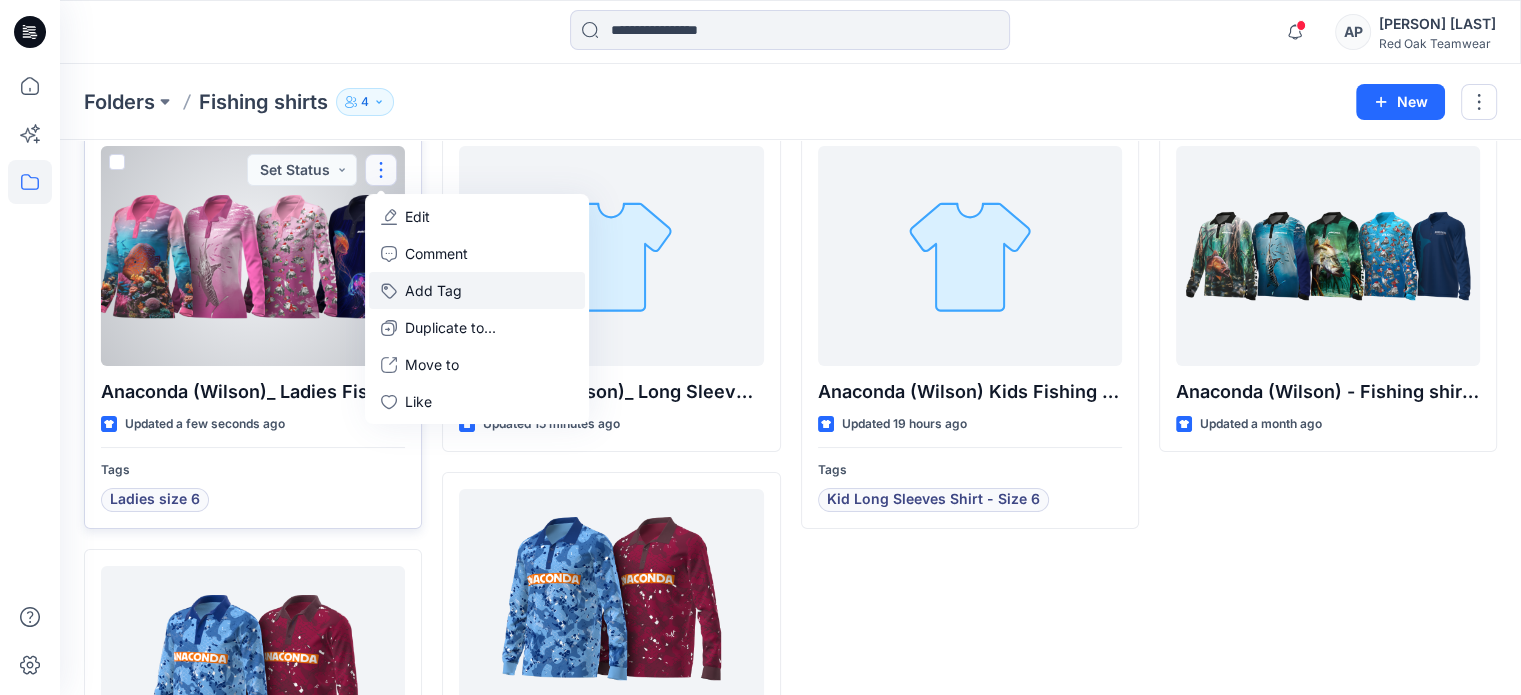 click on "Add Tag" at bounding box center [477, 290] 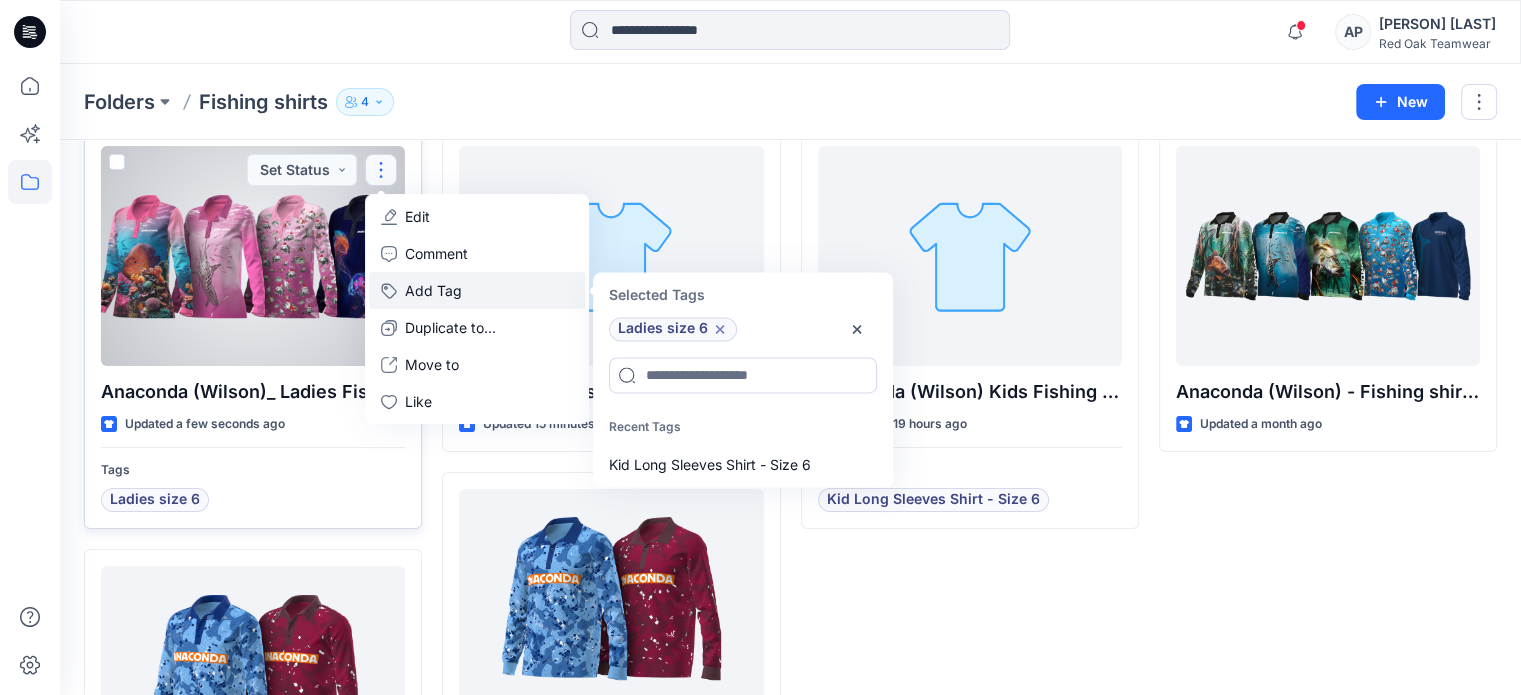 click on "Add Tag" at bounding box center [477, 290] 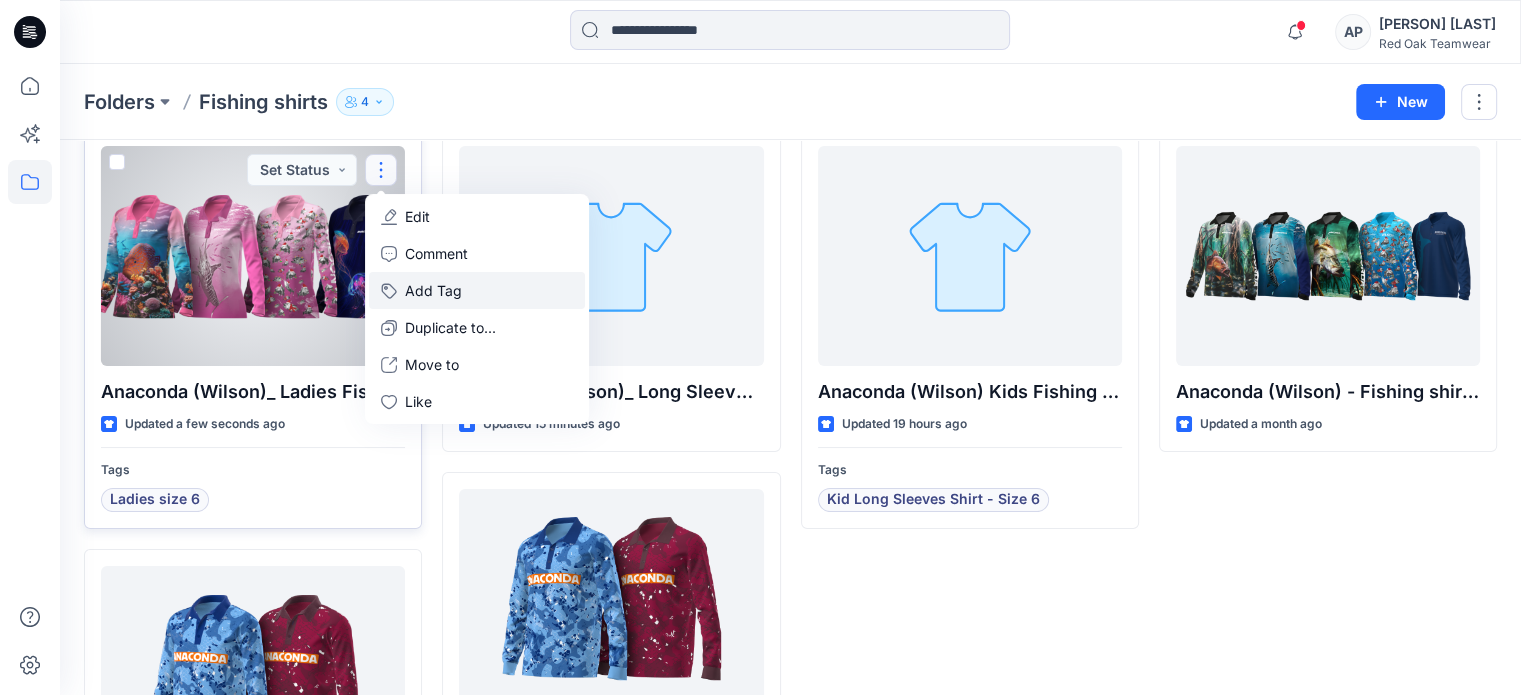 click on "Add Tag" at bounding box center (477, 290) 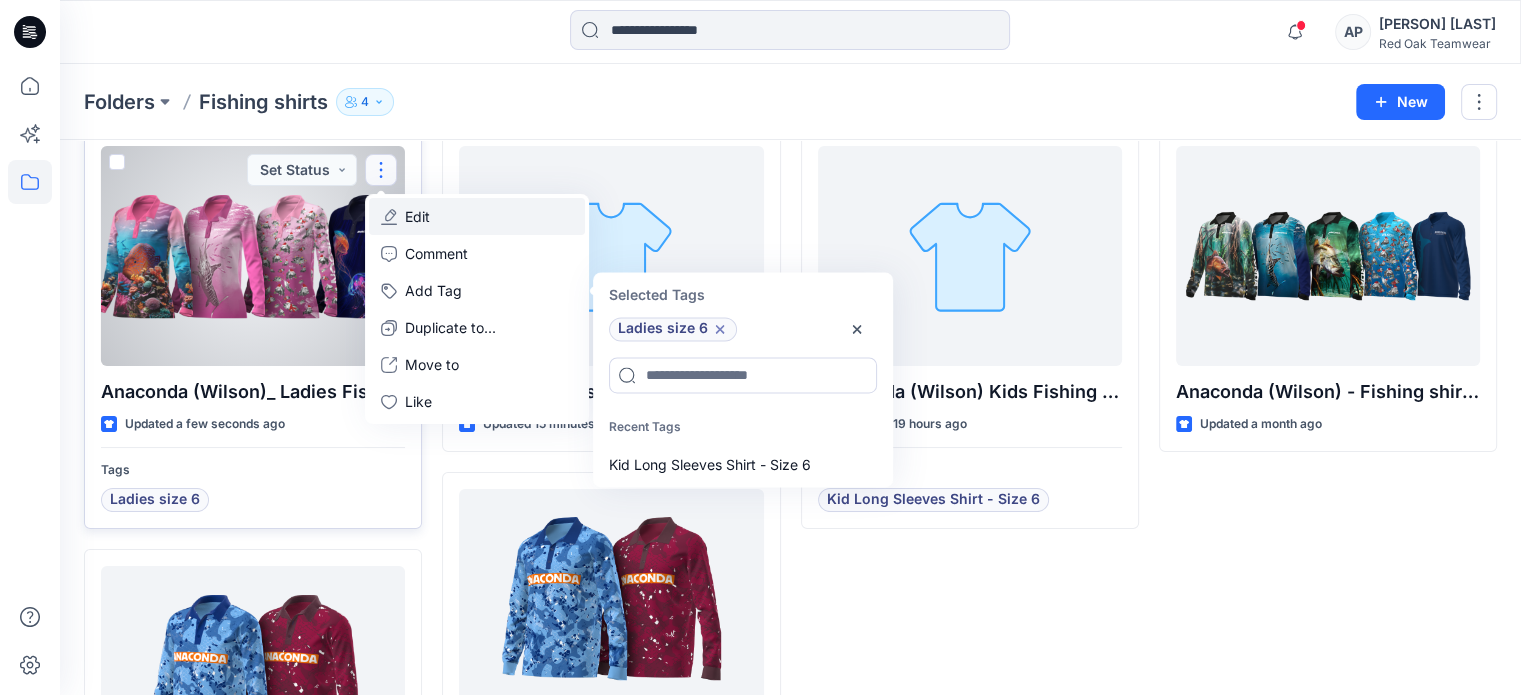 click on "Edit" at bounding box center (417, 216) 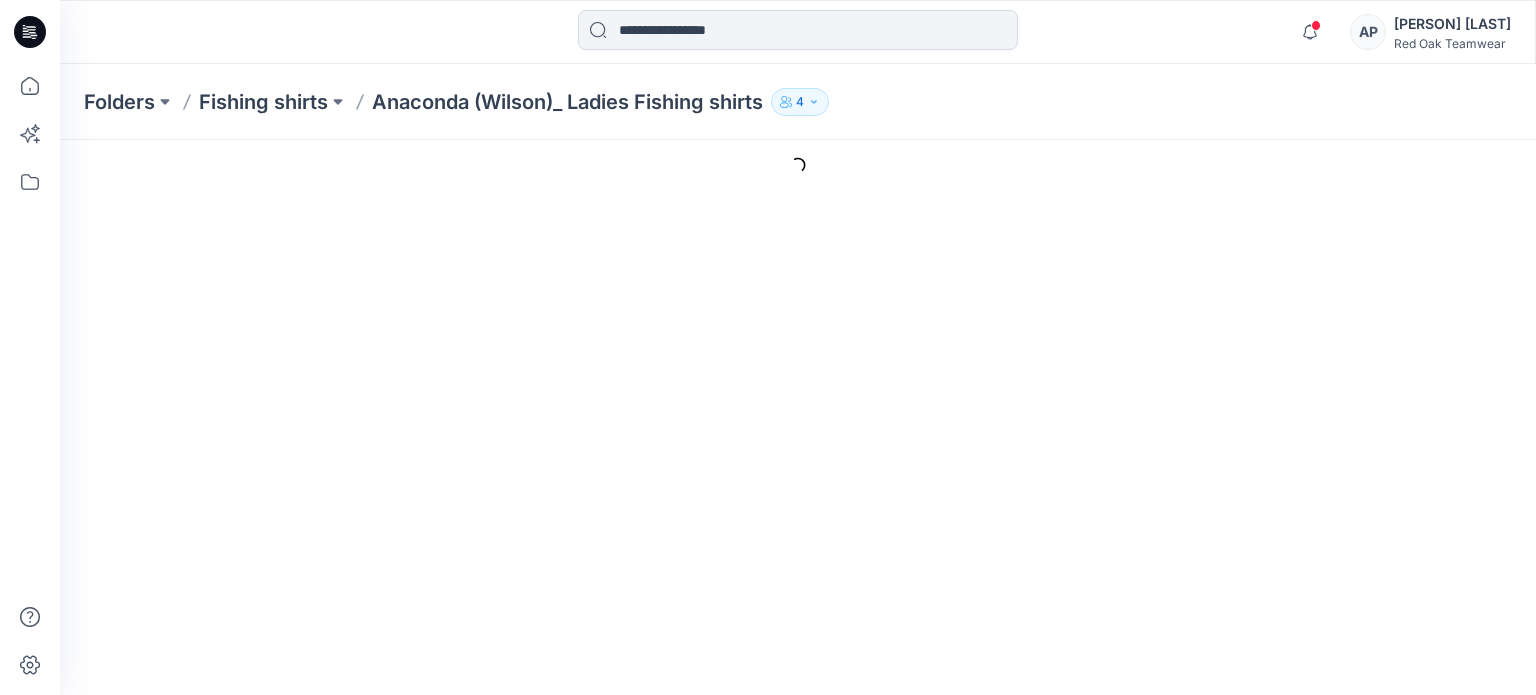 scroll, scrollTop: 0, scrollLeft: 0, axis: both 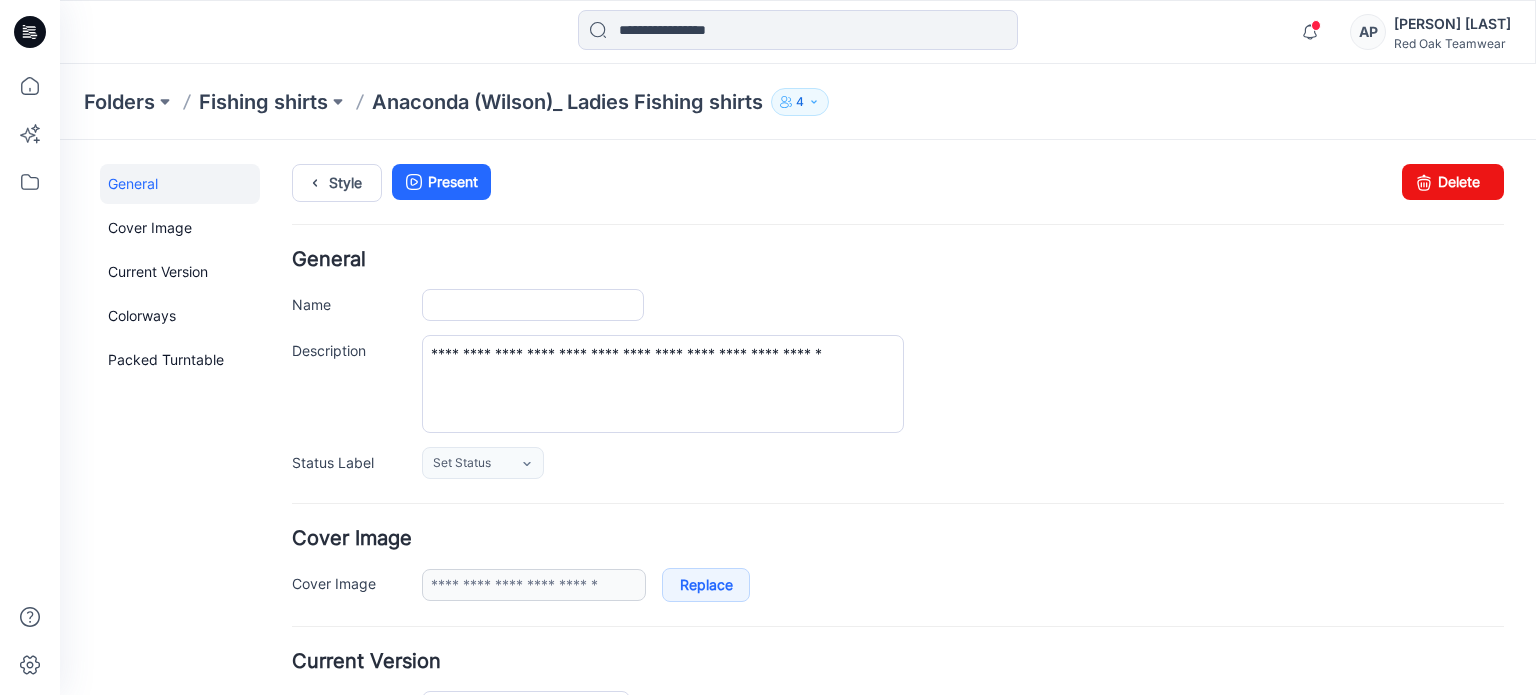 type on "**********" 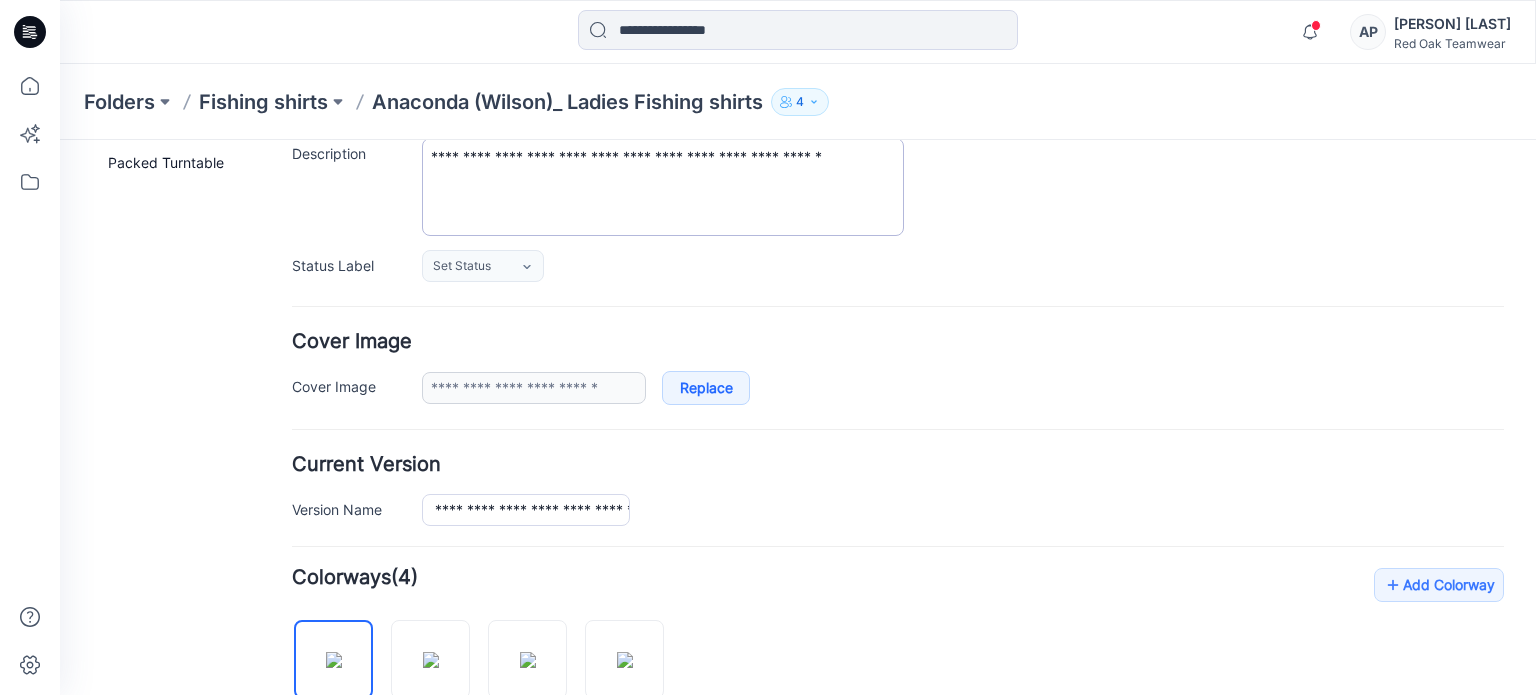 scroll, scrollTop: 0, scrollLeft: 0, axis: both 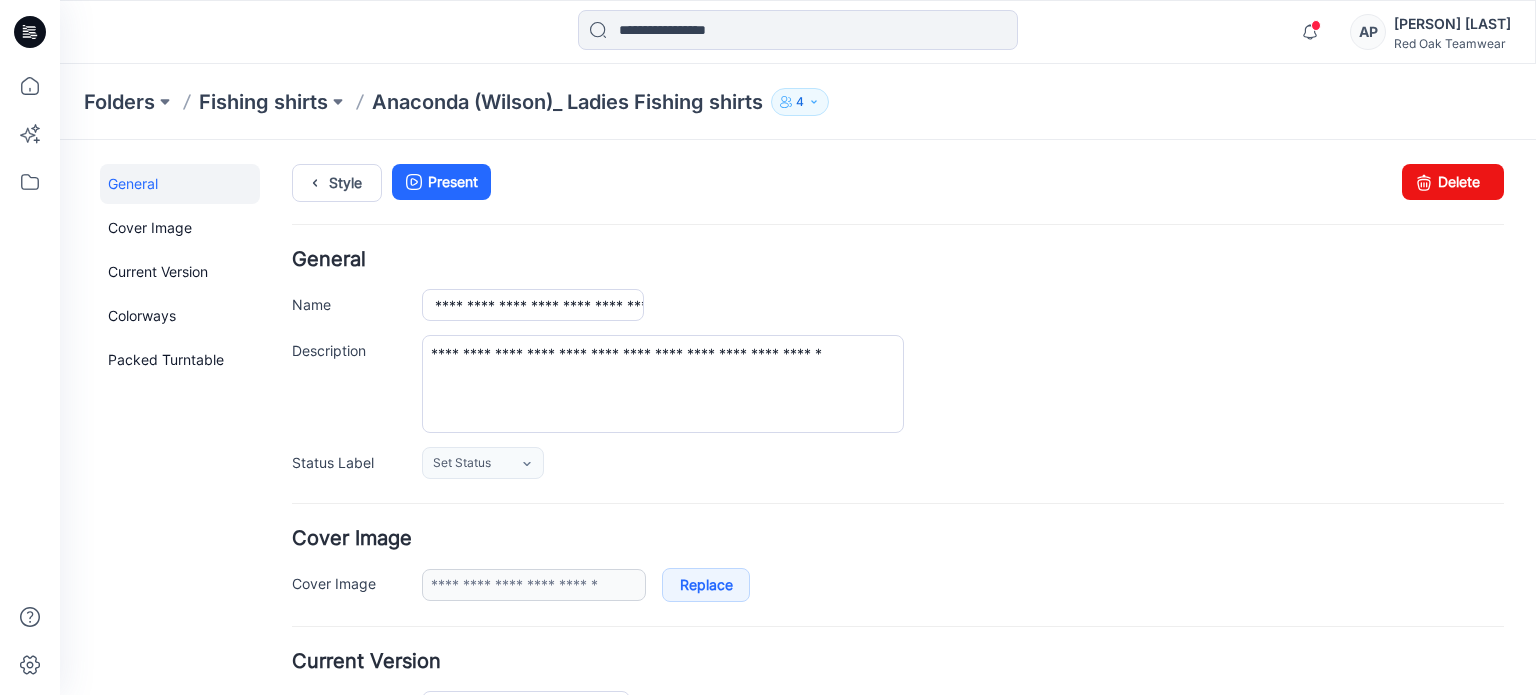 click on "[PERSON] [LAST]" at bounding box center [1452, 24] 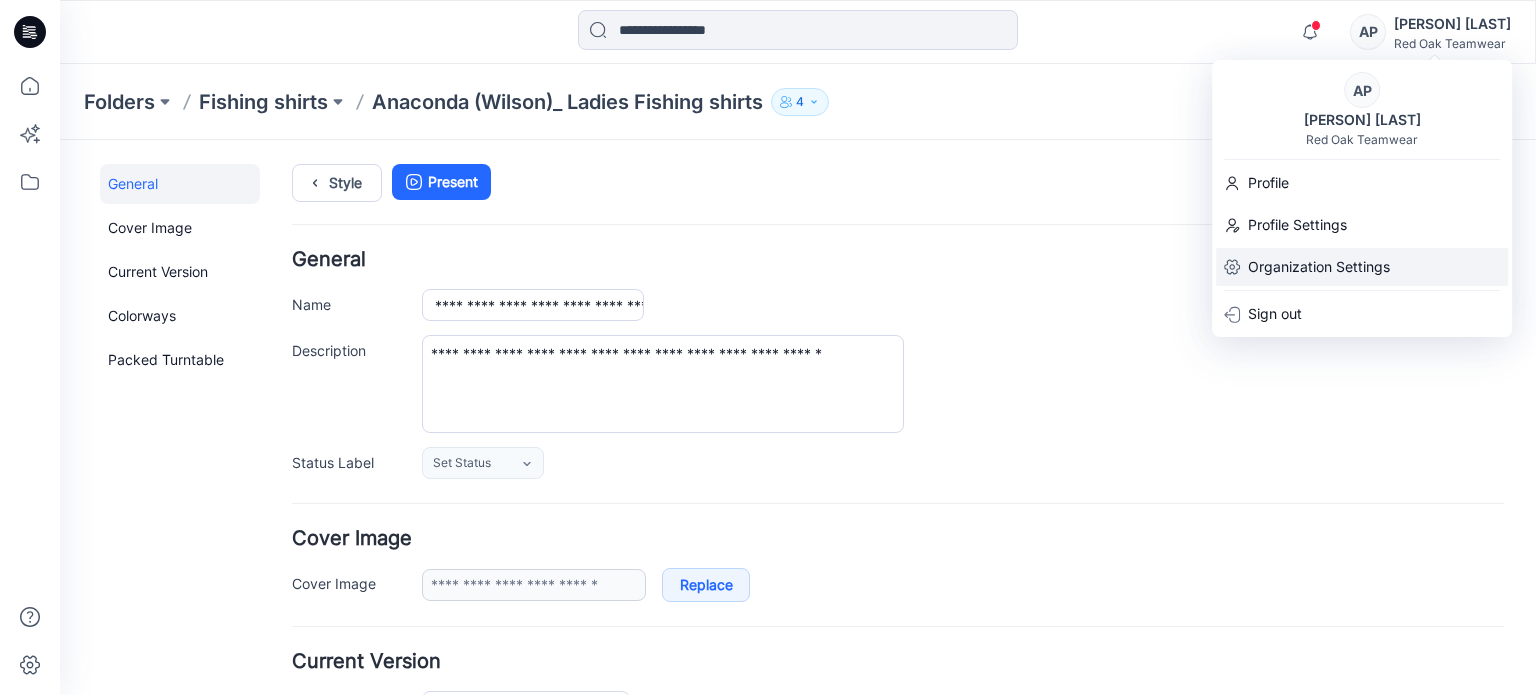 click on "Organization Settings" at bounding box center (1319, 267) 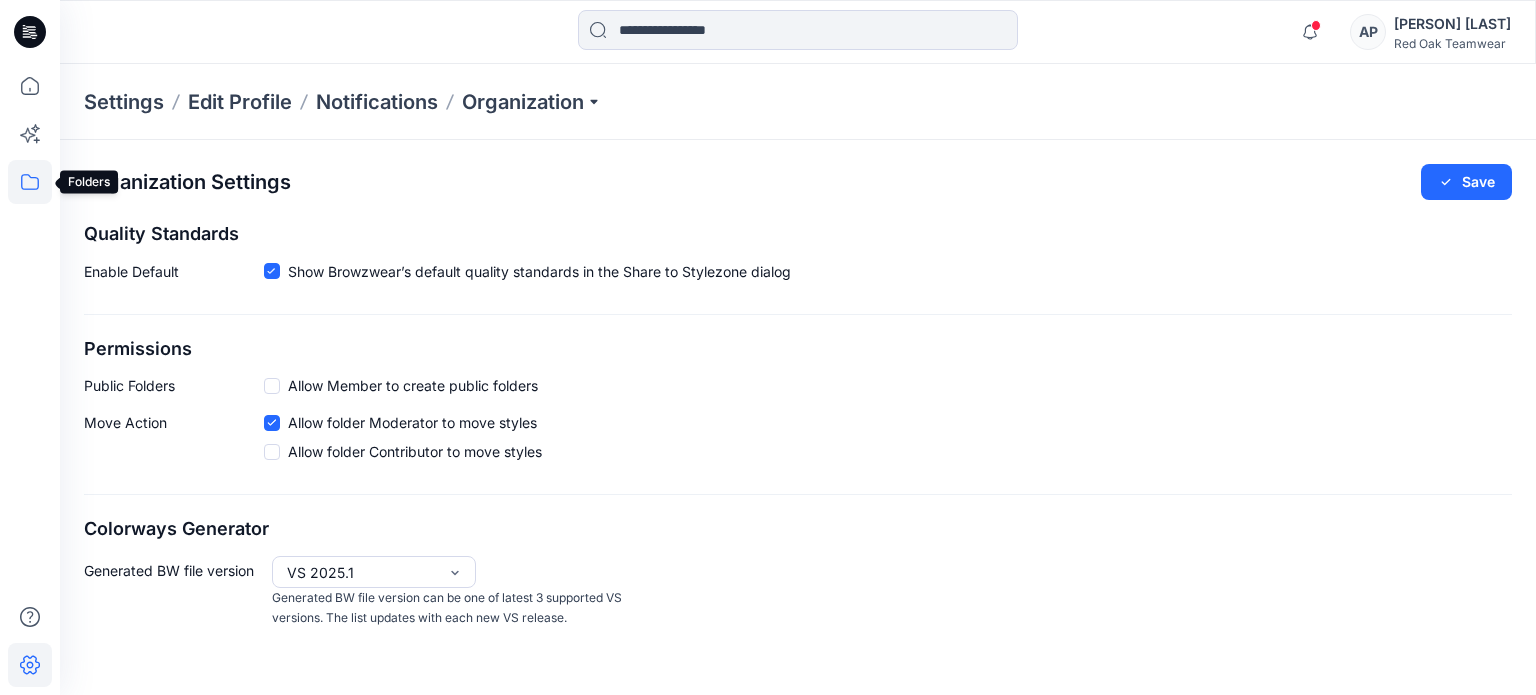 click 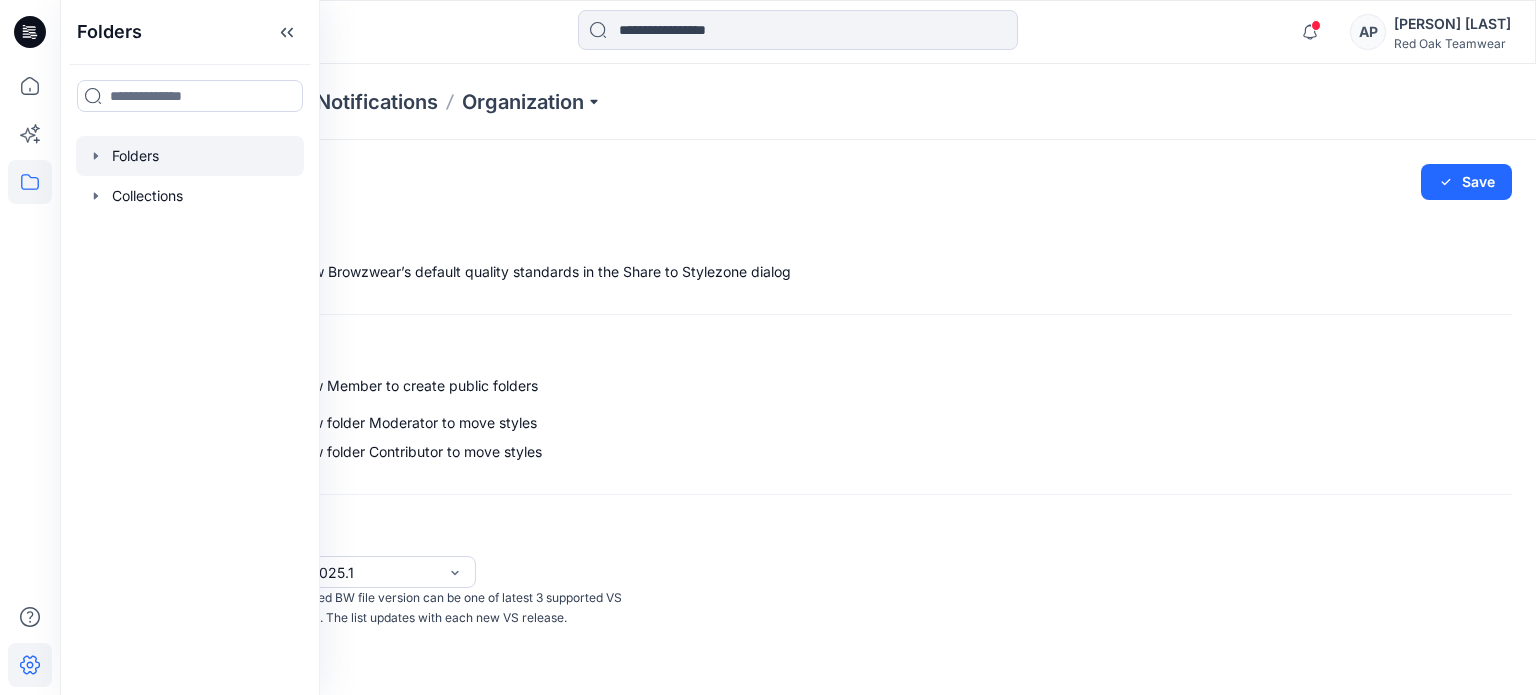 click at bounding box center (190, 156) 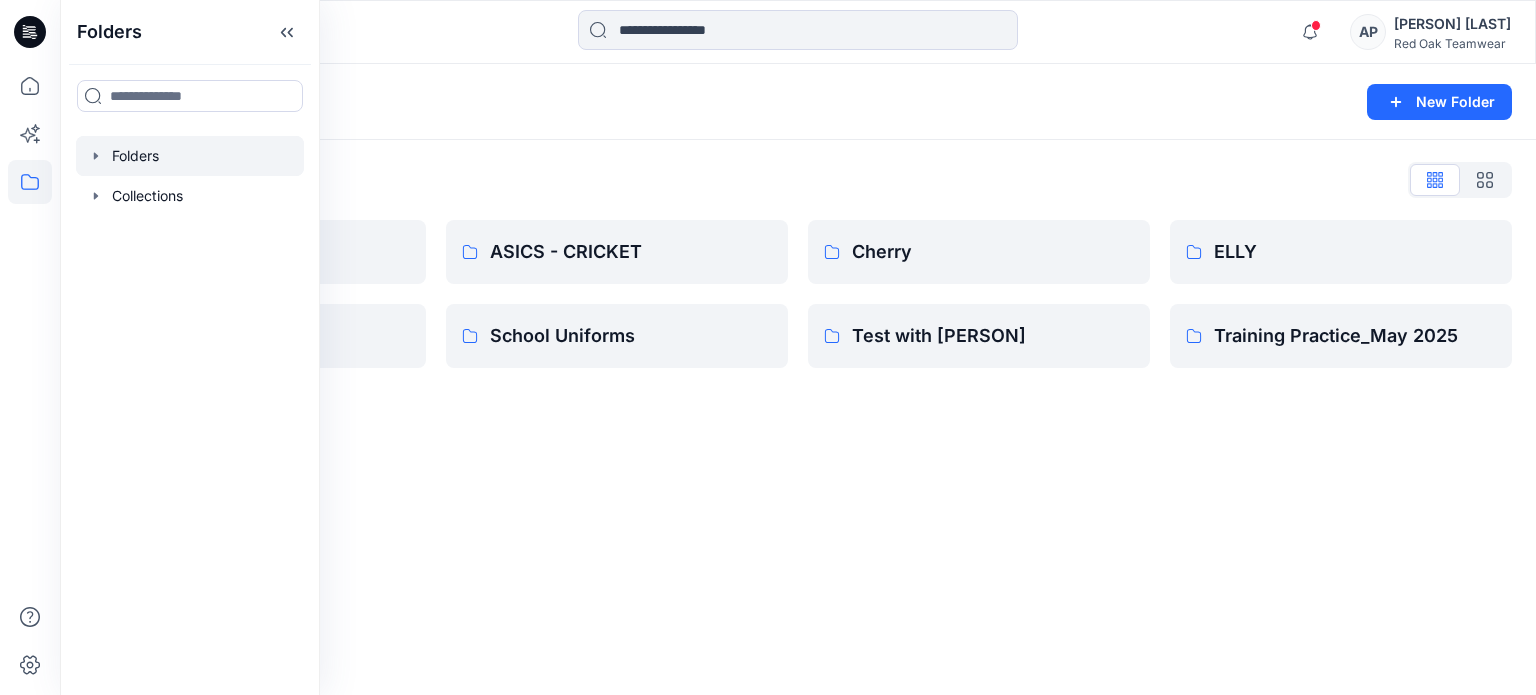 click on "Folders New Folder Folders List APRL Fishing shirts ASICS - CRICKET School Uniforms Cherry Test with [PERSON] ELLY Training Practice_[MONTH] [YEAR]" at bounding box center (798, 379) 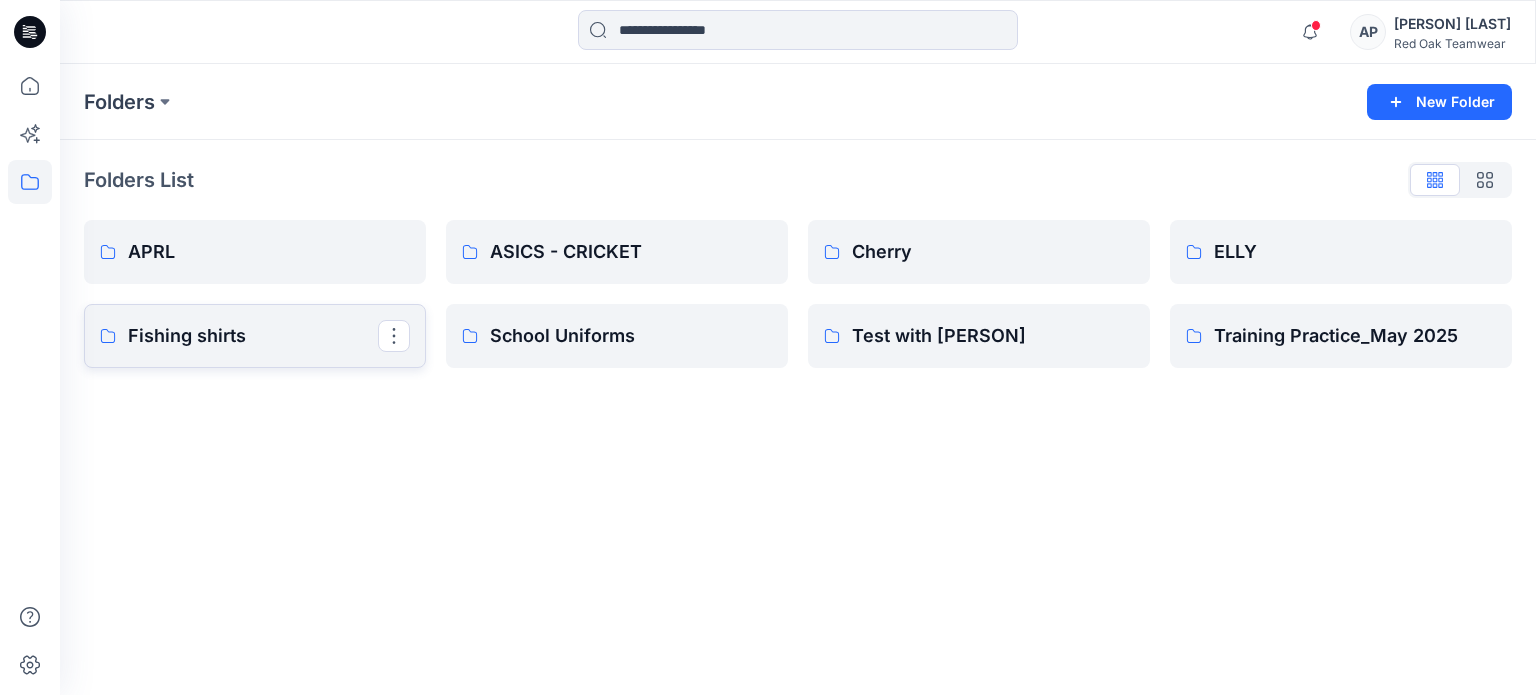 click on "Fishing shirts" at bounding box center (253, 336) 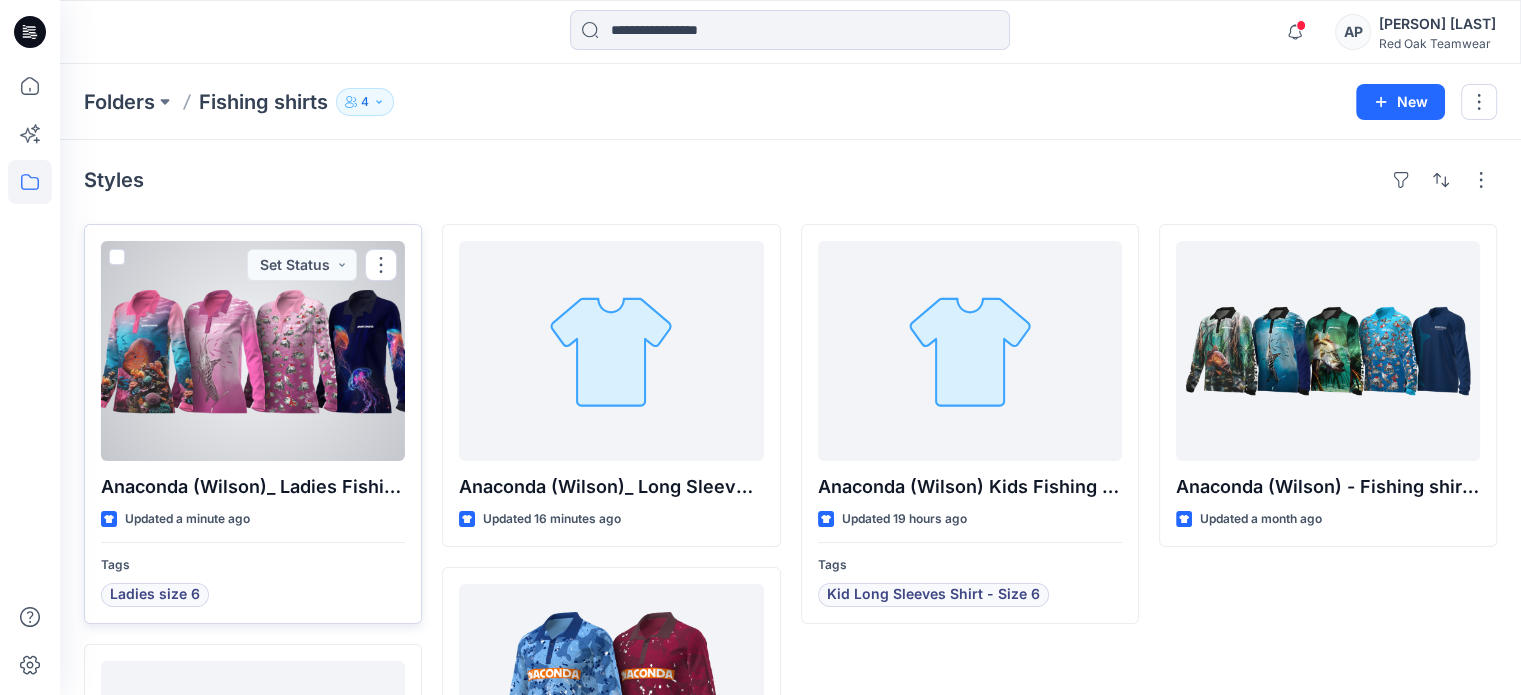 click on "Tags" at bounding box center [253, 565] 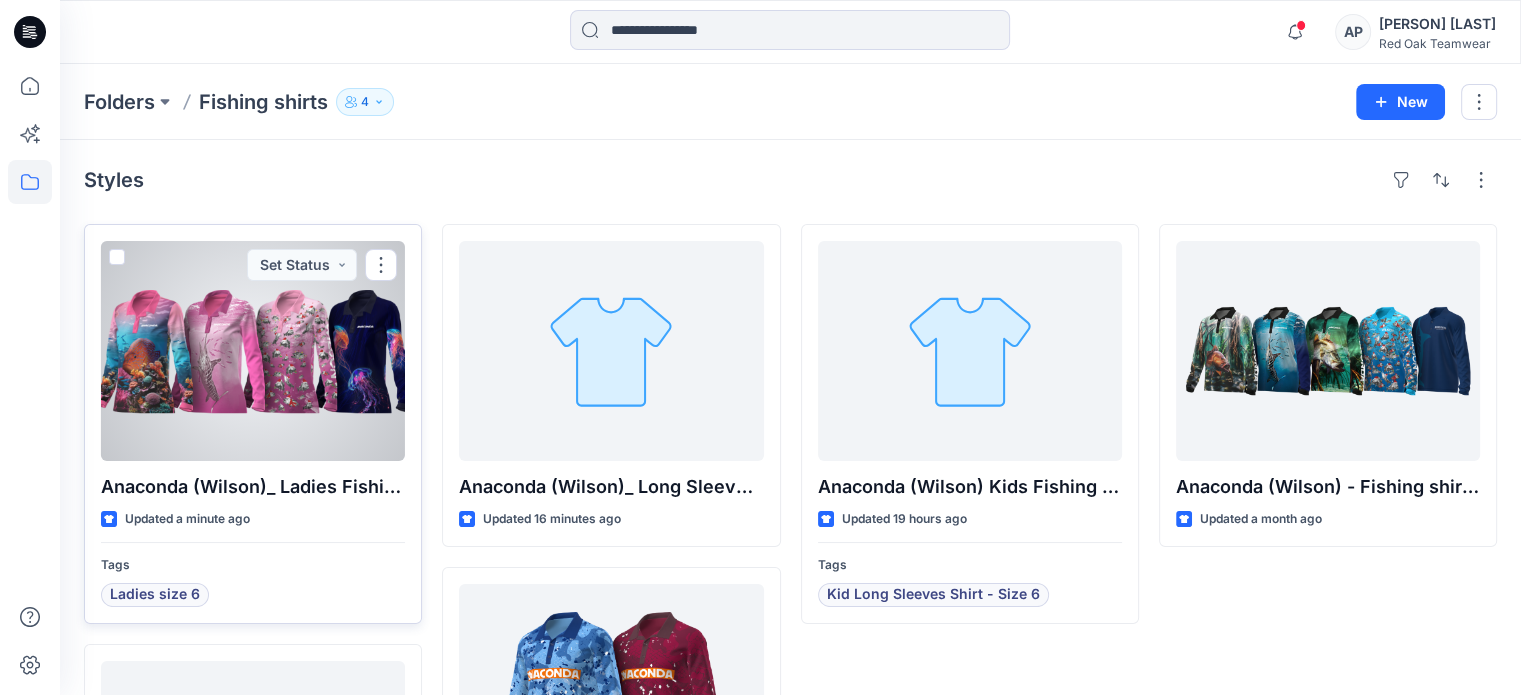click at bounding box center (117, 257) 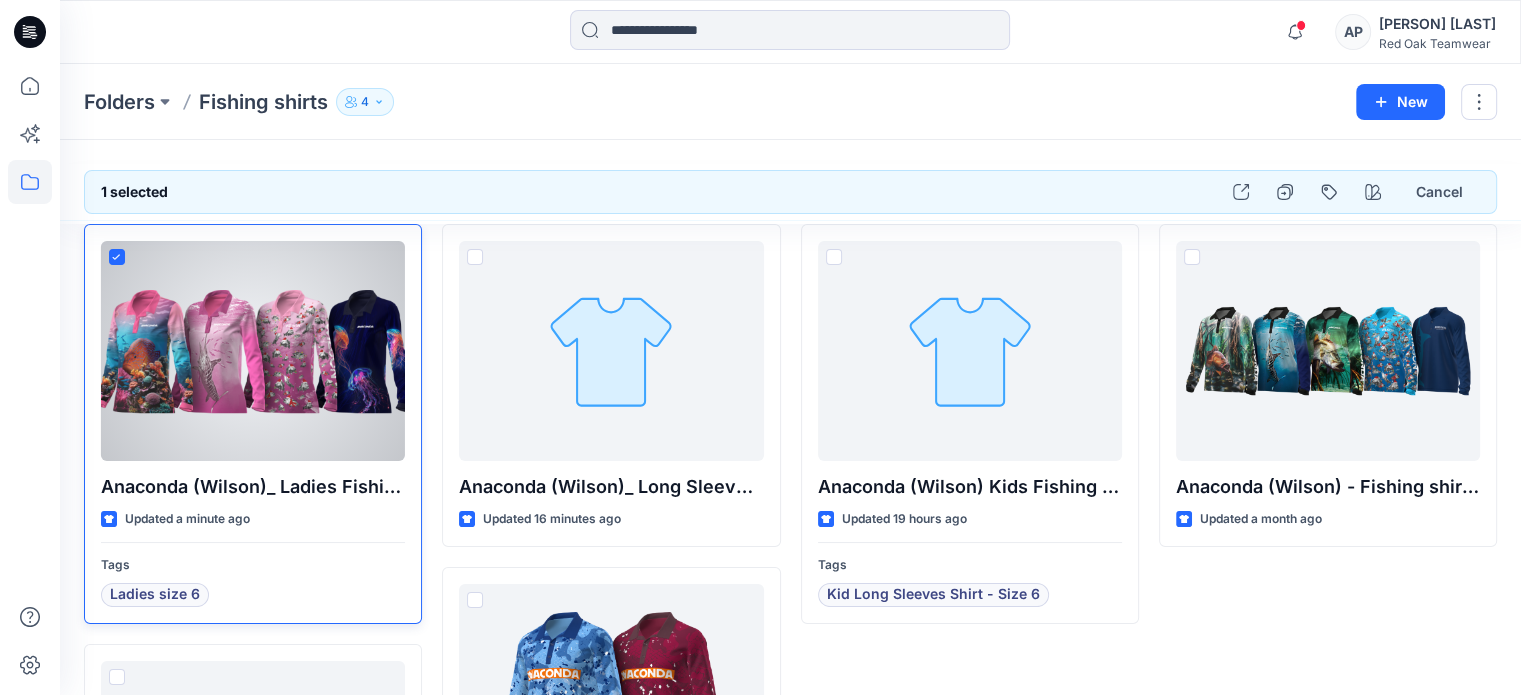 click 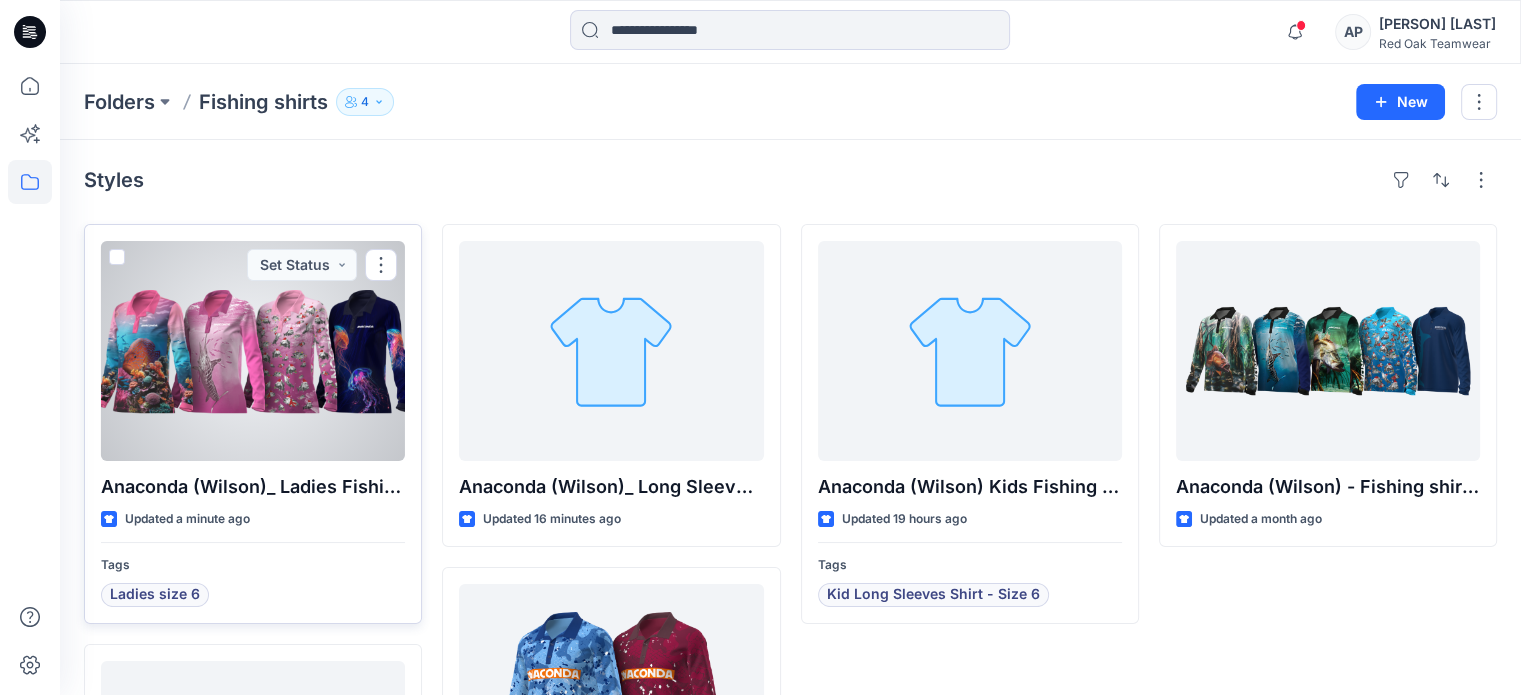 drag, startPoint x: 270, startPoint y: 395, endPoint x: 236, endPoint y: 427, distance: 46.69047 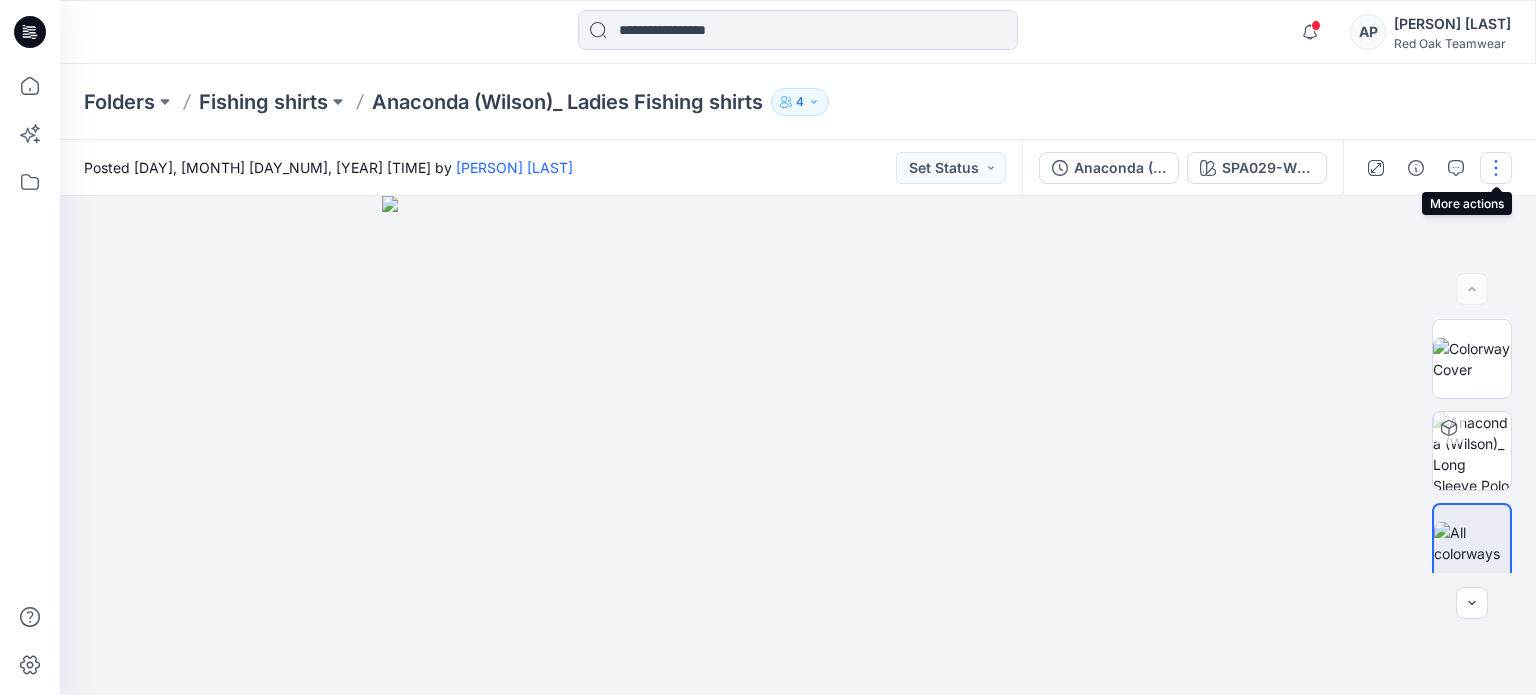 click at bounding box center (1496, 168) 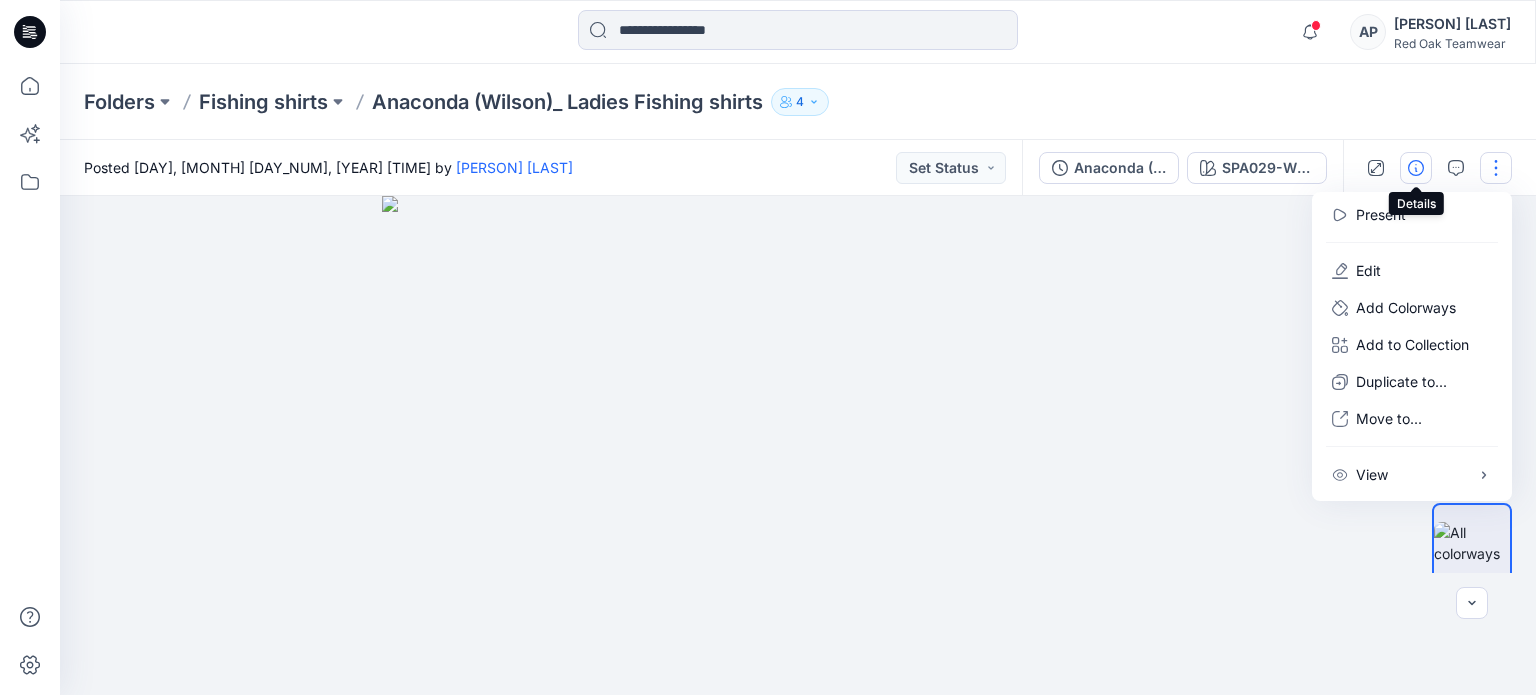 click 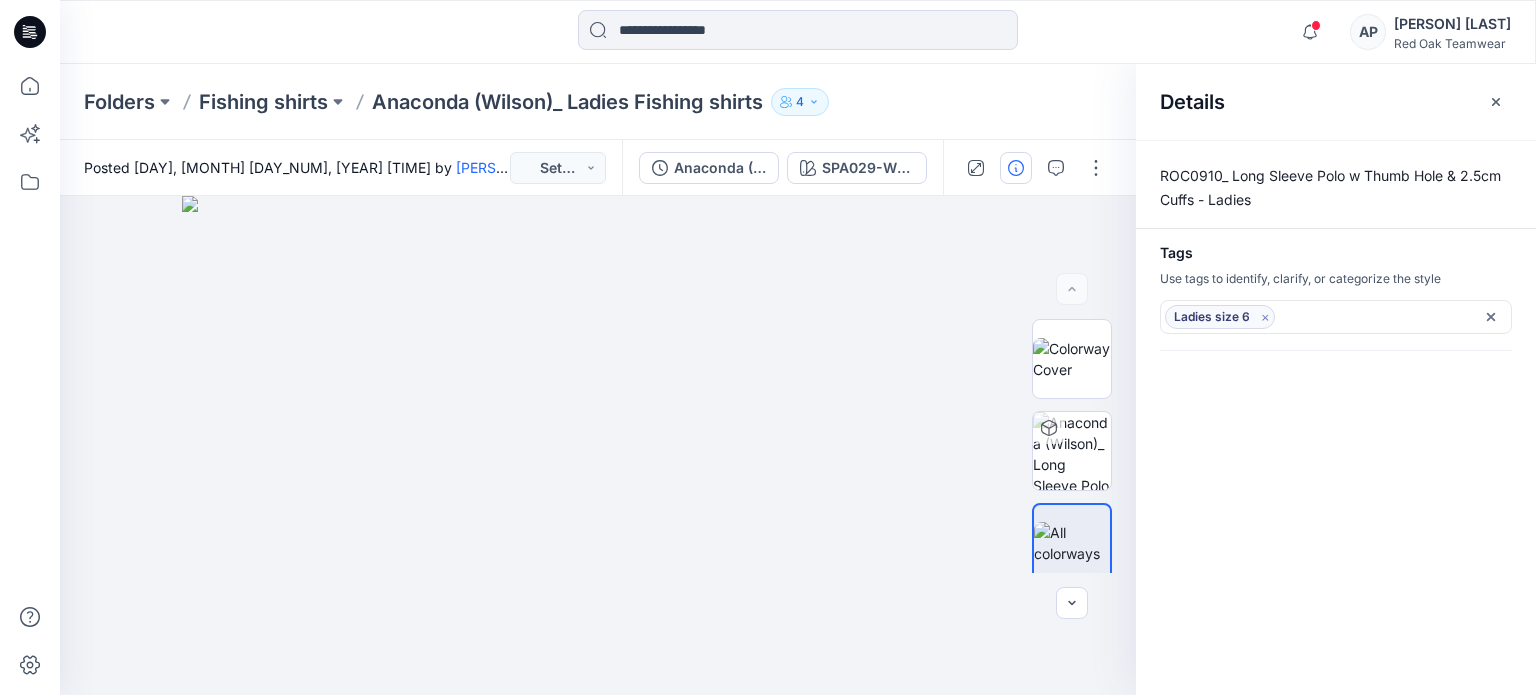click on "ROC0910_ Long Sleeve Polo w Thumb Hole & 2.5cm Cuffs - Ladies Tags Use tags to identify, clarify, or categorize the style Ladies size 6 Remove tag" at bounding box center [1336, 417] 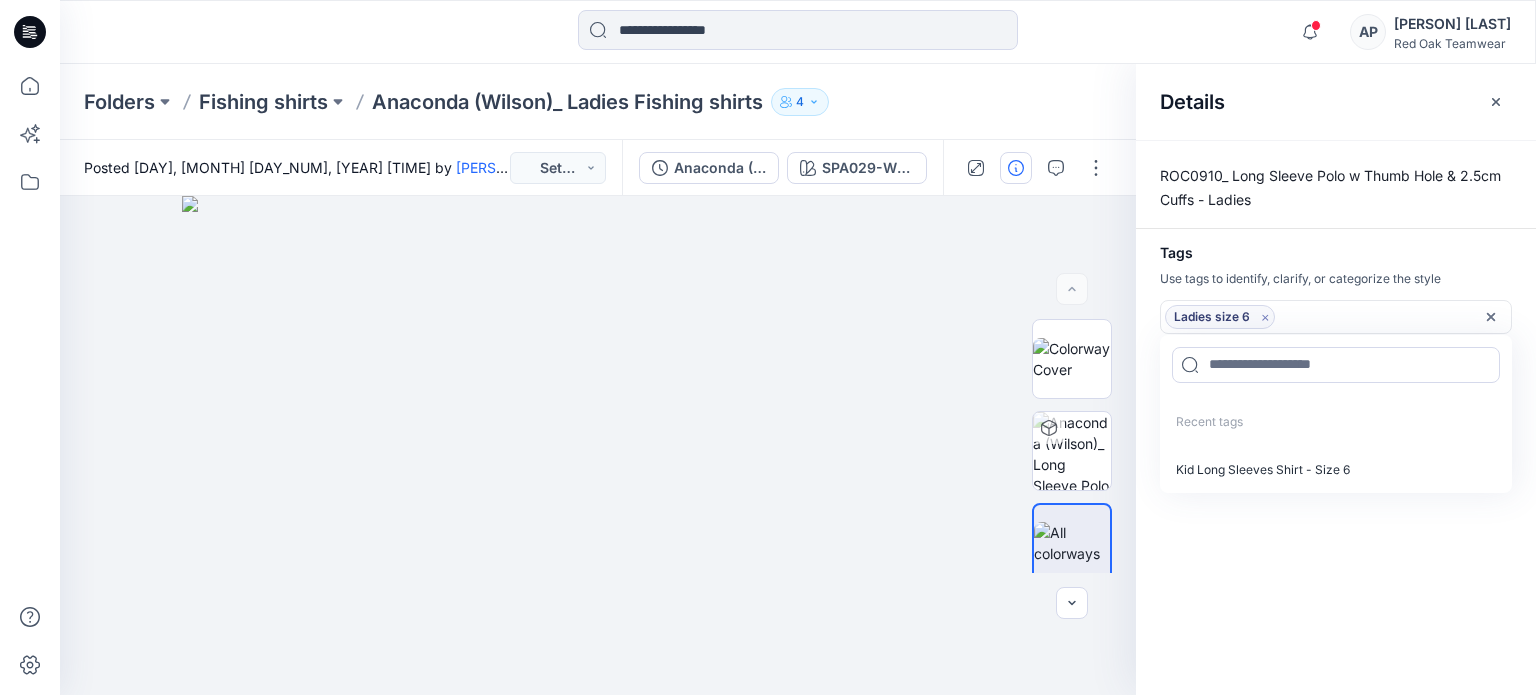 click on "Recent tags" at bounding box center (1201, 422) 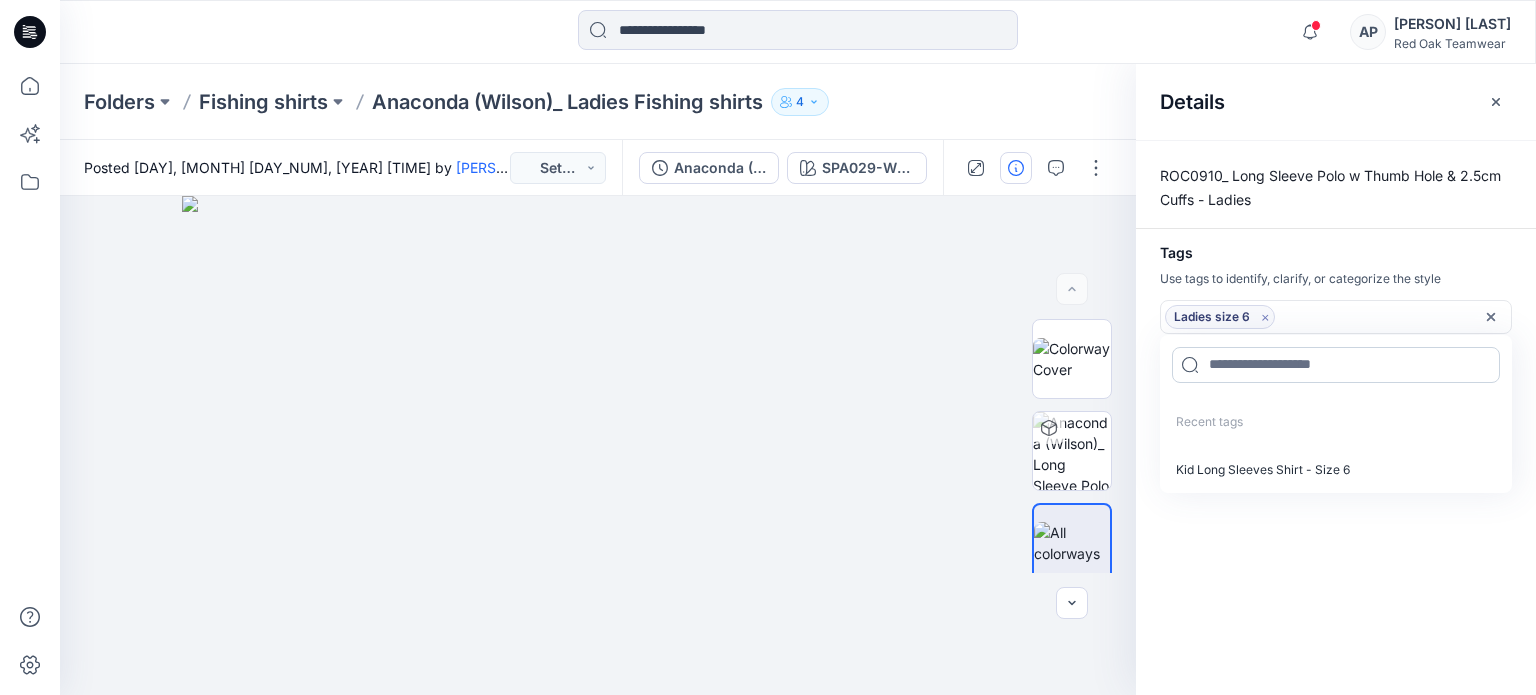 click at bounding box center (1336, 365) 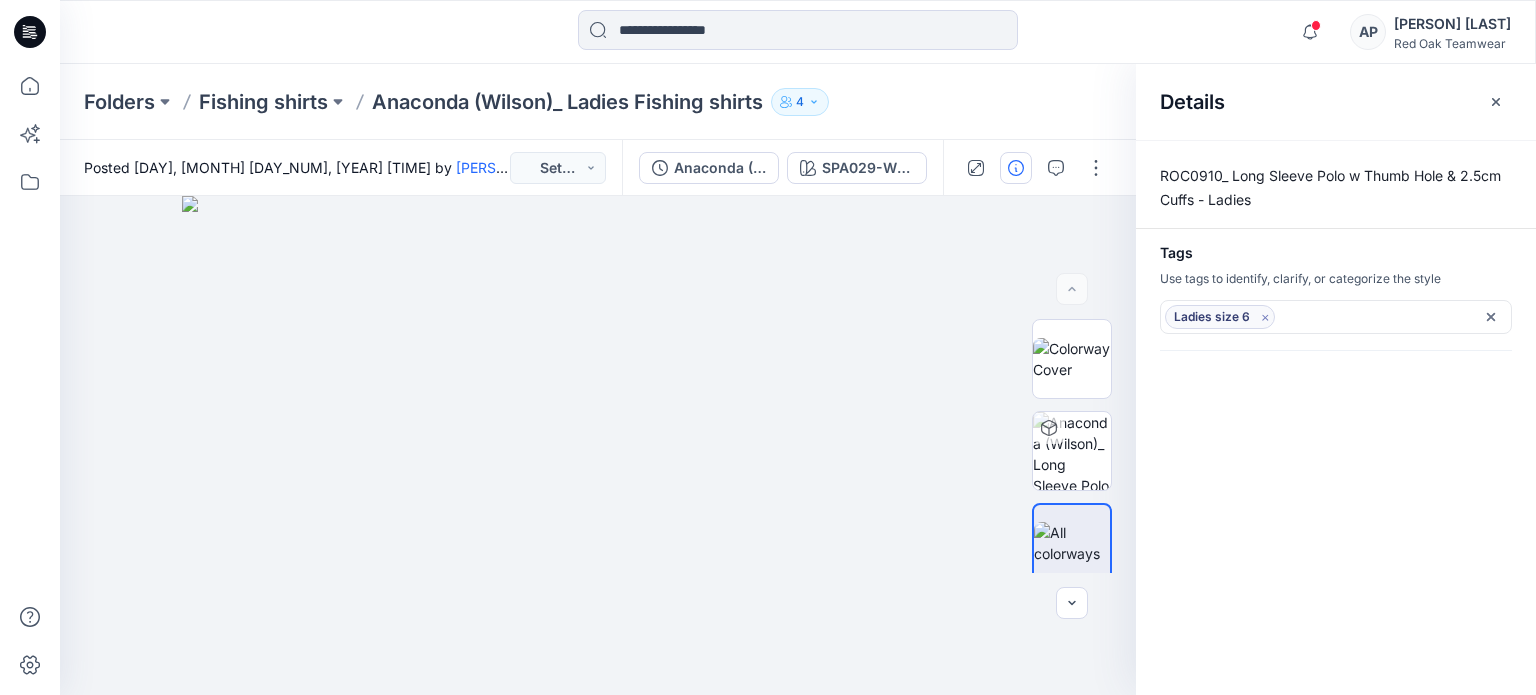 click on "ROC0910_ Long Sleeve Polo w Thumb Hole & 2.5cm Cuffs - Ladies Tags Use tags to identify, clarify, or categorize the style Ladies size 6 Remove tag" at bounding box center (1336, 417) 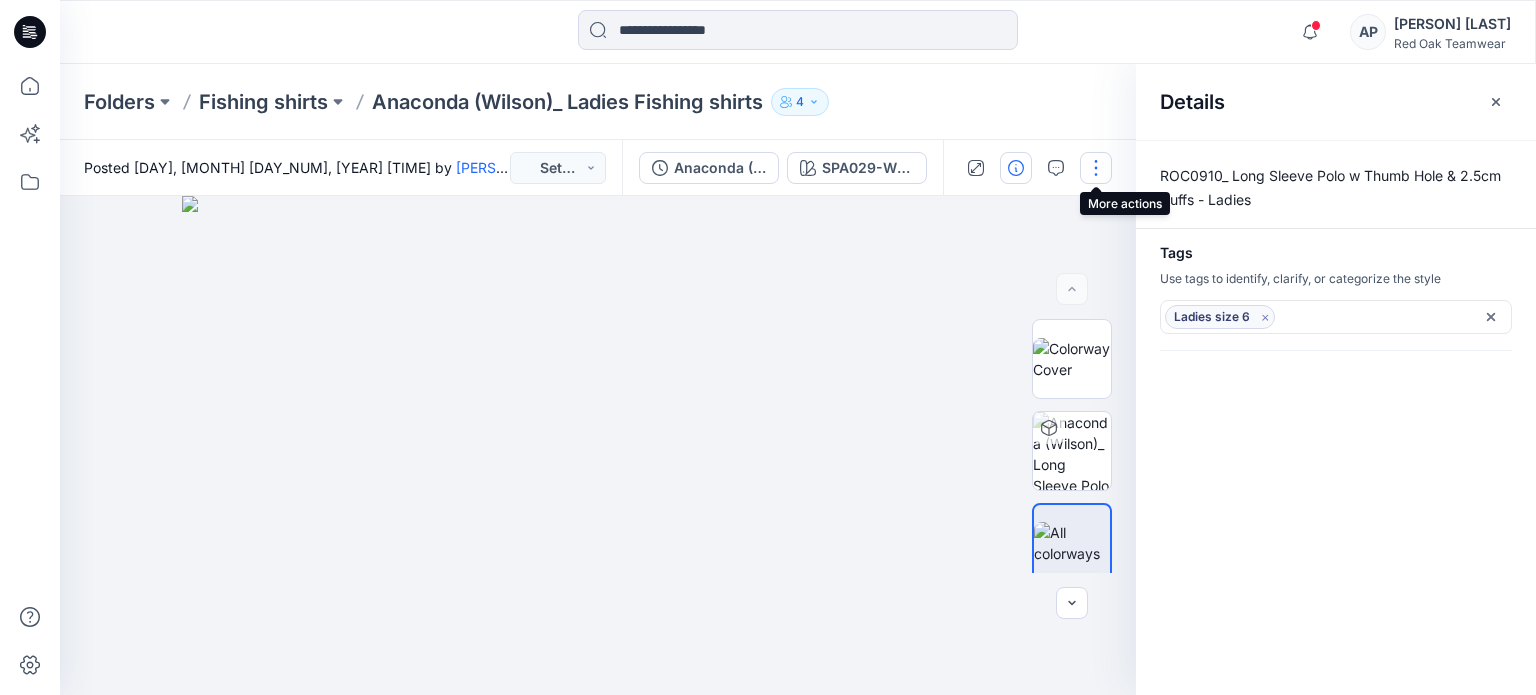 click at bounding box center [1096, 168] 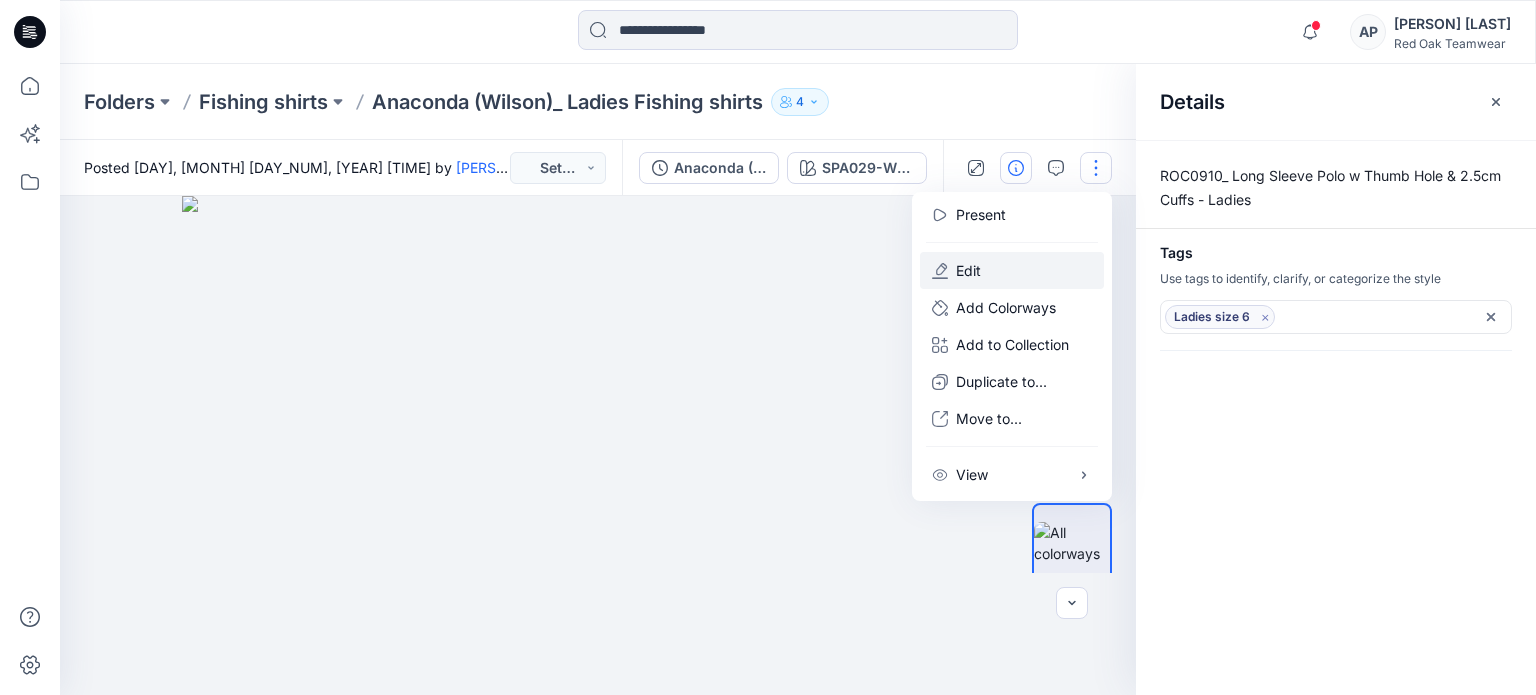 click on "Edit" at bounding box center [968, 270] 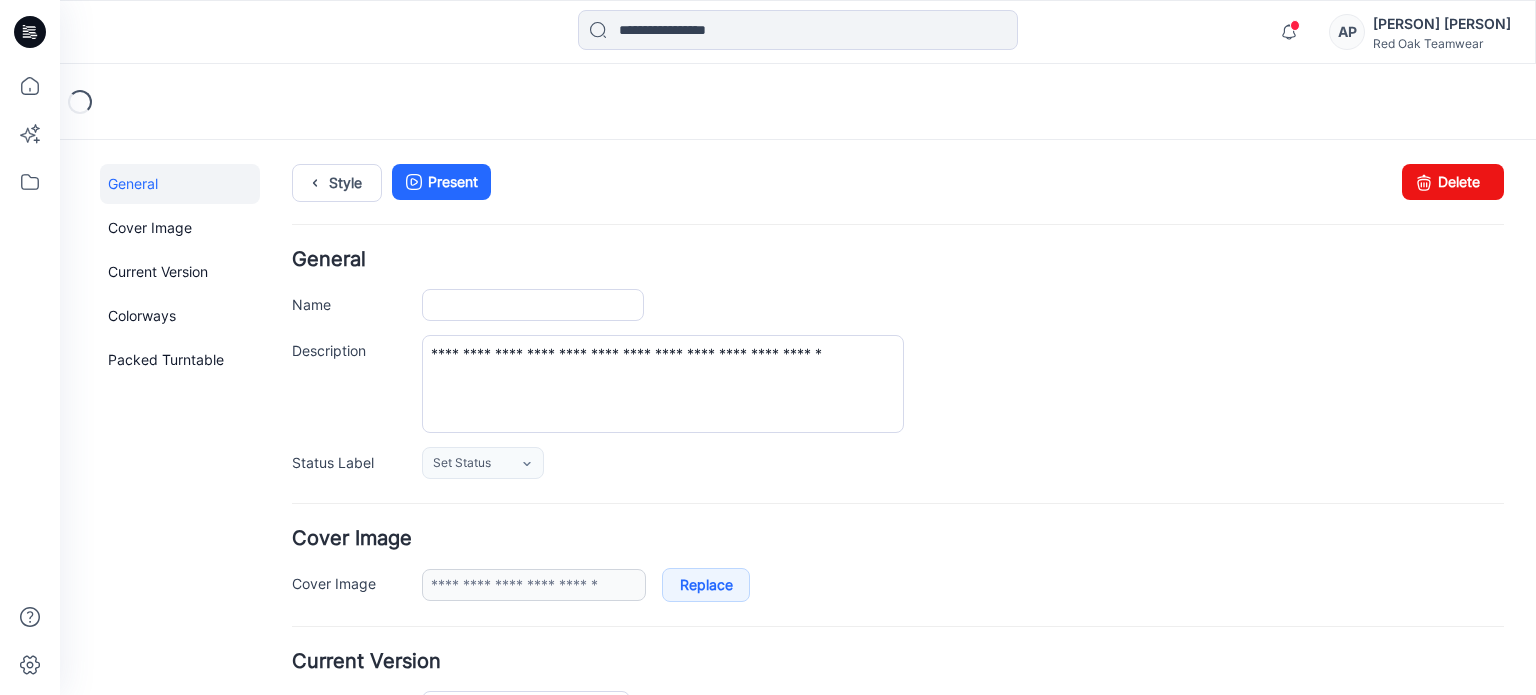 scroll, scrollTop: 0, scrollLeft: 0, axis: both 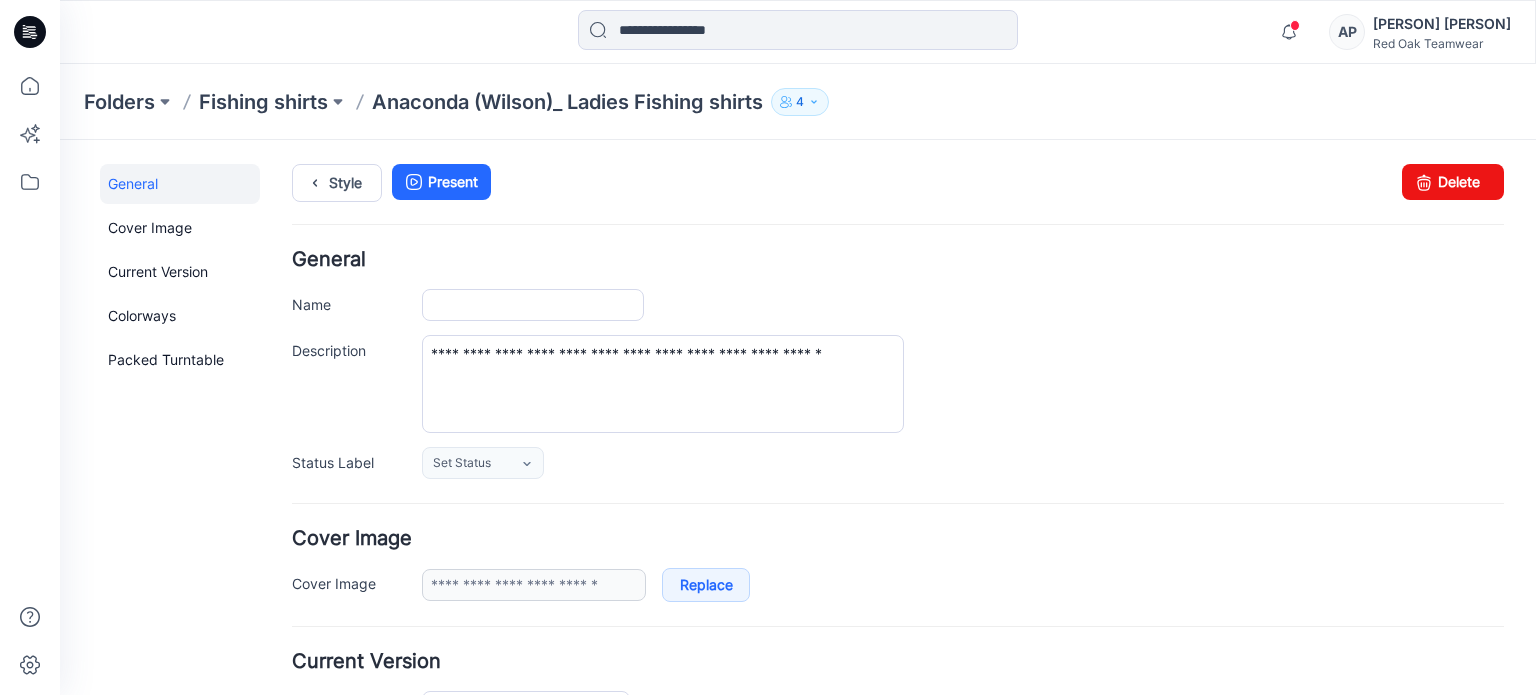 type on "**********" 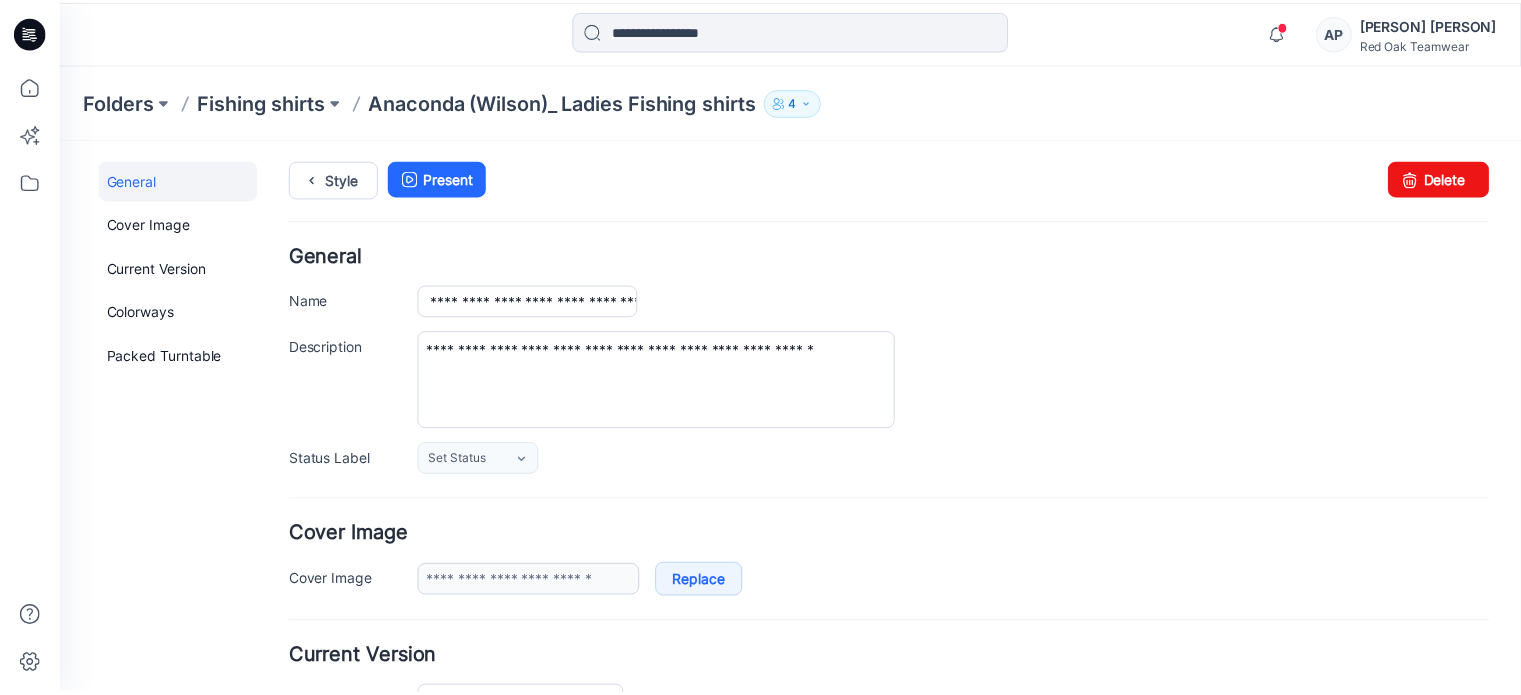 scroll, scrollTop: 0, scrollLeft: 0, axis: both 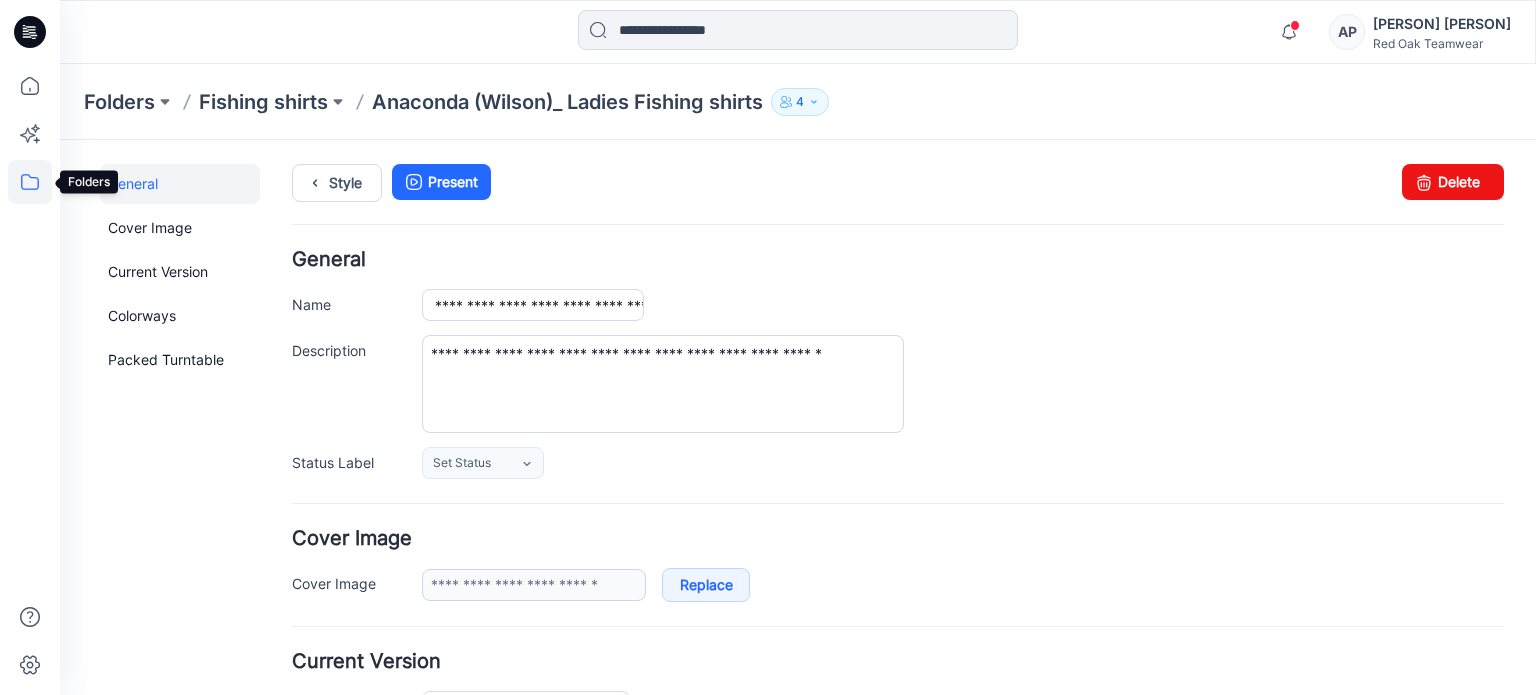click 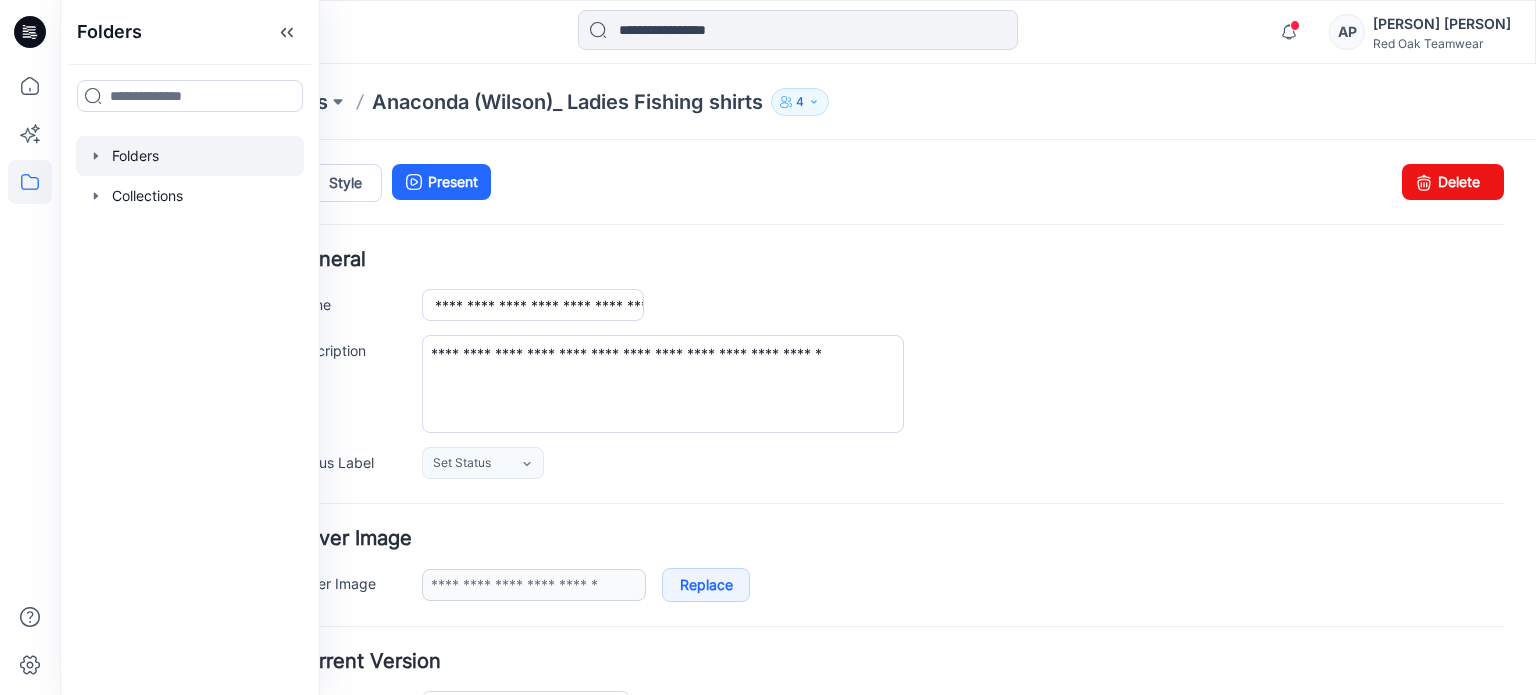 click at bounding box center (190, 156) 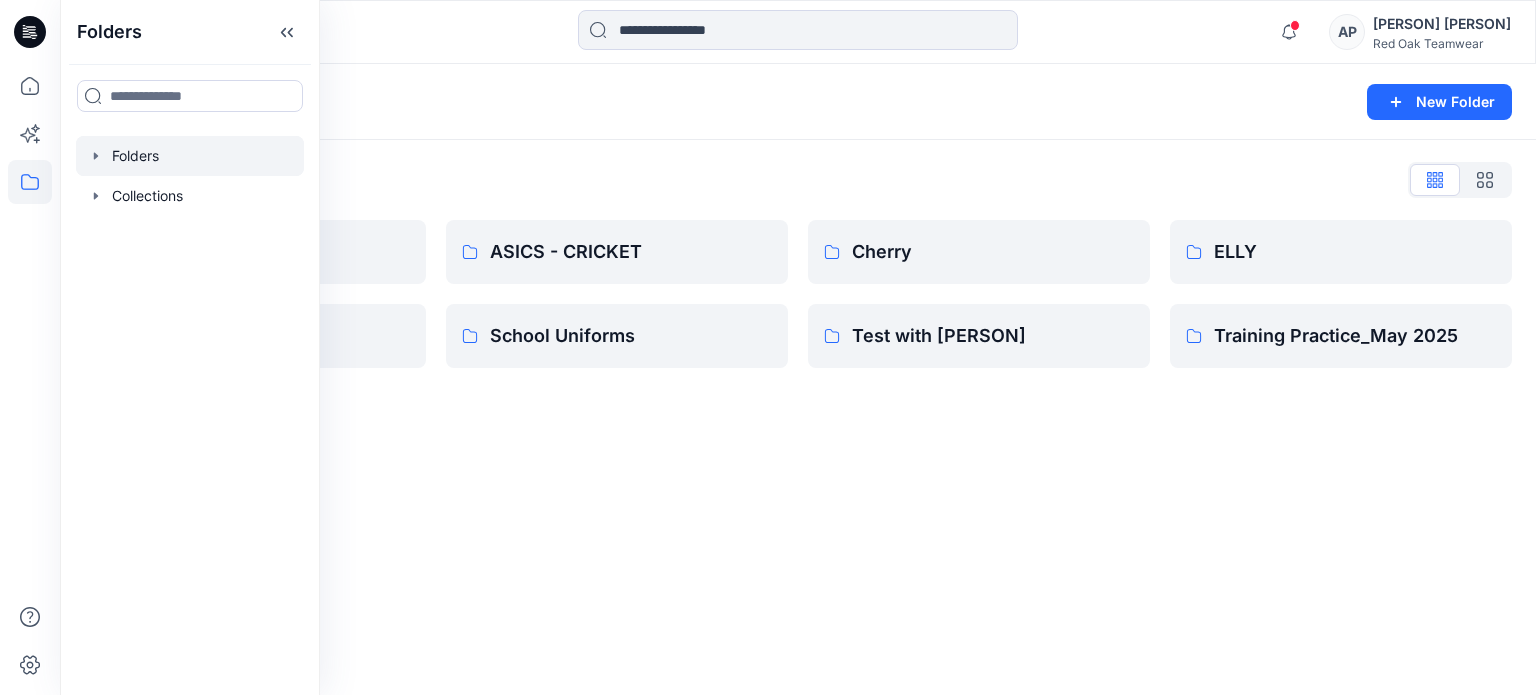 click on "Folders New Folder Folders List APRL Fishing shirts ASICS - CRICKET School Uniforms Cherry Test with [PERSON] ELLY Training Practice_[MONTH] [YEAR]" at bounding box center (798, 379) 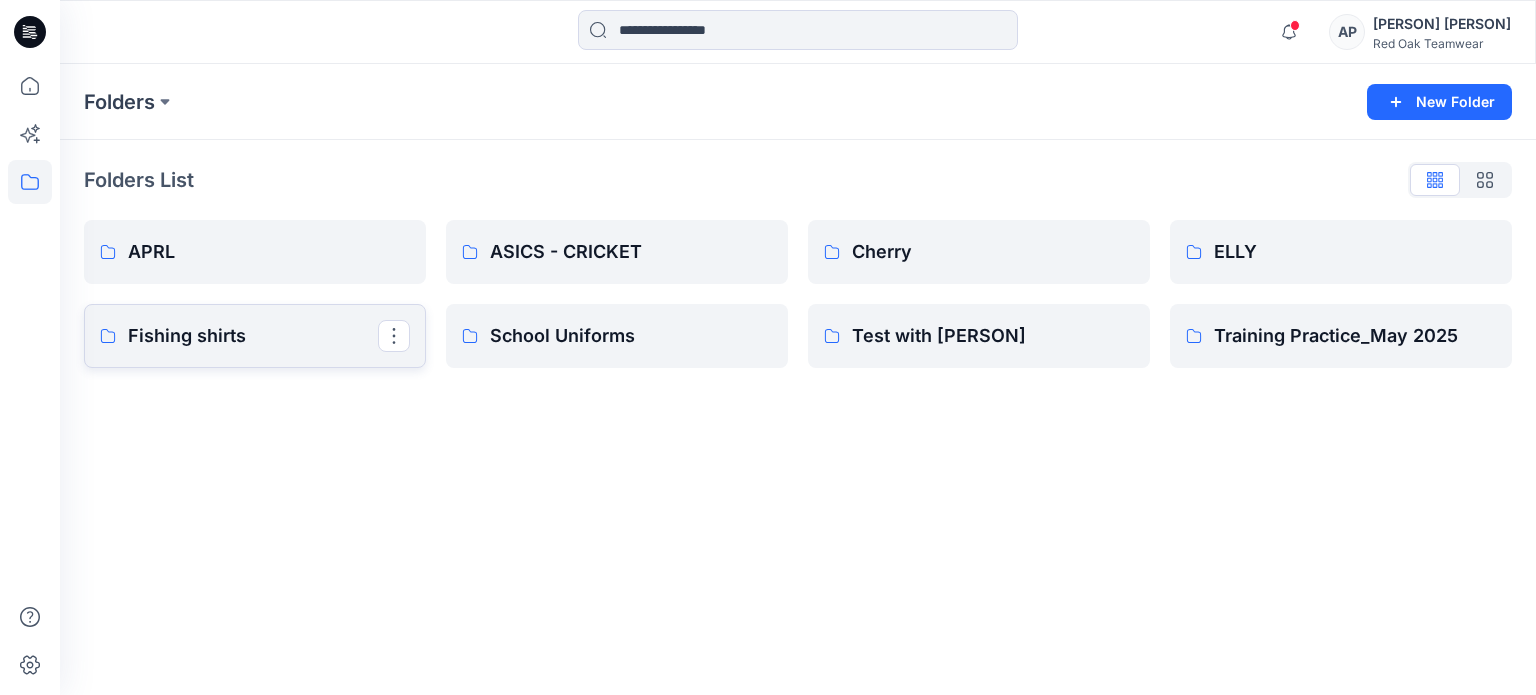 click on "Fishing shirts" at bounding box center (253, 336) 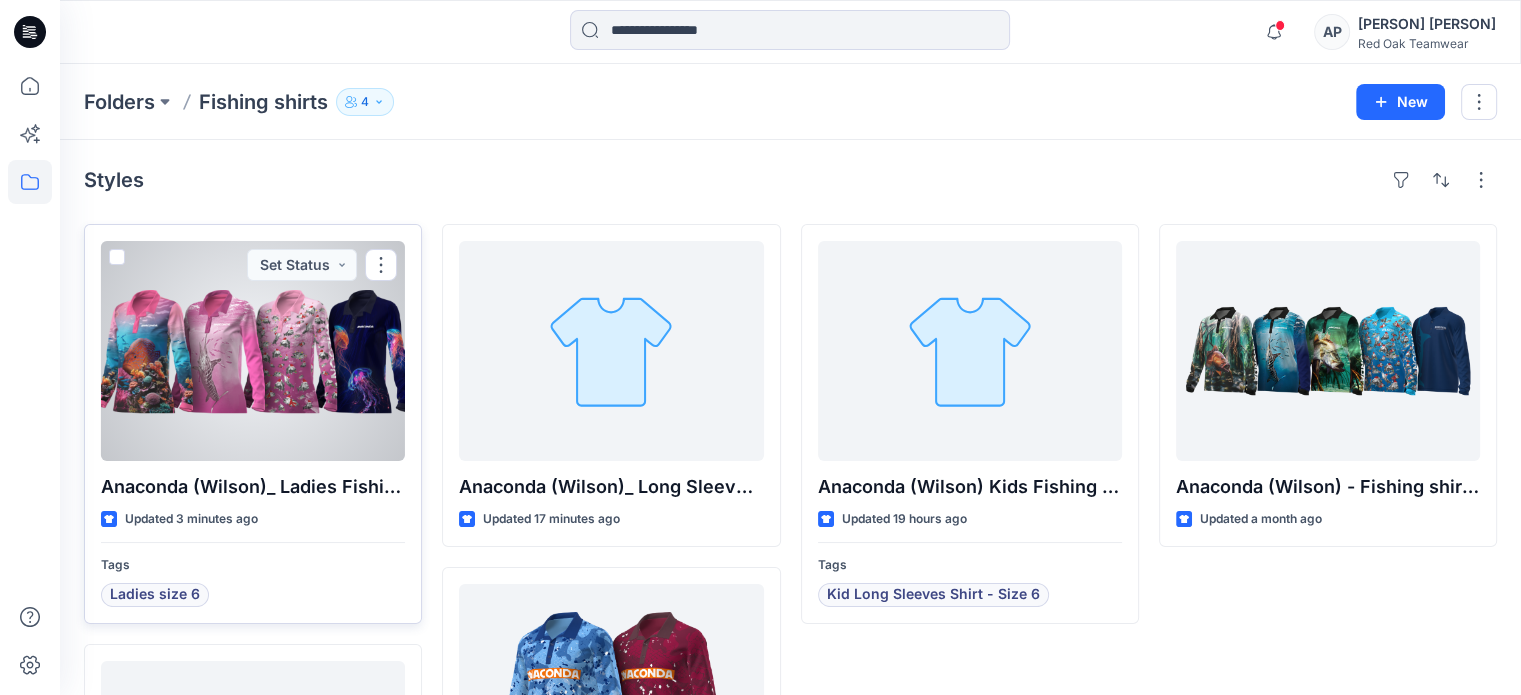 click on "Ladies size 6" at bounding box center [155, 595] 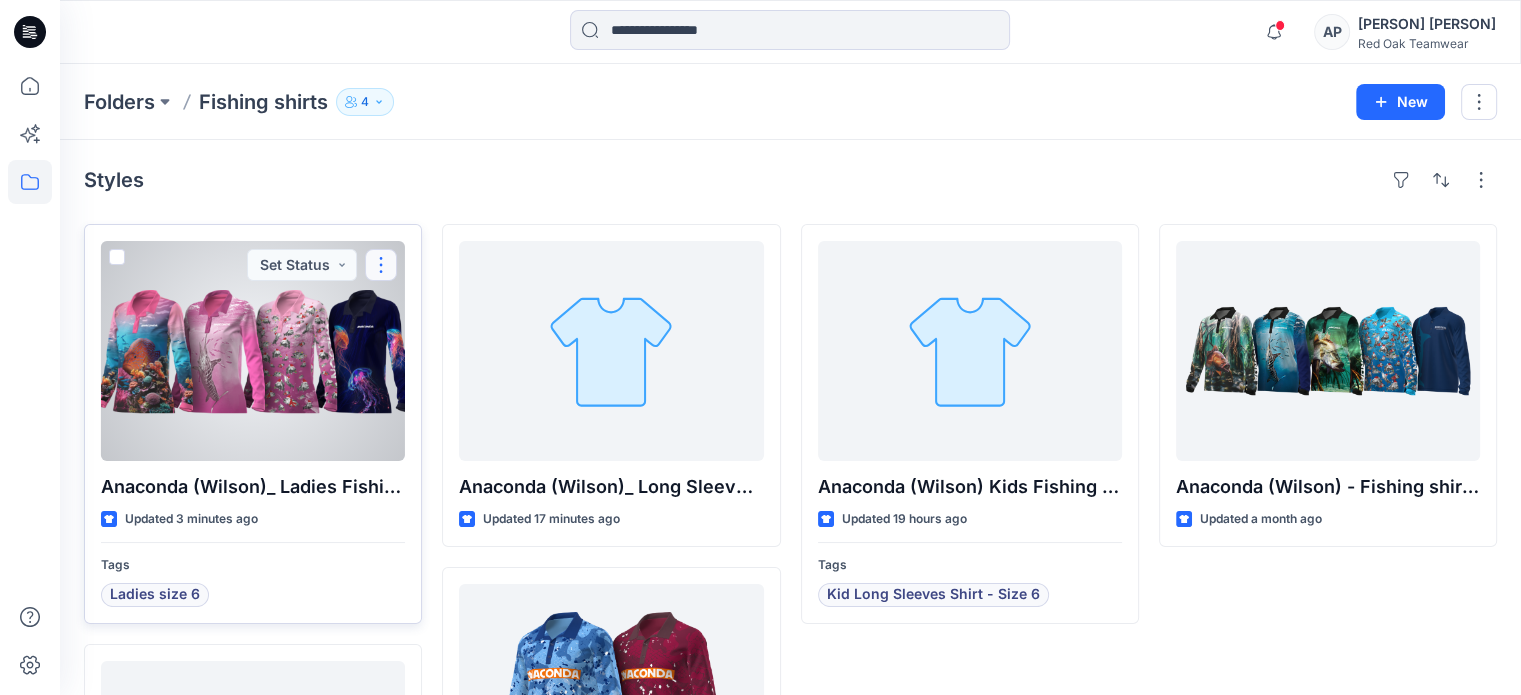 click at bounding box center [381, 265] 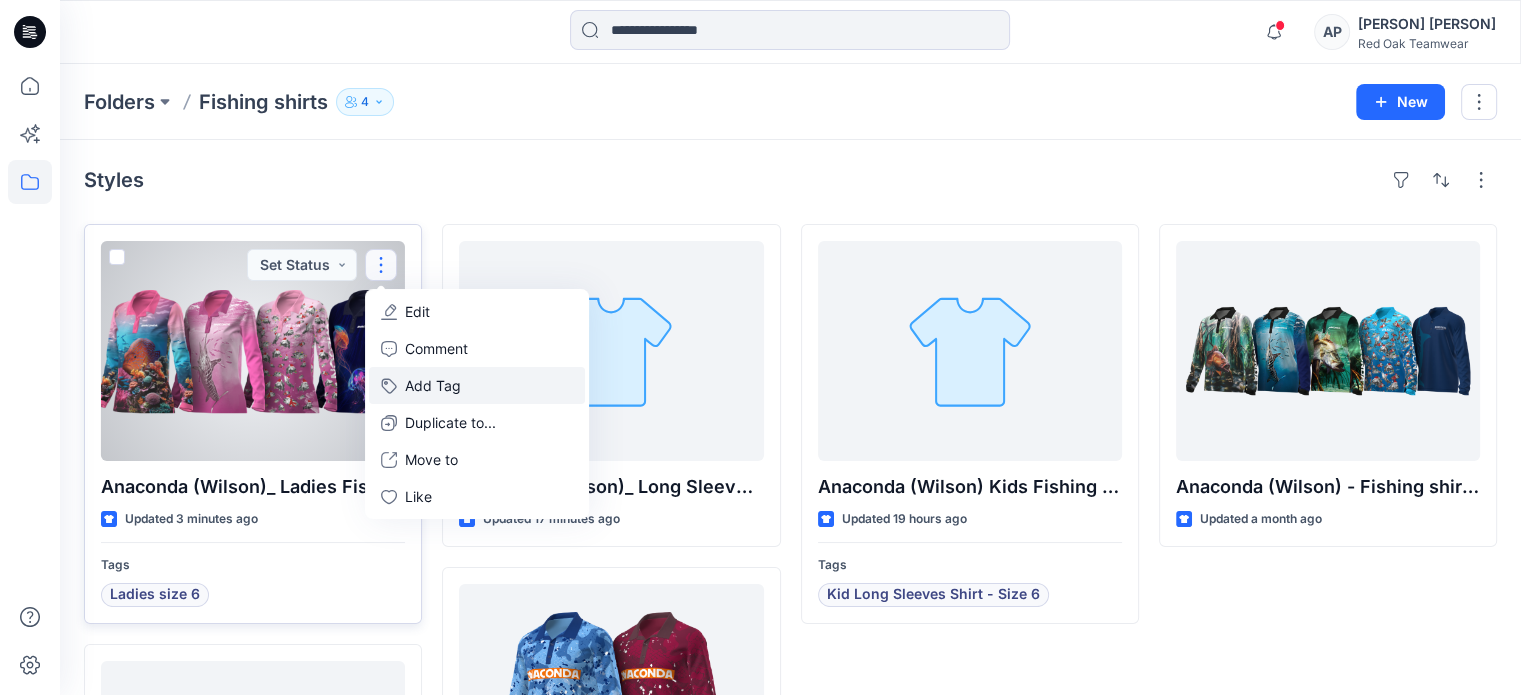 click on "Add Tag" at bounding box center [477, 385] 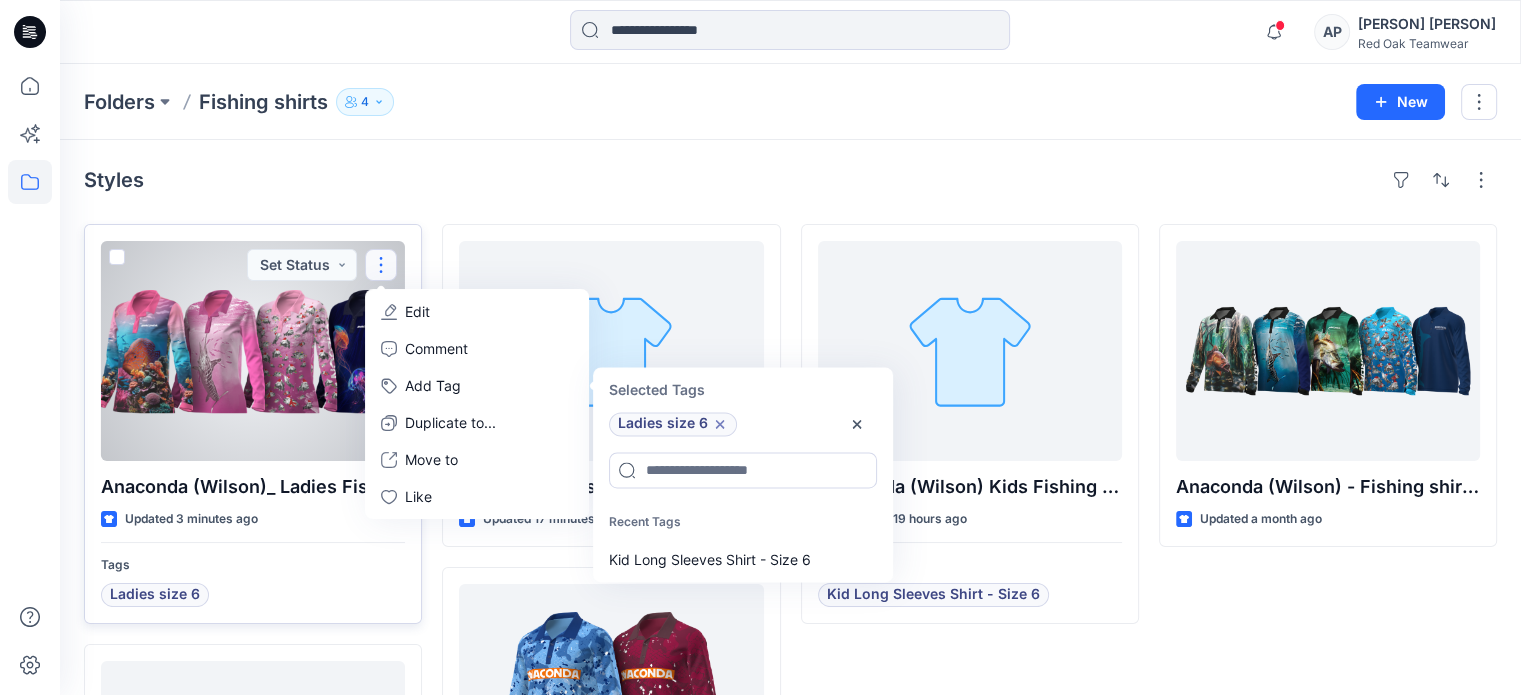click on "Recent Tags" at bounding box center (741, 522) 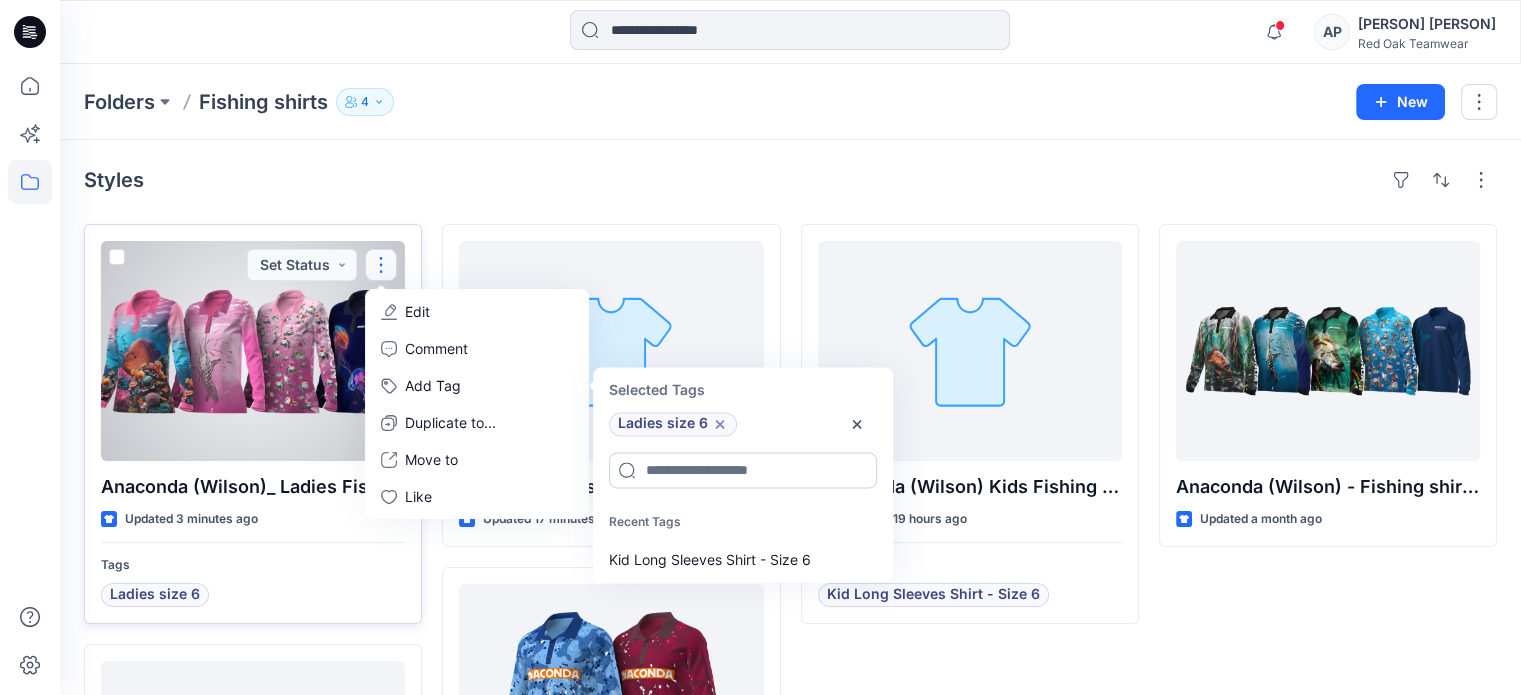 click at bounding box center (743, 470) 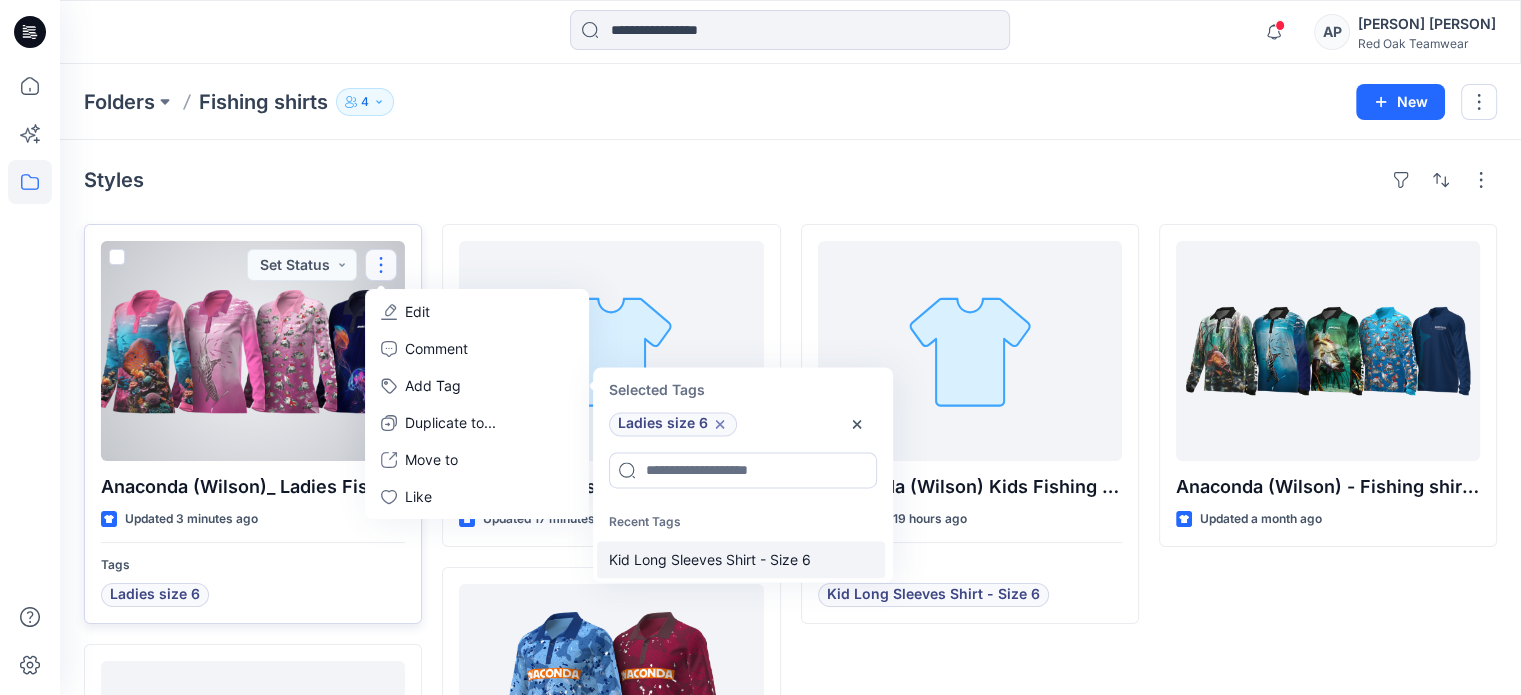 click on "Kid Long Sleeves Shirt - Size 6" at bounding box center (741, 559) 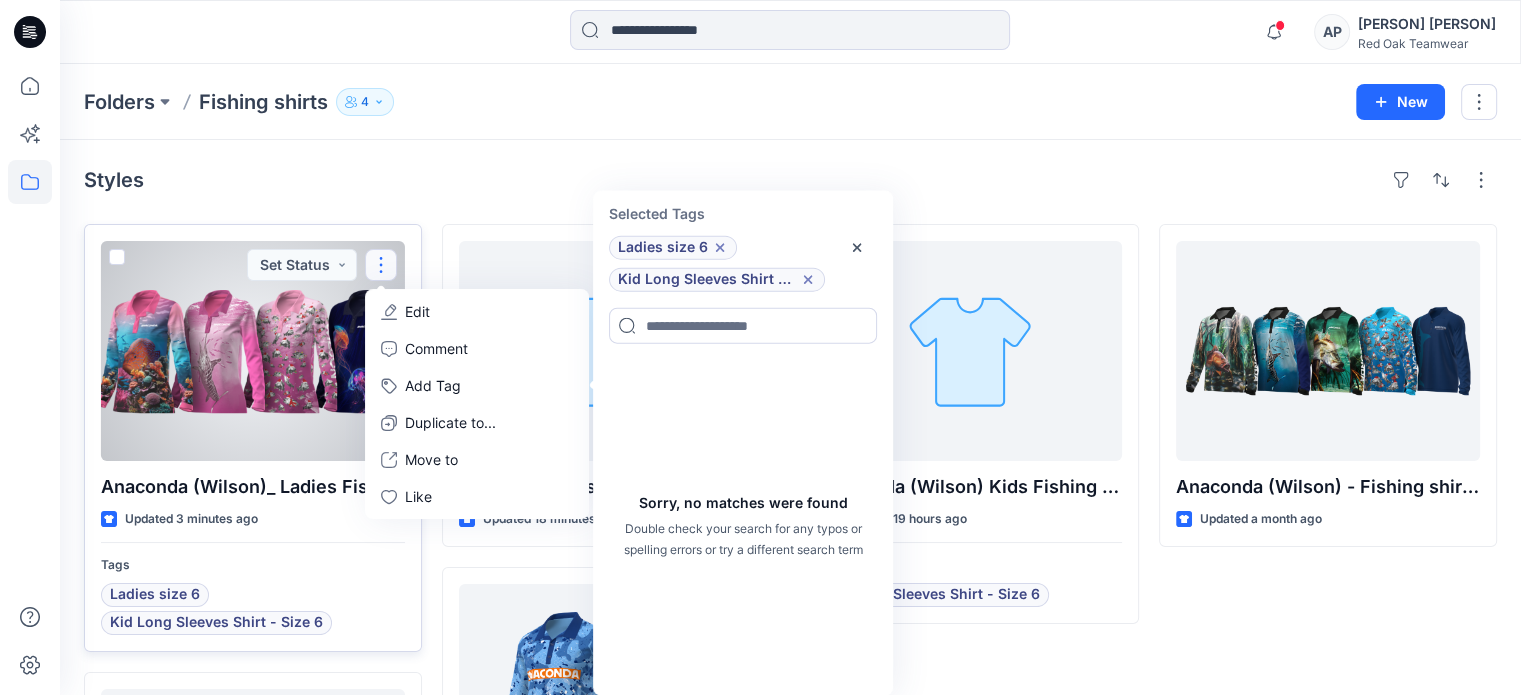 click 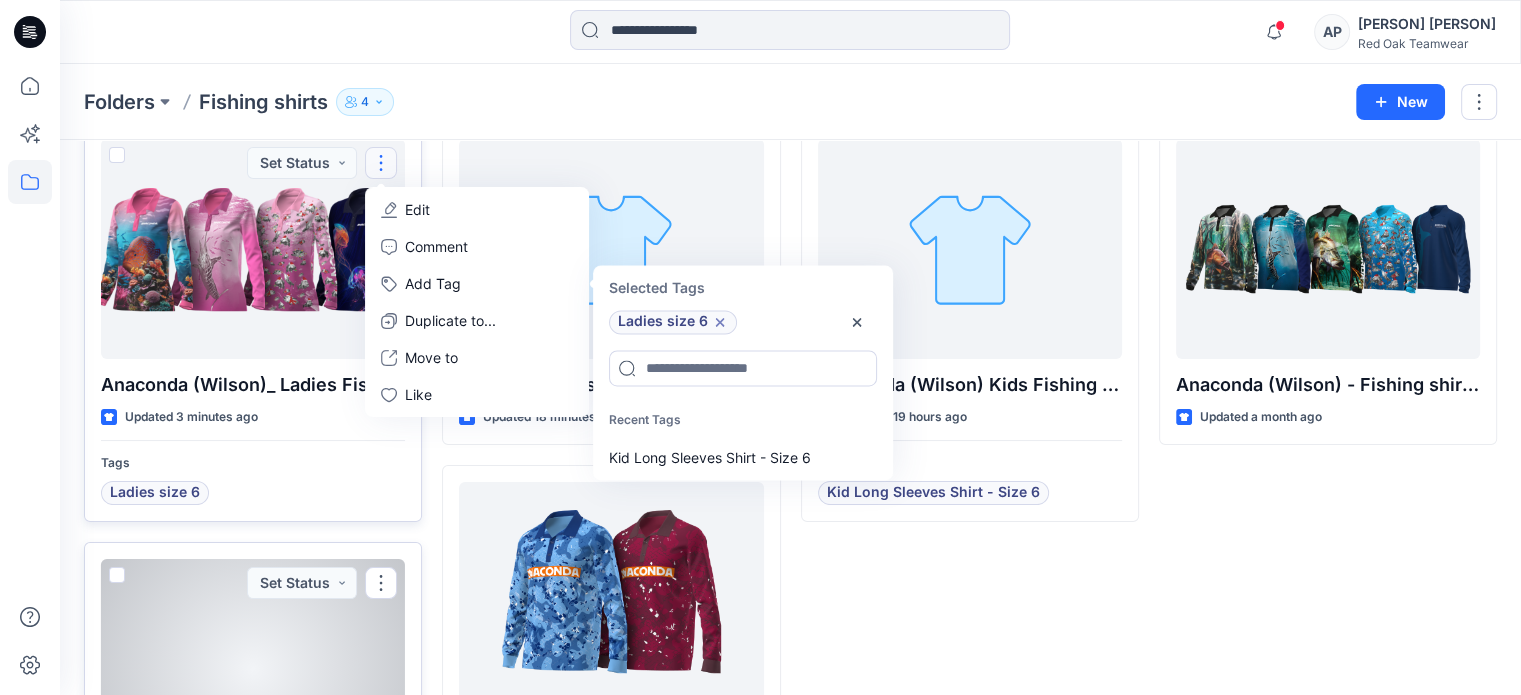 scroll, scrollTop: 101, scrollLeft: 0, axis: vertical 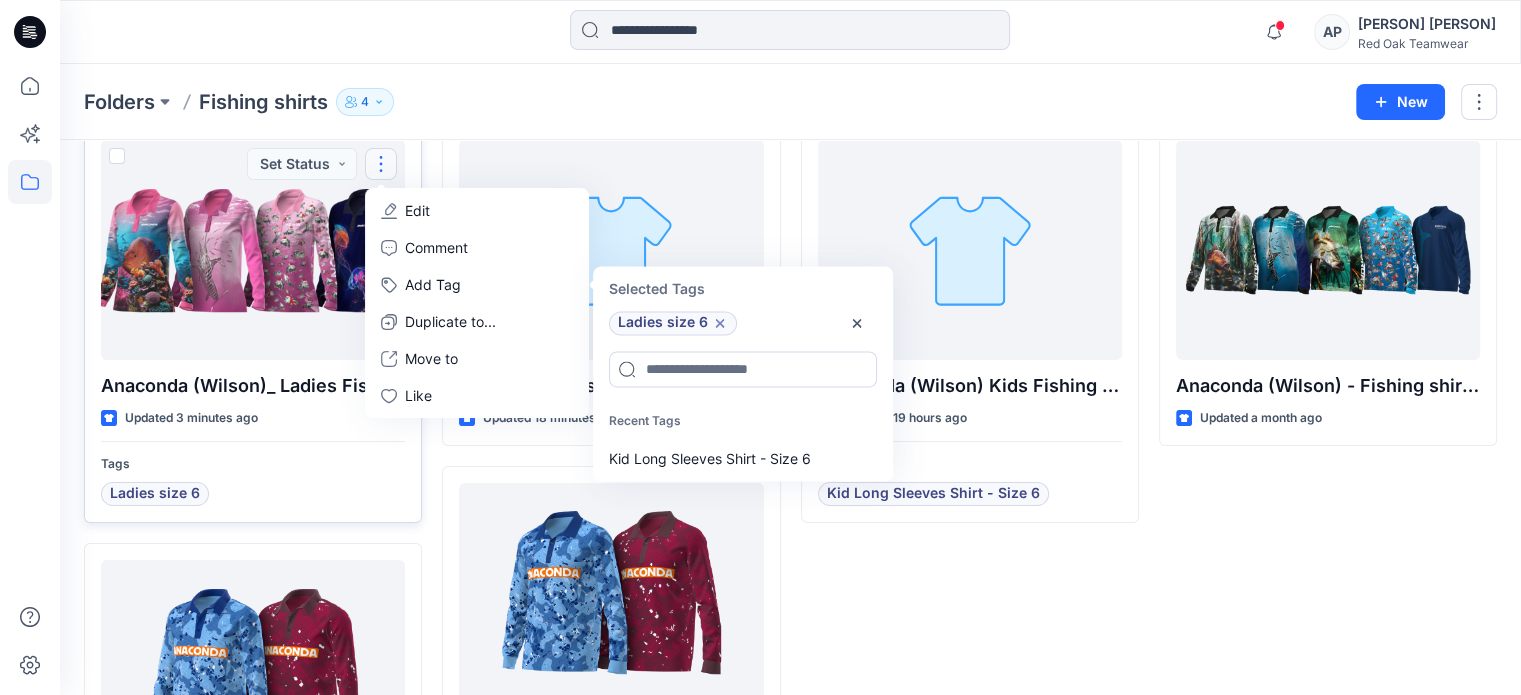 click on "Anaconda (Wilson) Kids Fishing Shirts Updated 19 hours ago Tags Kid Long Sleeves Shirt - Size 6" at bounding box center [970, 494] 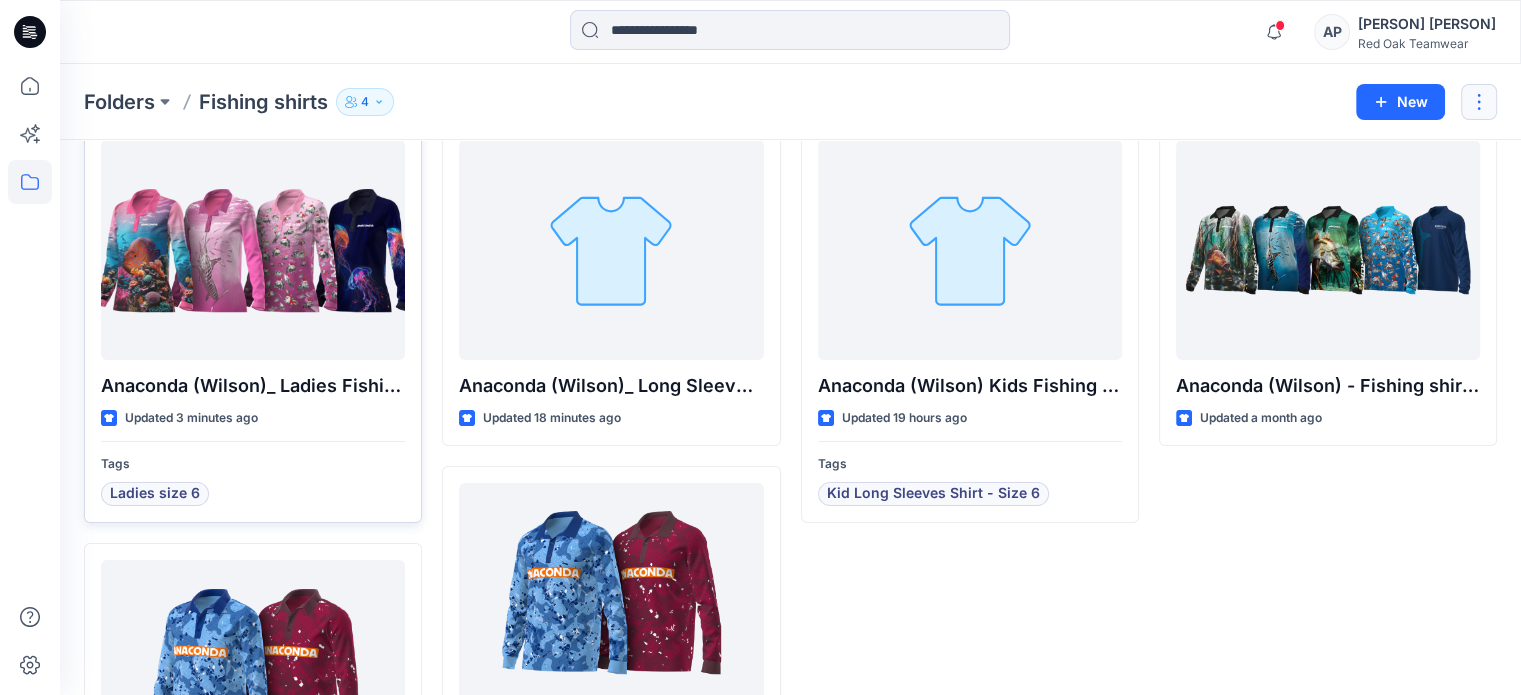 click at bounding box center (1479, 102) 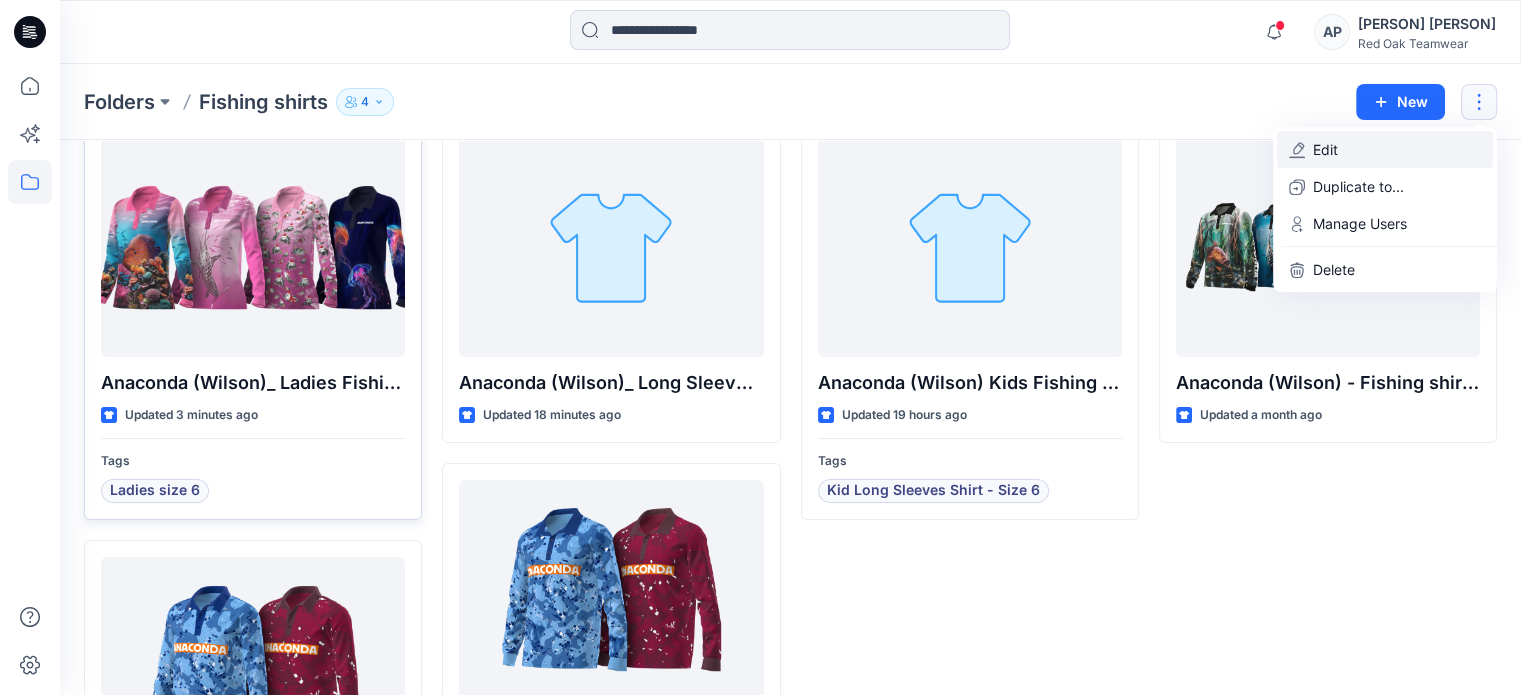 scroll, scrollTop: 102, scrollLeft: 0, axis: vertical 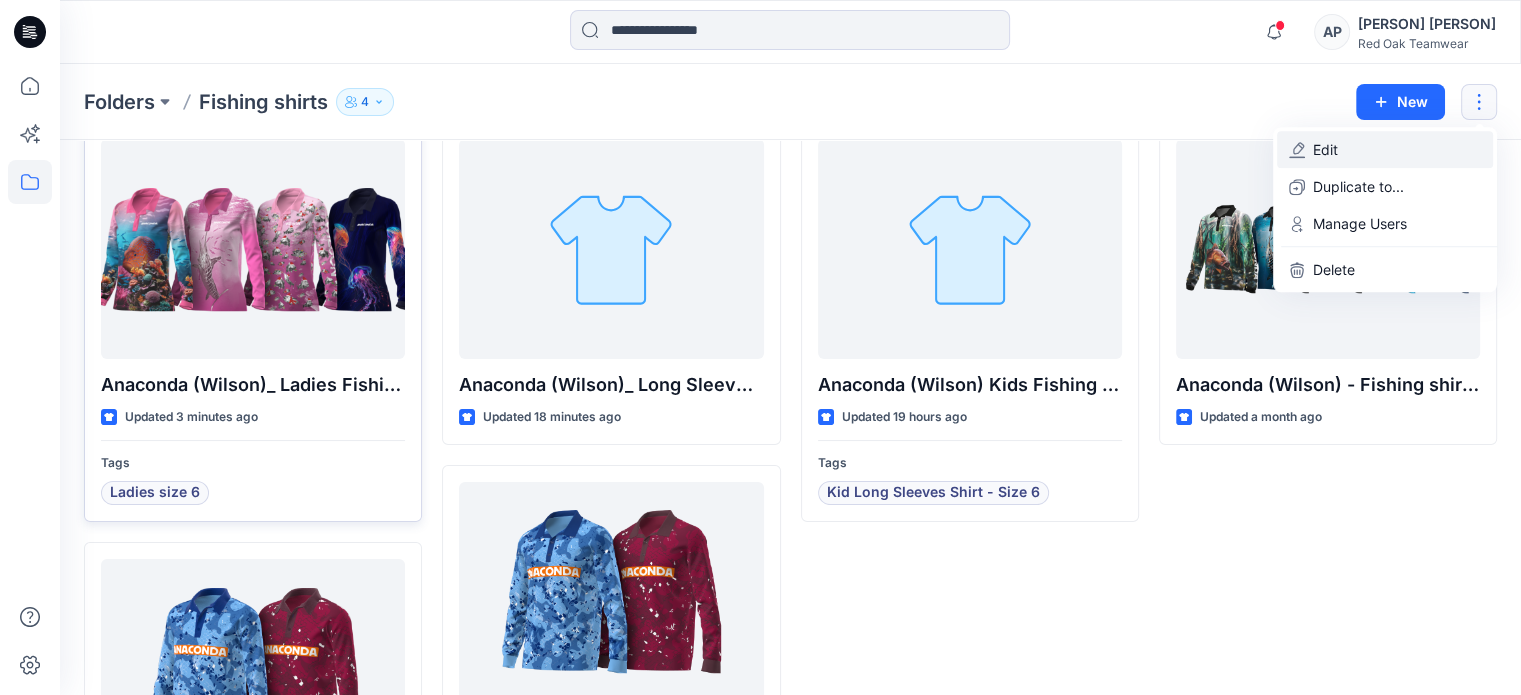 click on "Edit" at bounding box center [1385, 149] 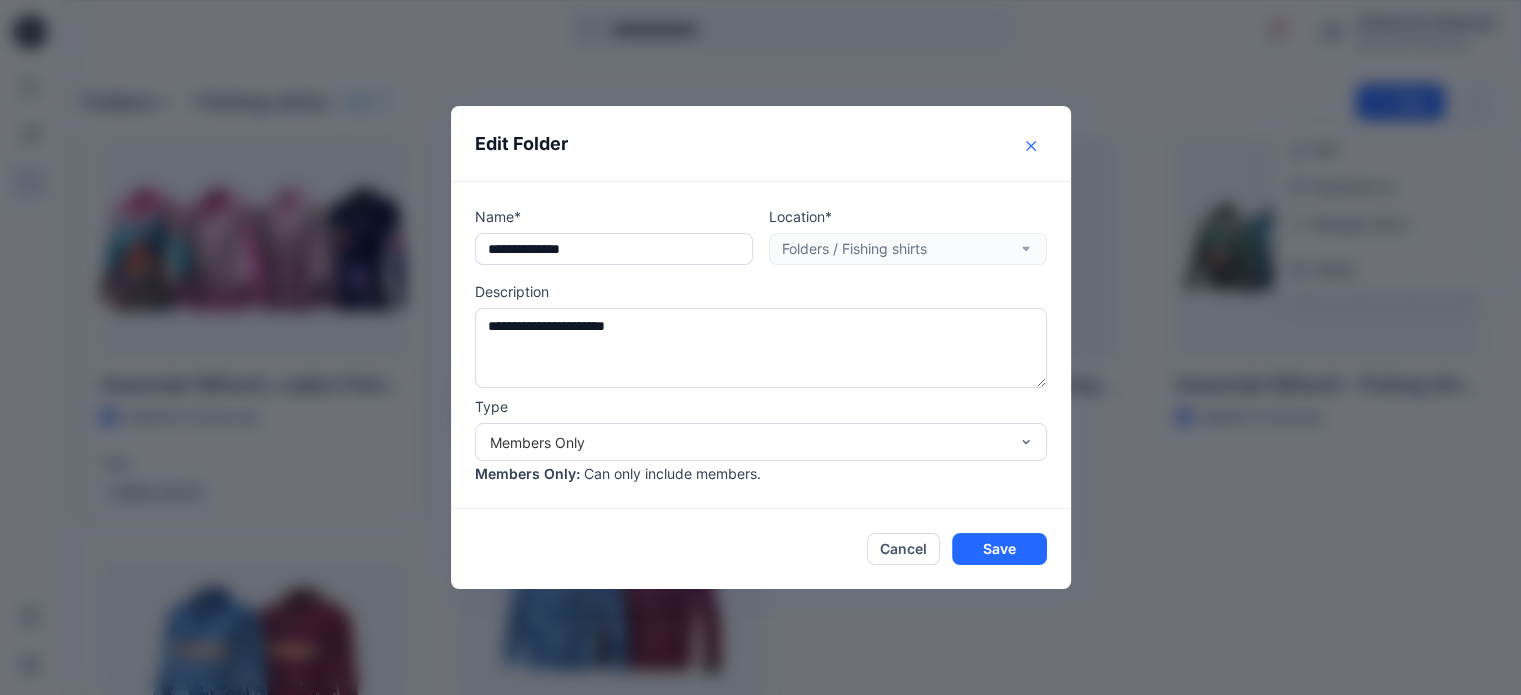 click at bounding box center (1031, 146) 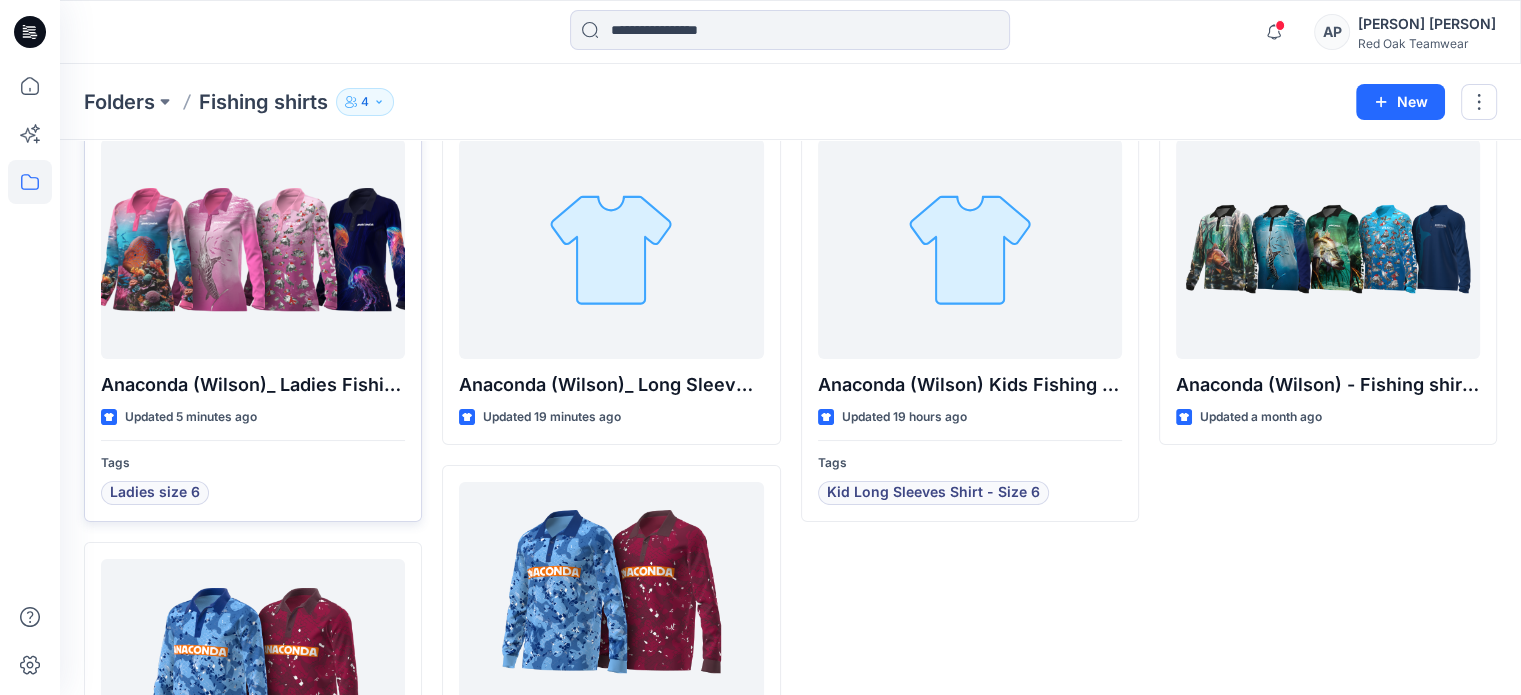 click on "[PERSON] [LAST]" at bounding box center (1427, 24) 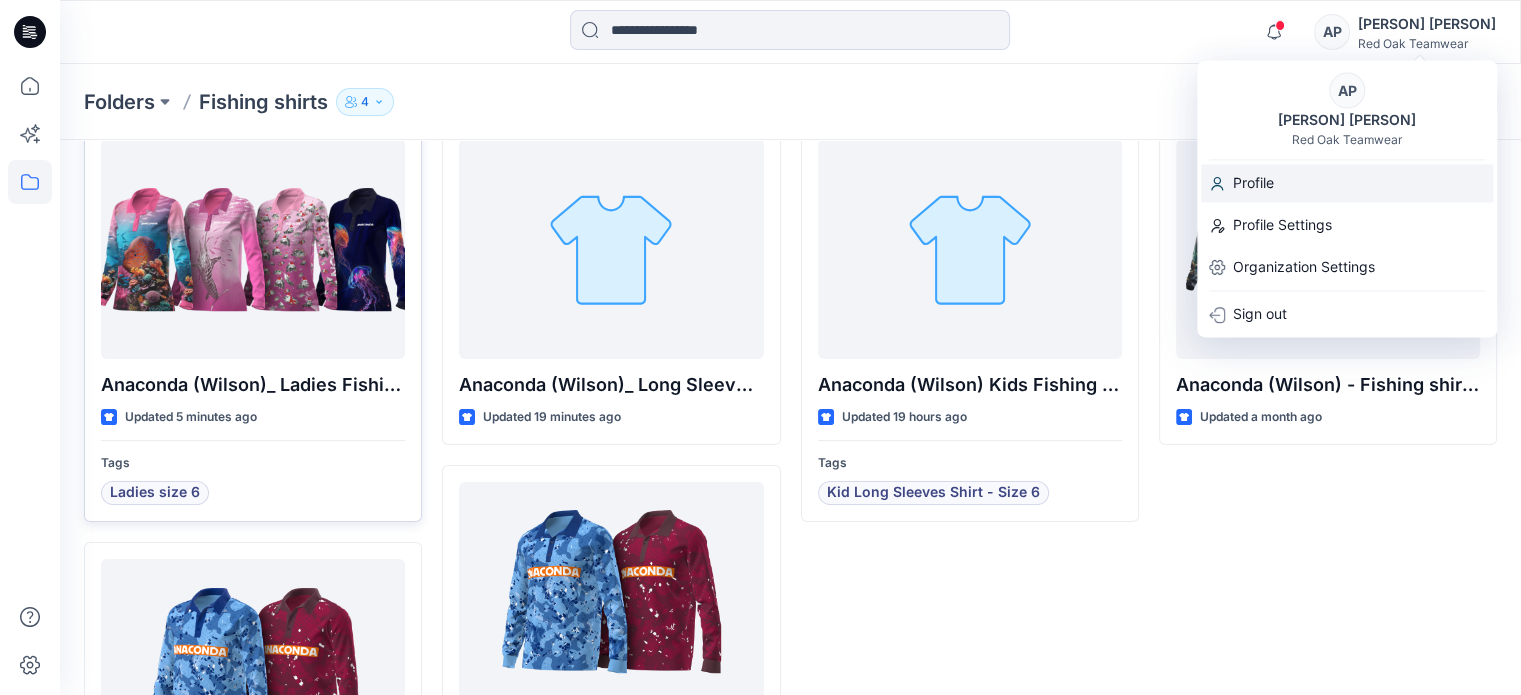click on "Profile" at bounding box center (1347, 183) 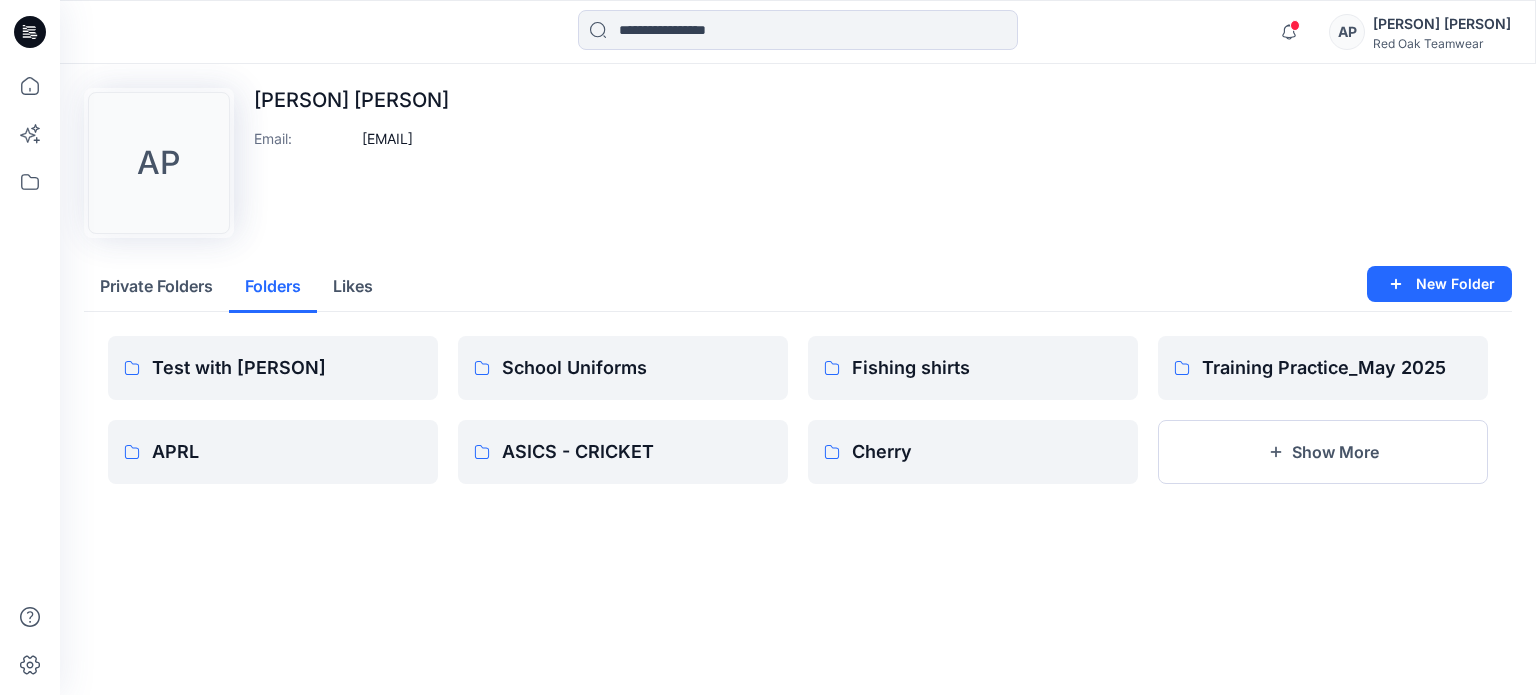 click on "Folders" at bounding box center [273, 287] 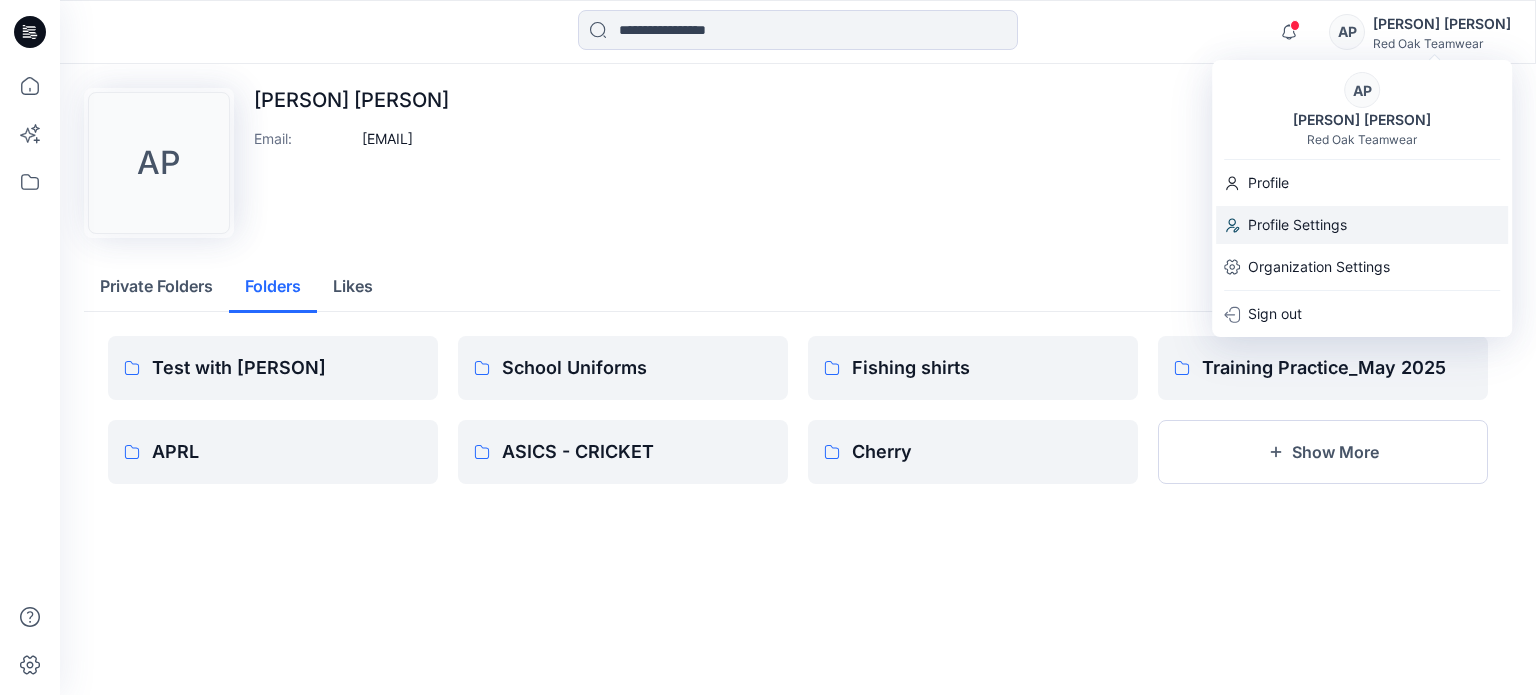 click on "Profile Settings" at bounding box center (1297, 225) 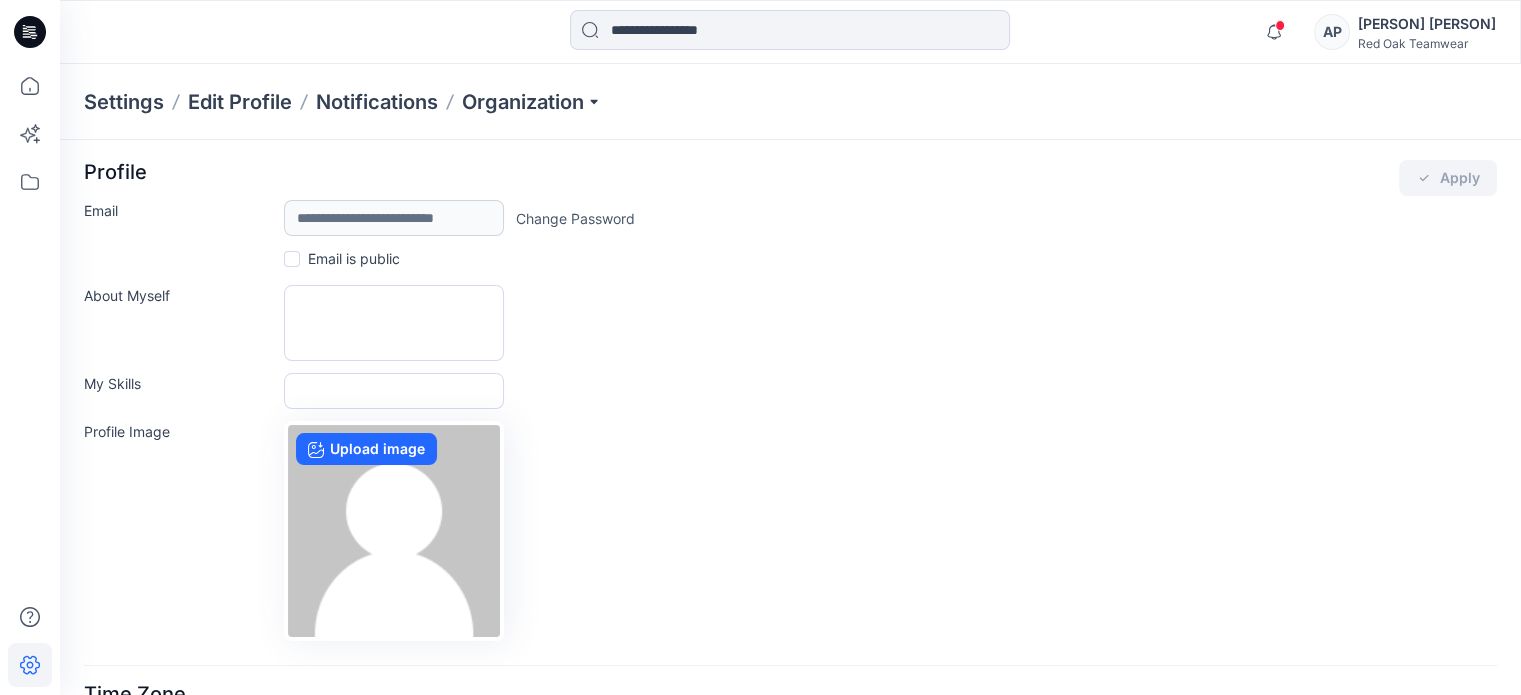 scroll, scrollTop: 0, scrollLeft: 0, axis: both 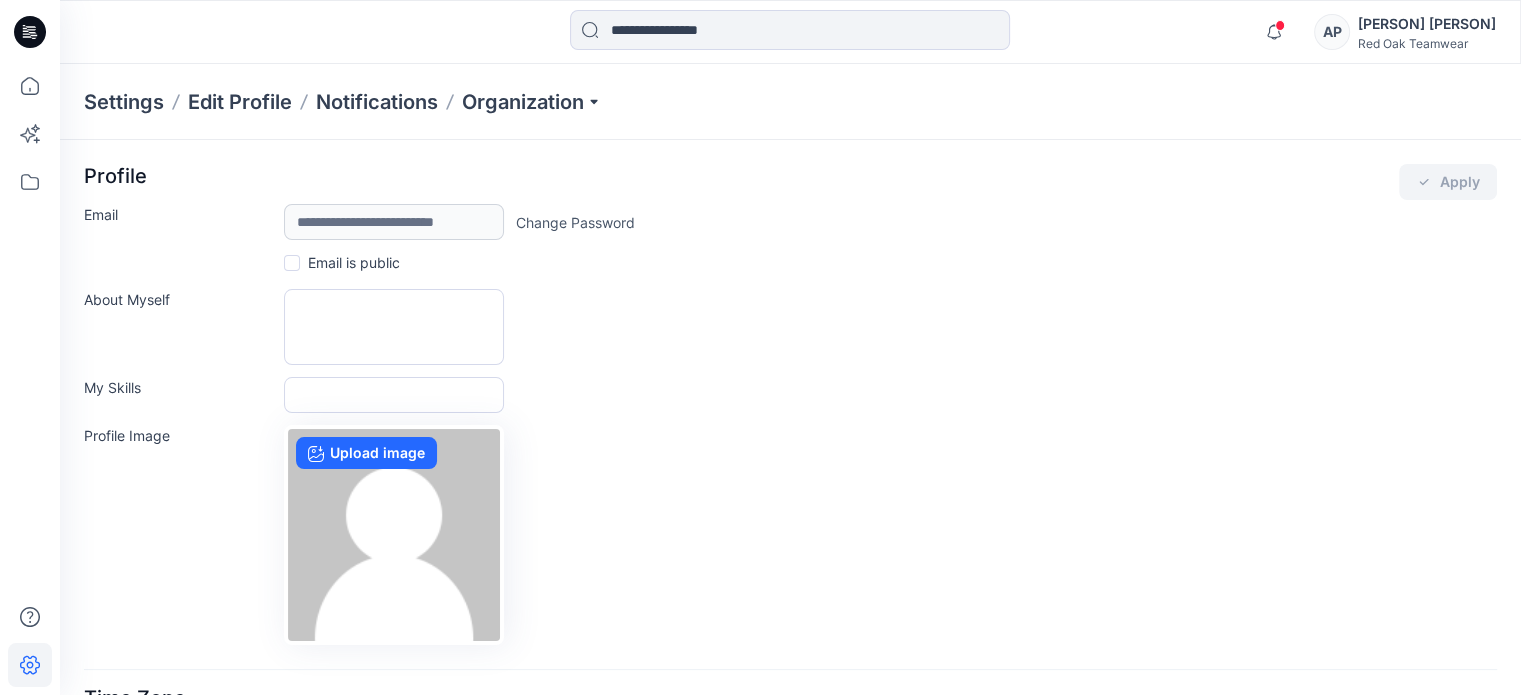click on "[PERSON] [LAST]" at bounding box center (1427, 24) 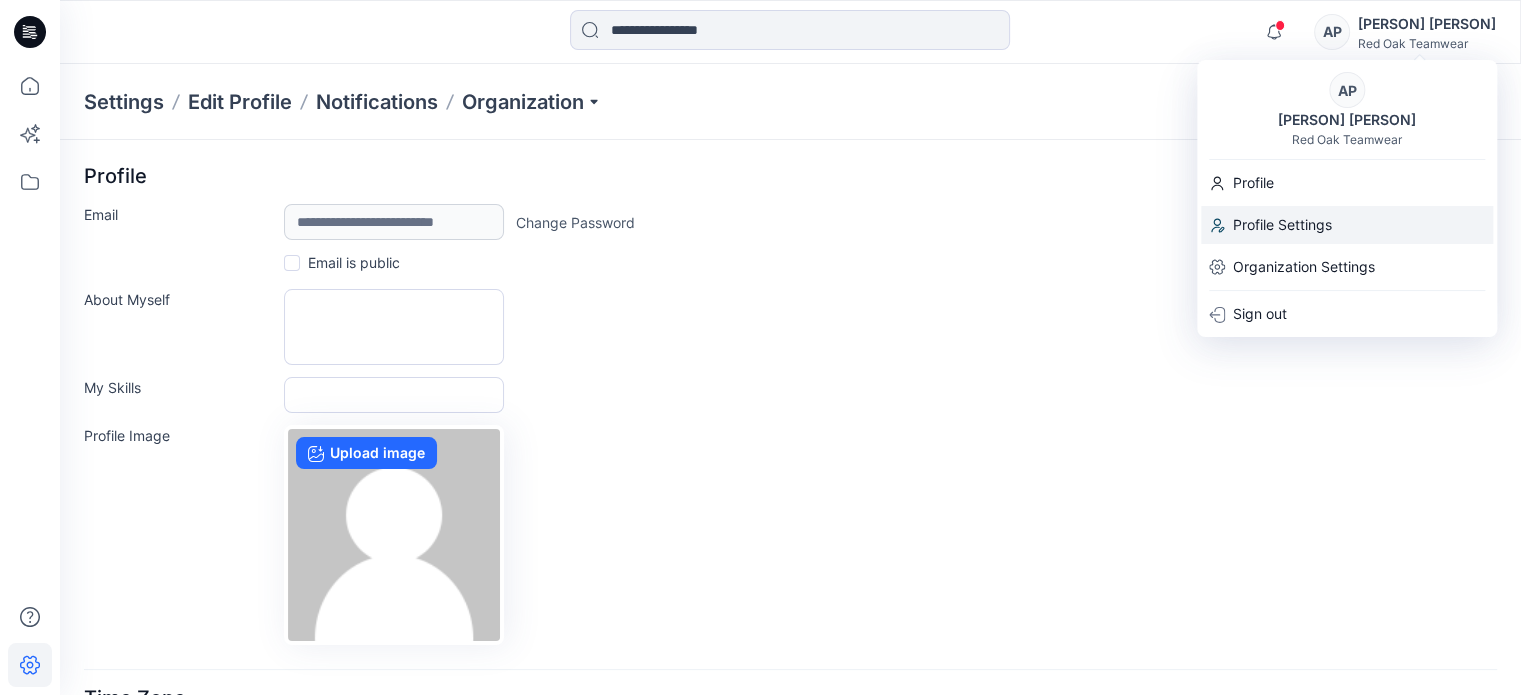 click on "Profile Settings" at bounding box center [1282, 225] 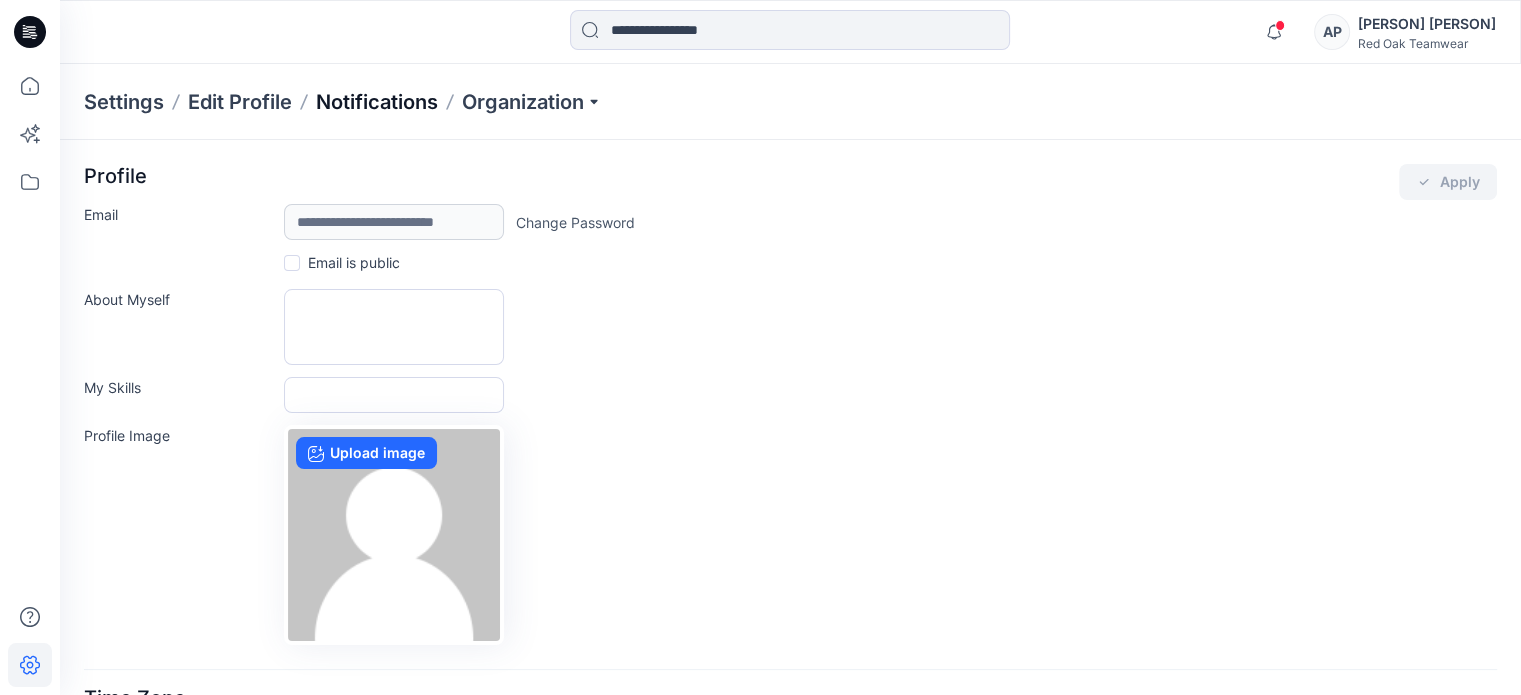 click on "Notifications" at bounding box center (377, 102) 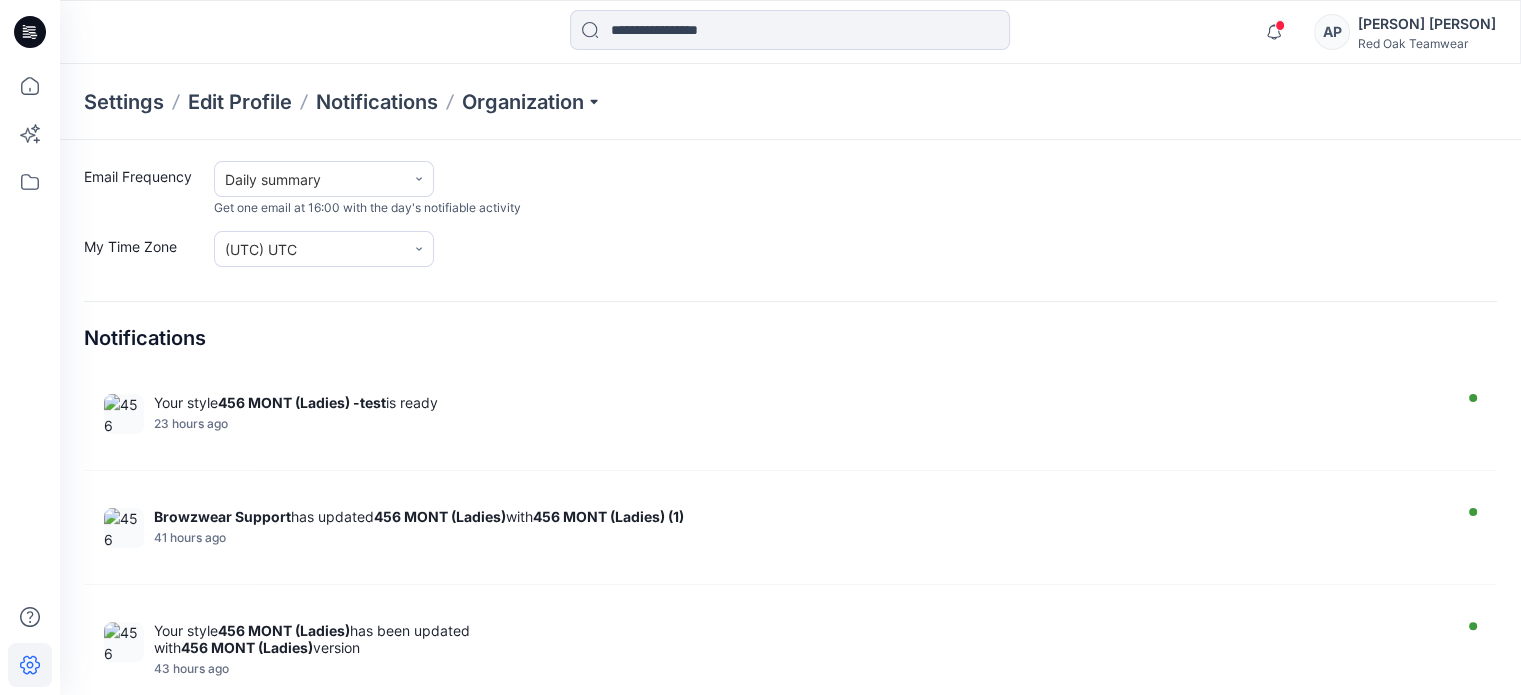 scroll, scrollTop: 430, scrollLeft: 0, axis: vertical 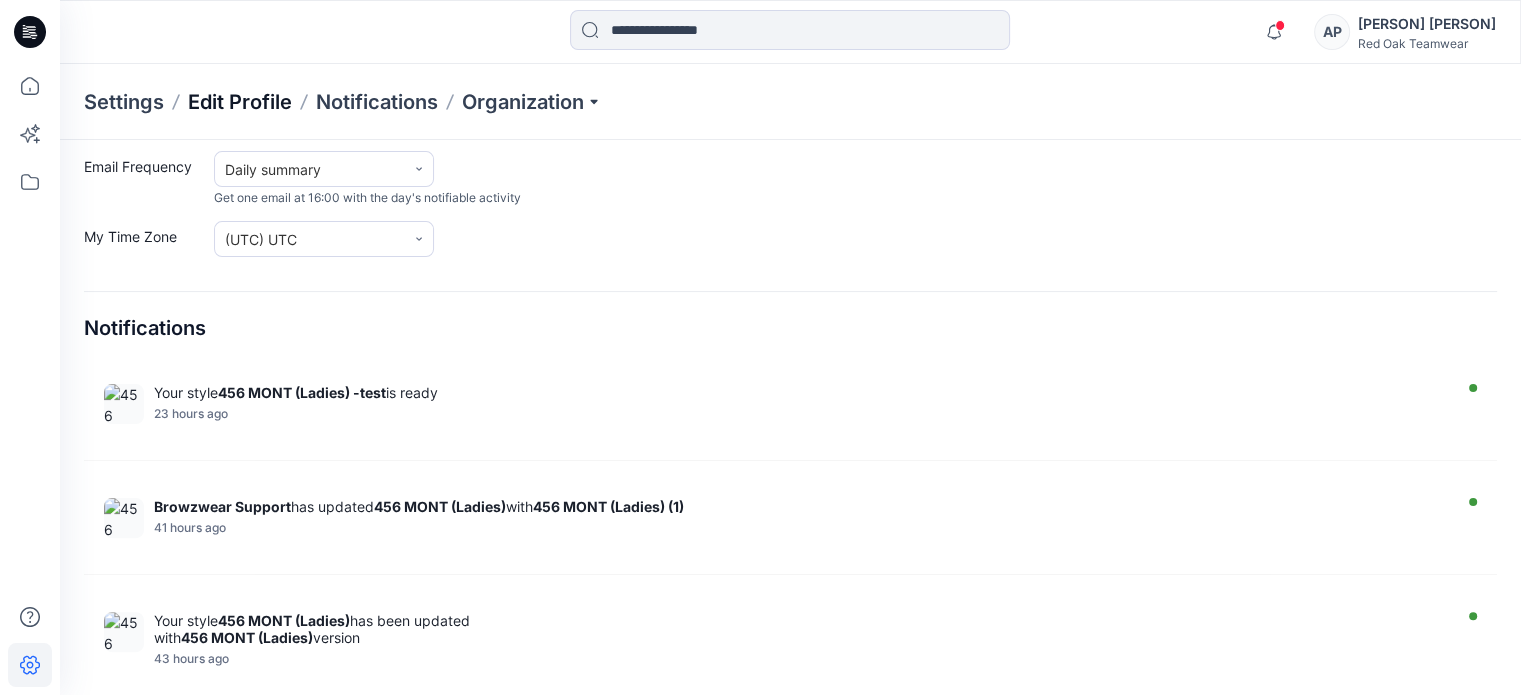 click on "Edit Profile" at bounding box center [240, 102] 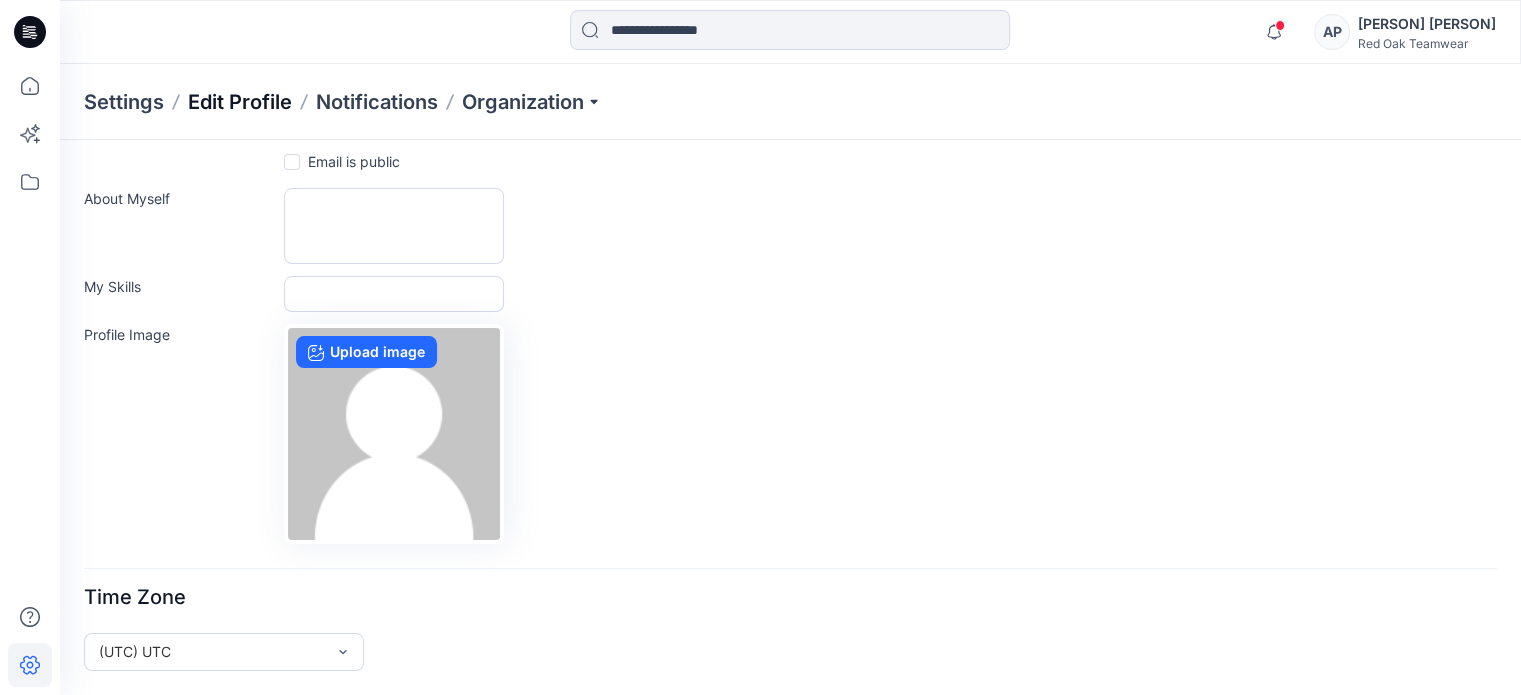 scroll, scrollTop: 100, scrollLeft: 0, axis: vertical 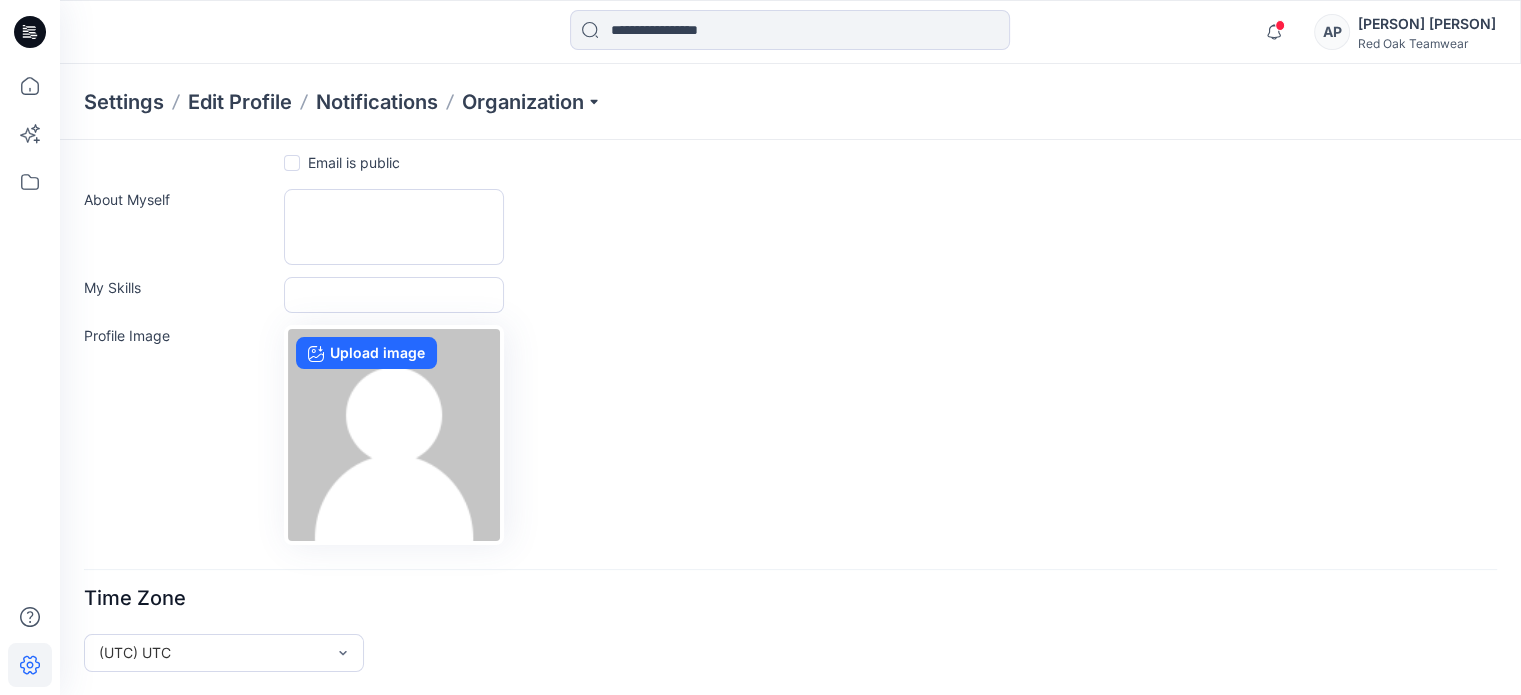 click on "Settings" at bounding box center [124, 102] 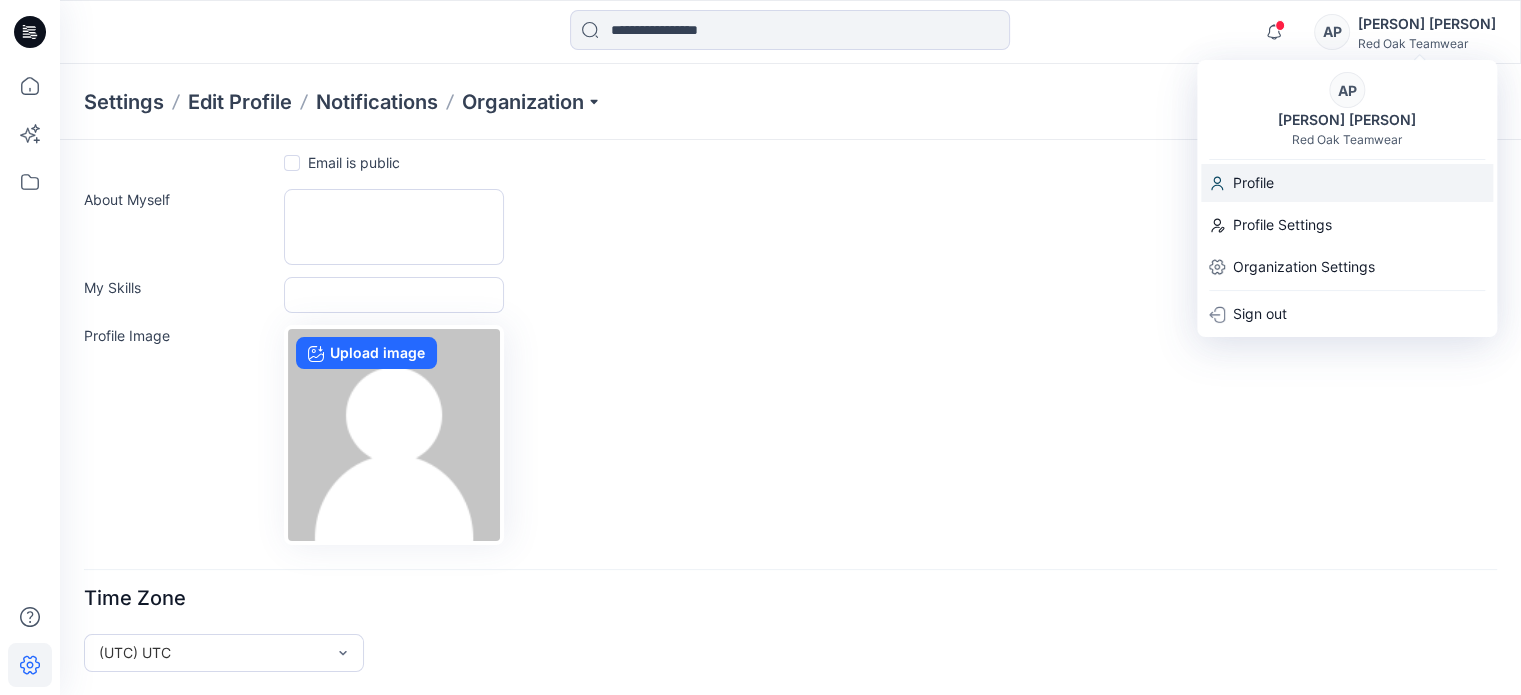 click on "Profile" at bounding box center (1253, 183) 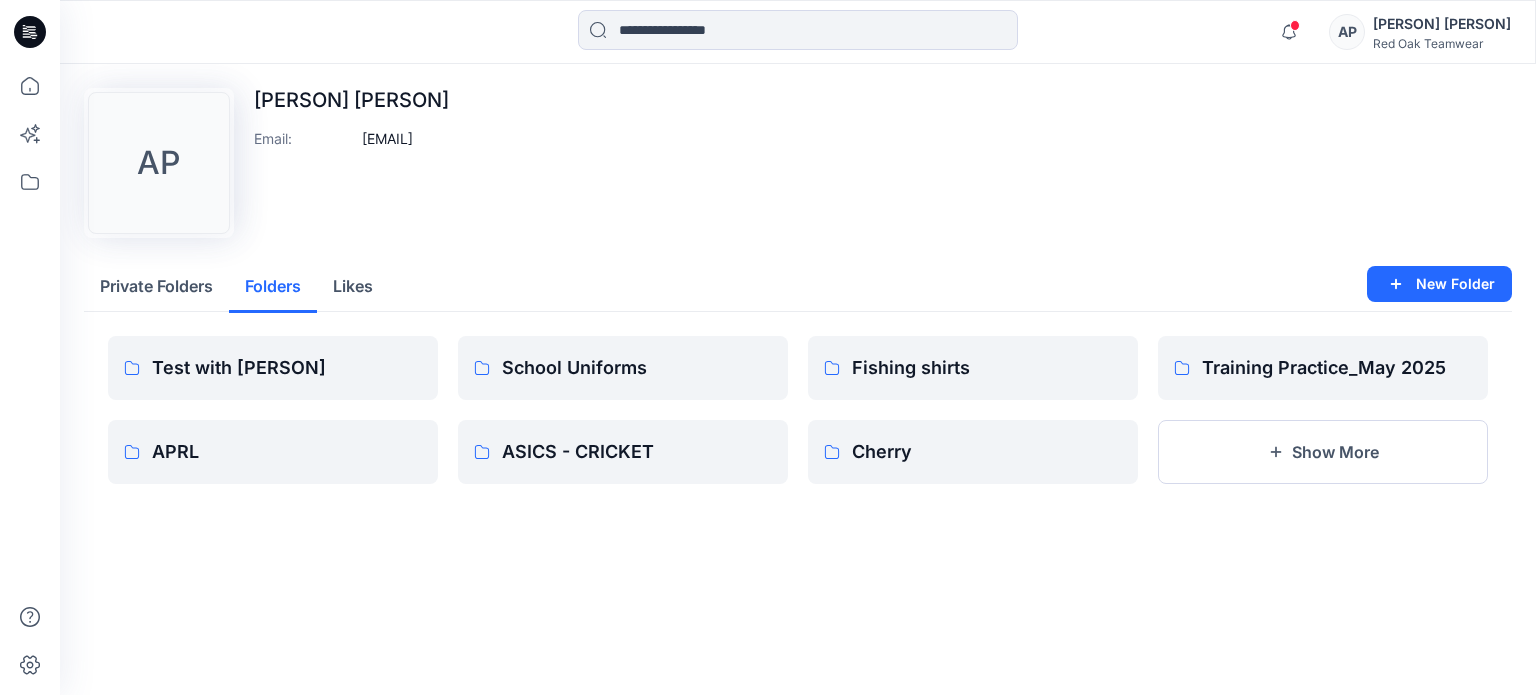 click on "Folders" at bounding box center (273, 287) 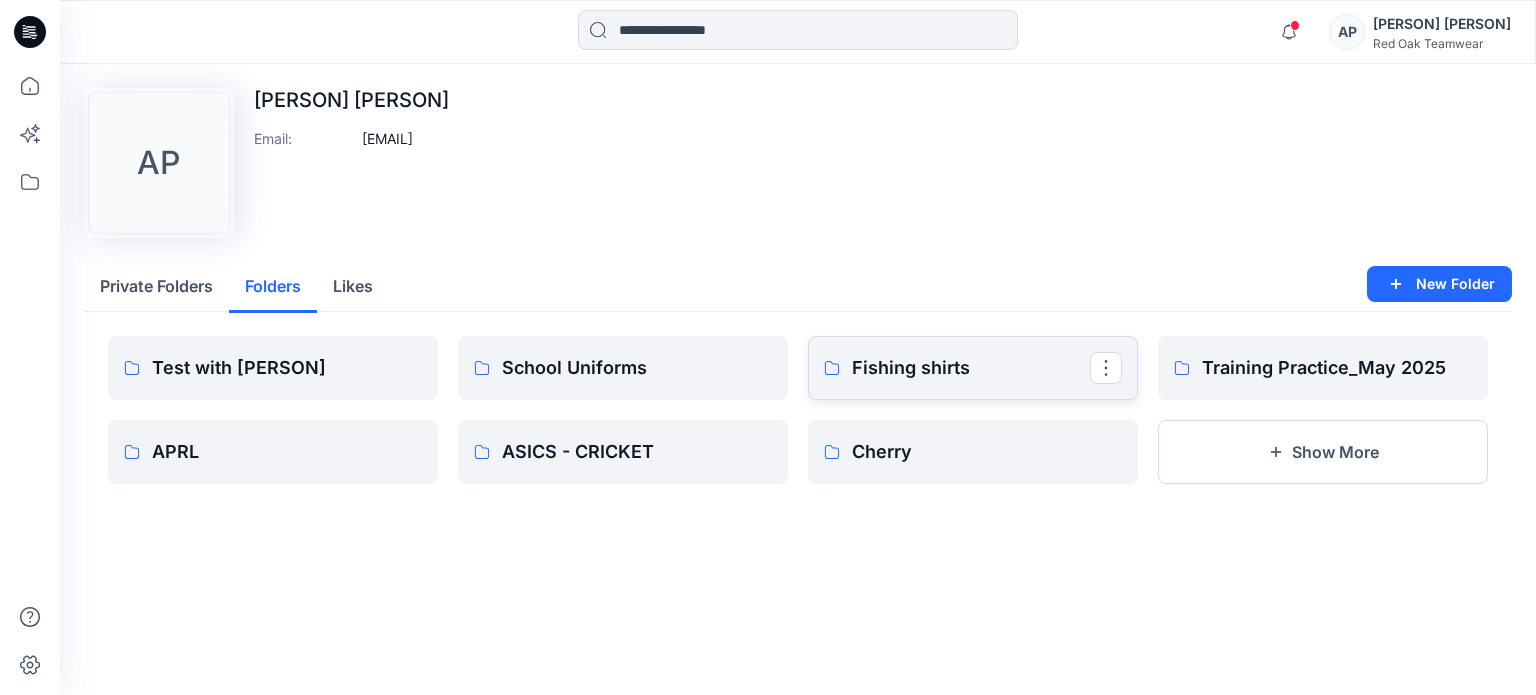 click on "Fishing shirts" at bounding box center (971, 368) 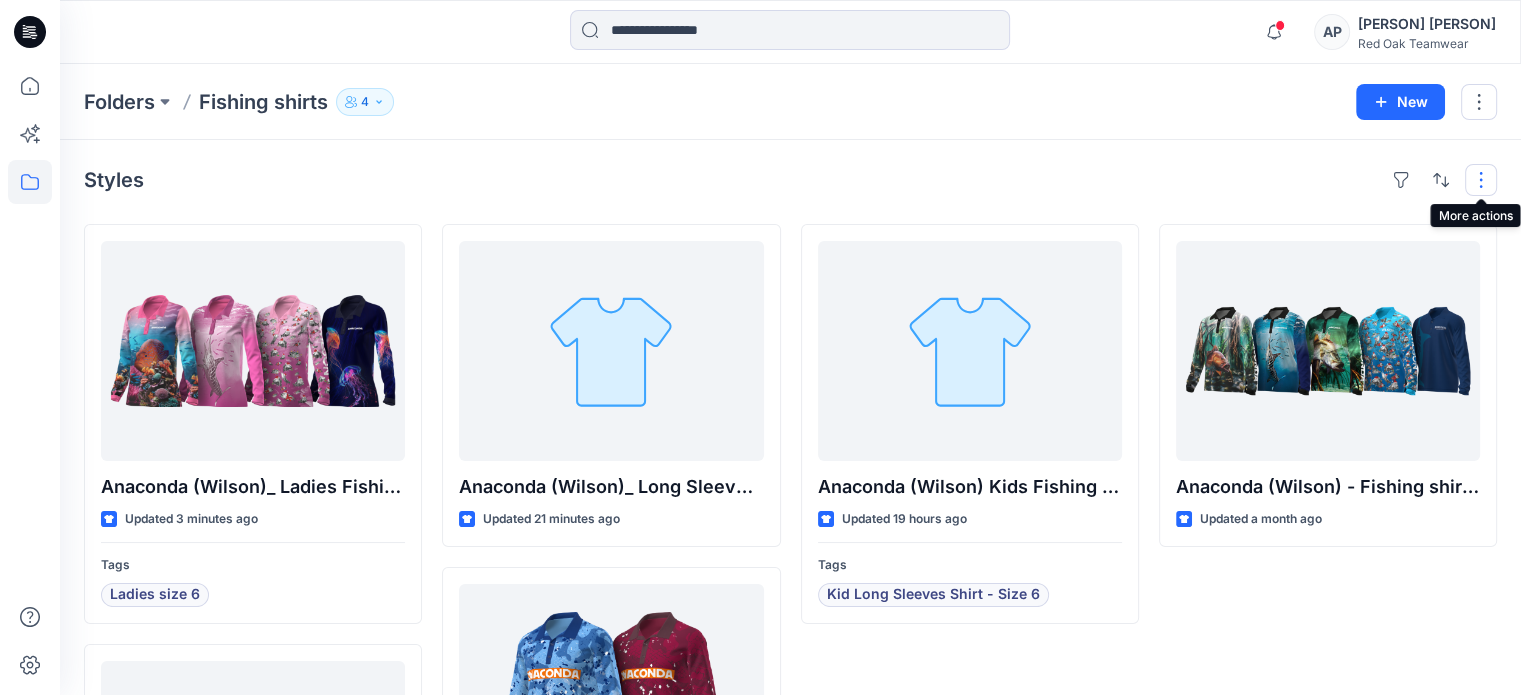 click at bounding box center (1481, 180) 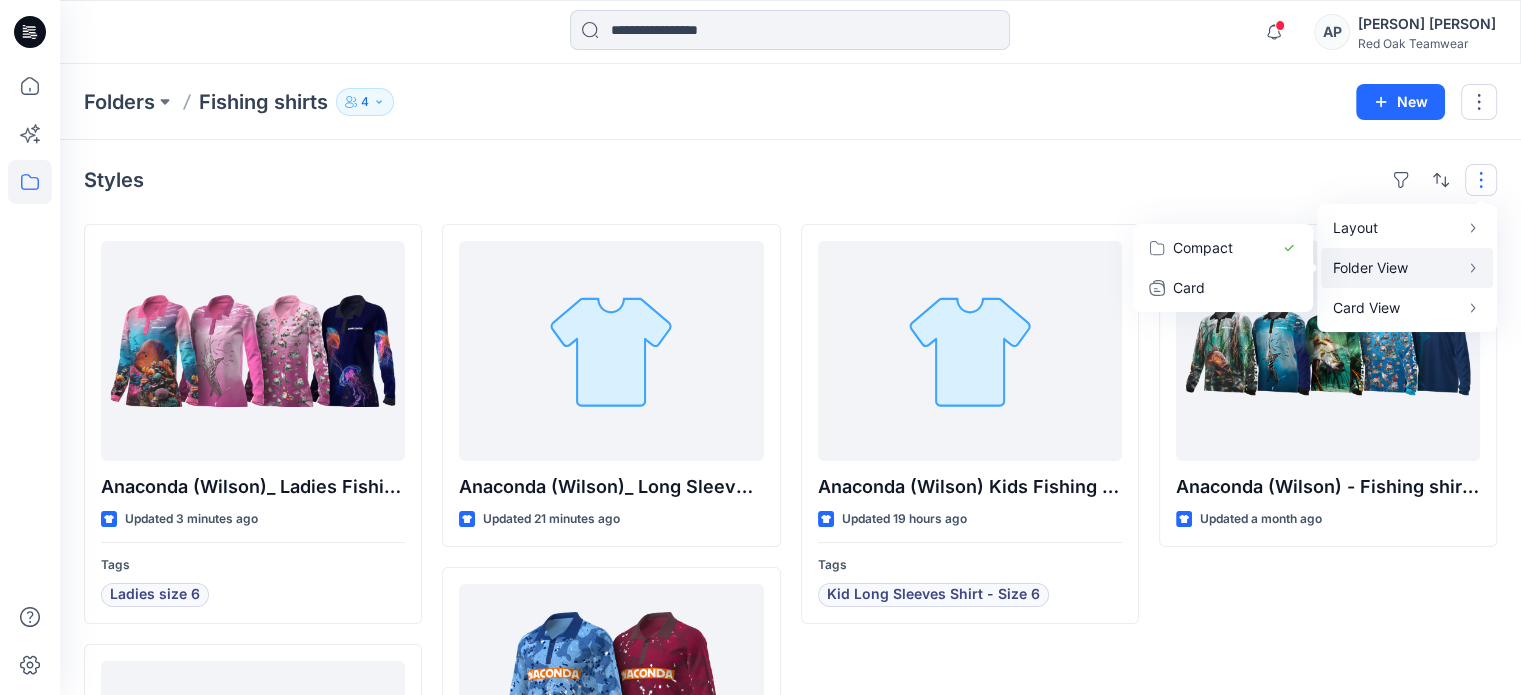 click on "Folder View" at bounding box center (1396, 268) 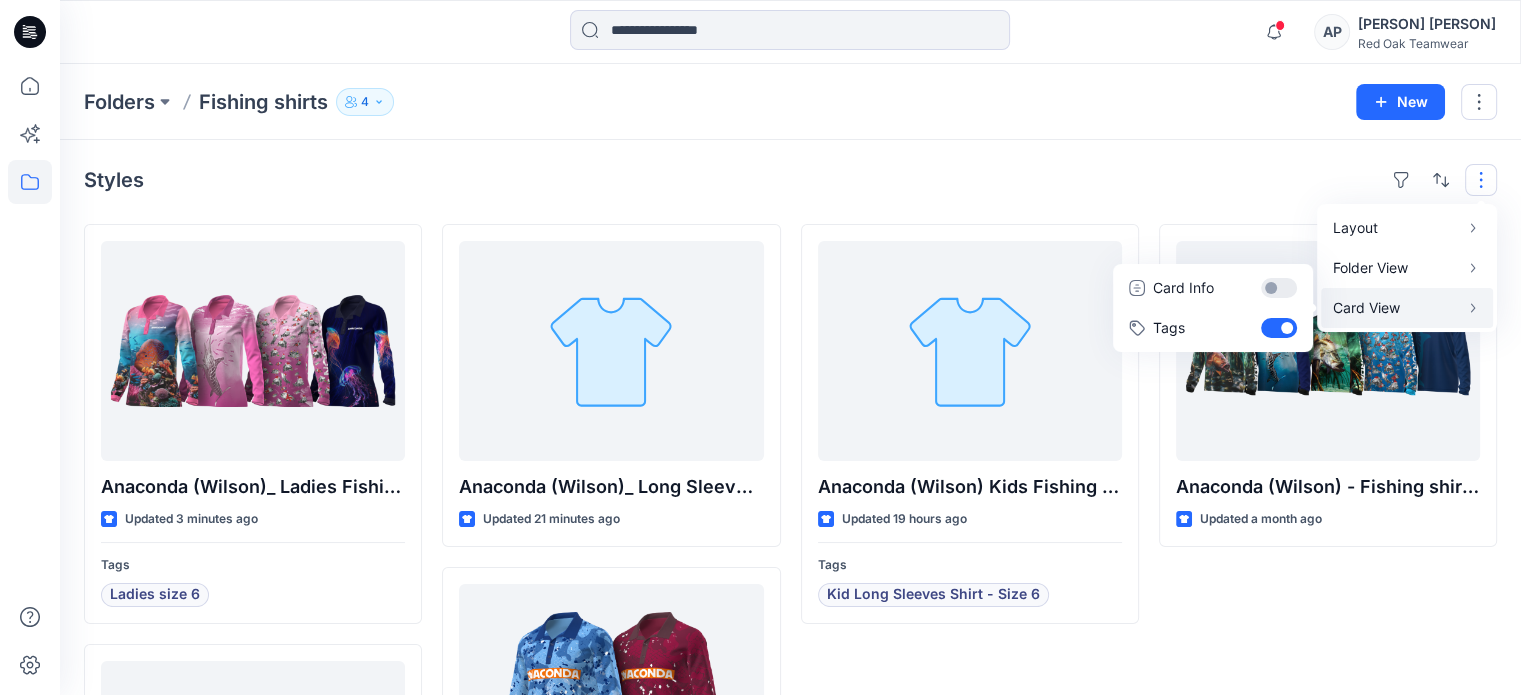 click on "Card View" at bounding box center (1396, 308) 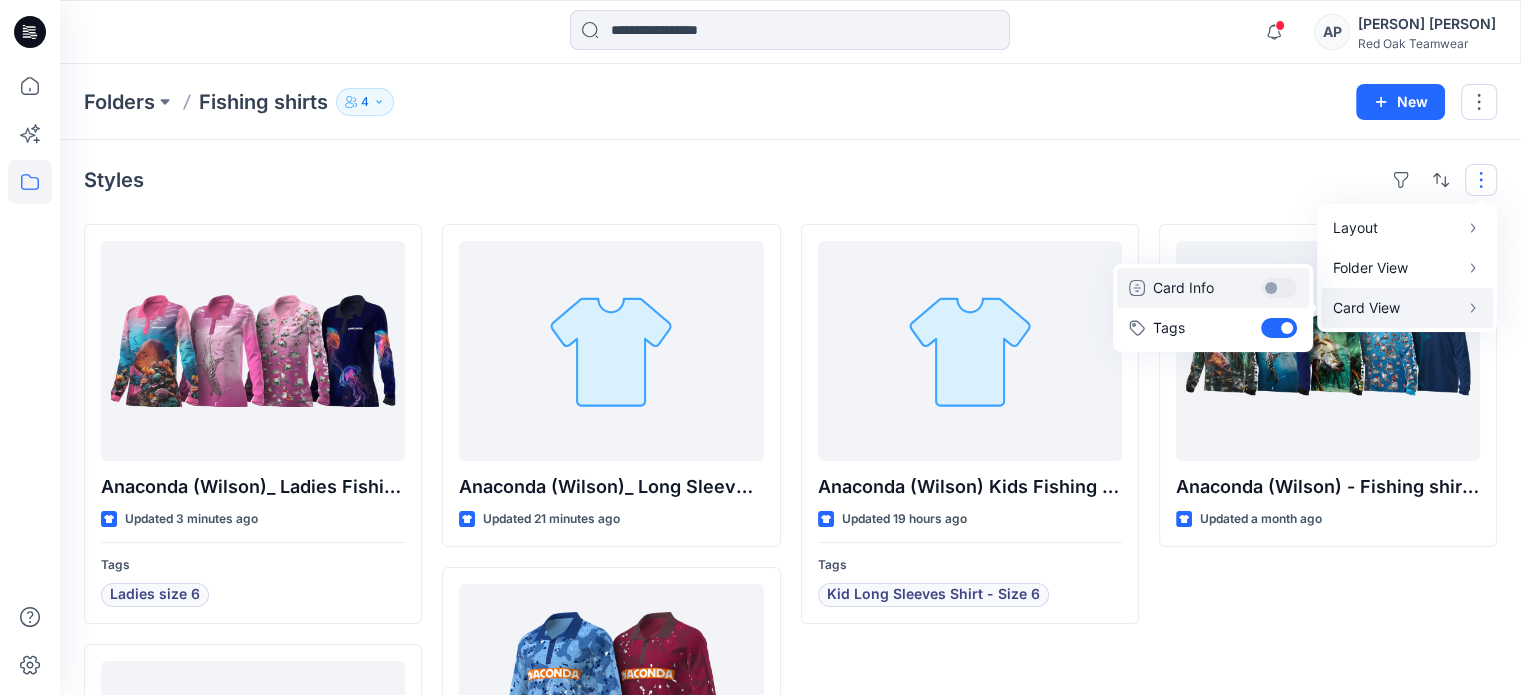 click on "Card Info" at bounding box center [1213, 288] 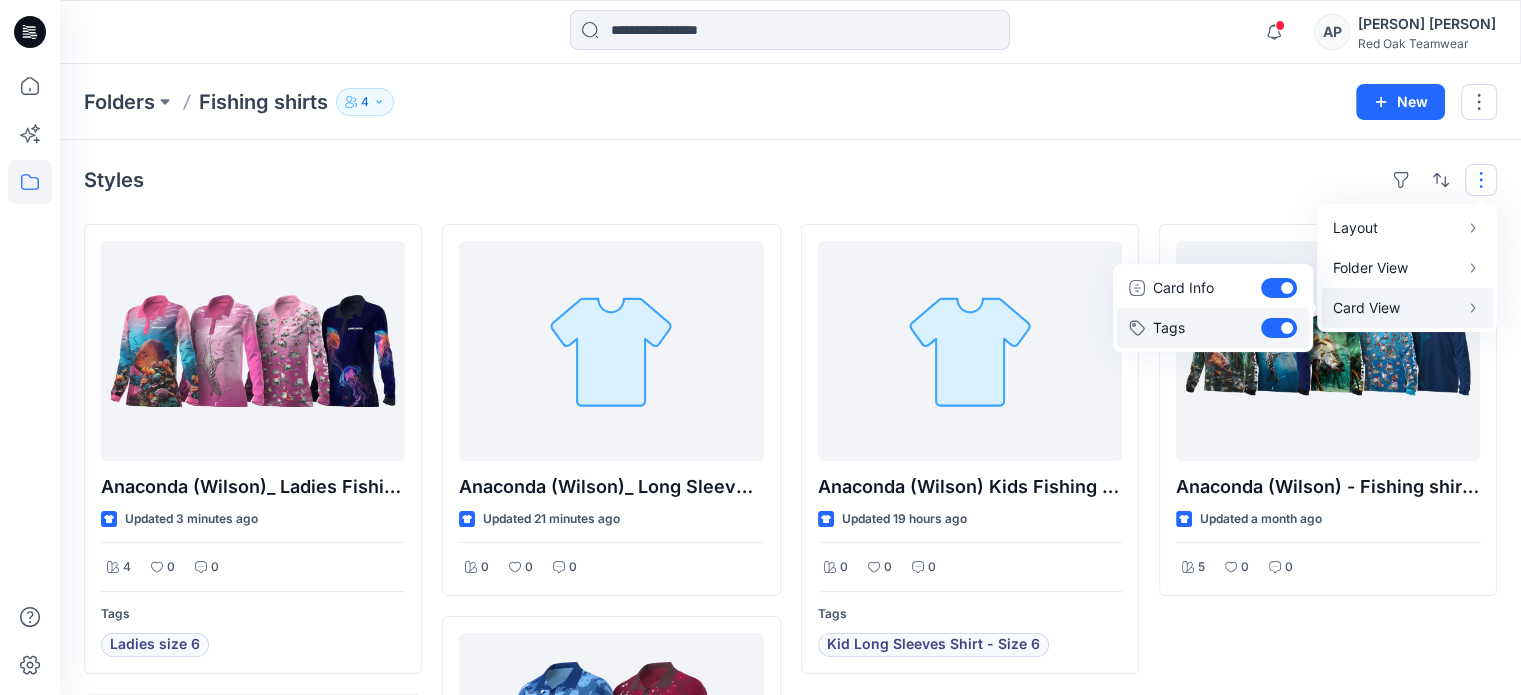 click on "Tags" at bounding box center (1203, 328) 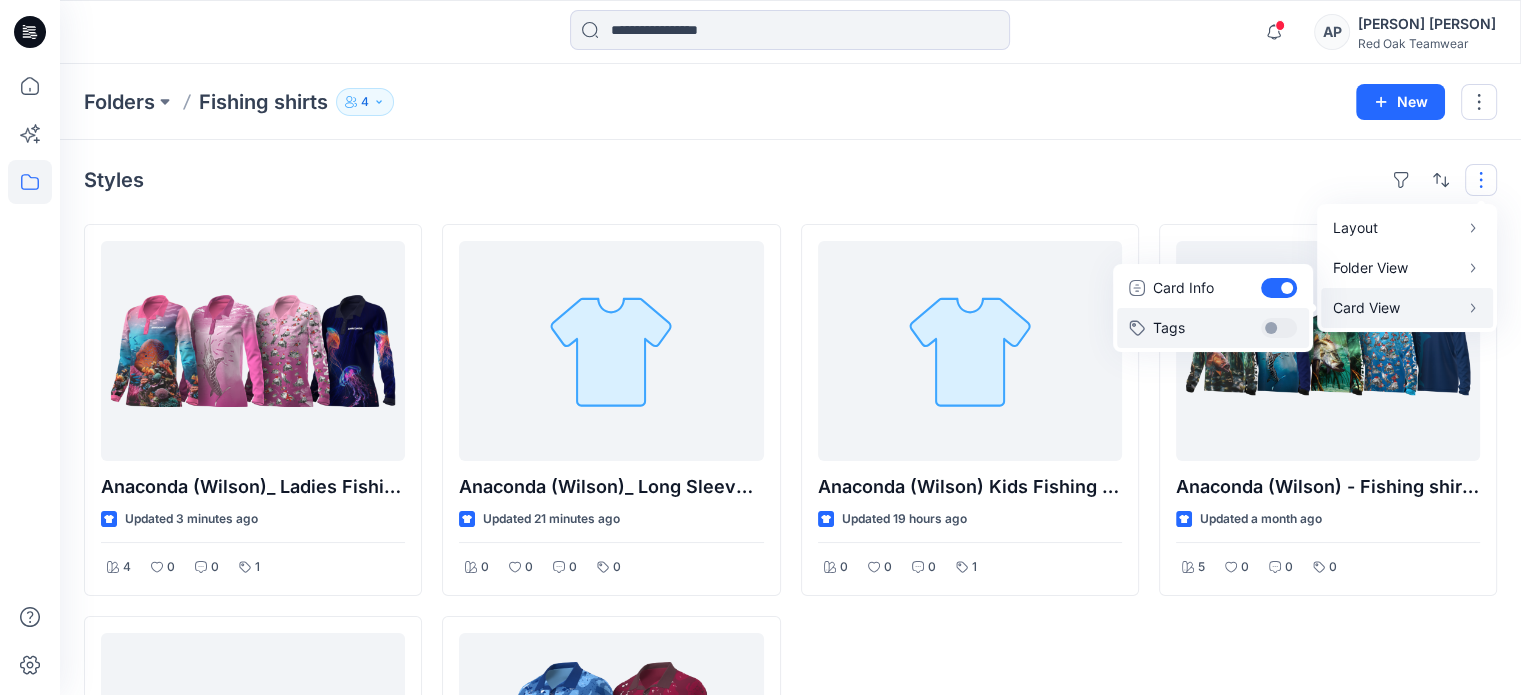 click on "Tags" at bounding box center [1213, 328] 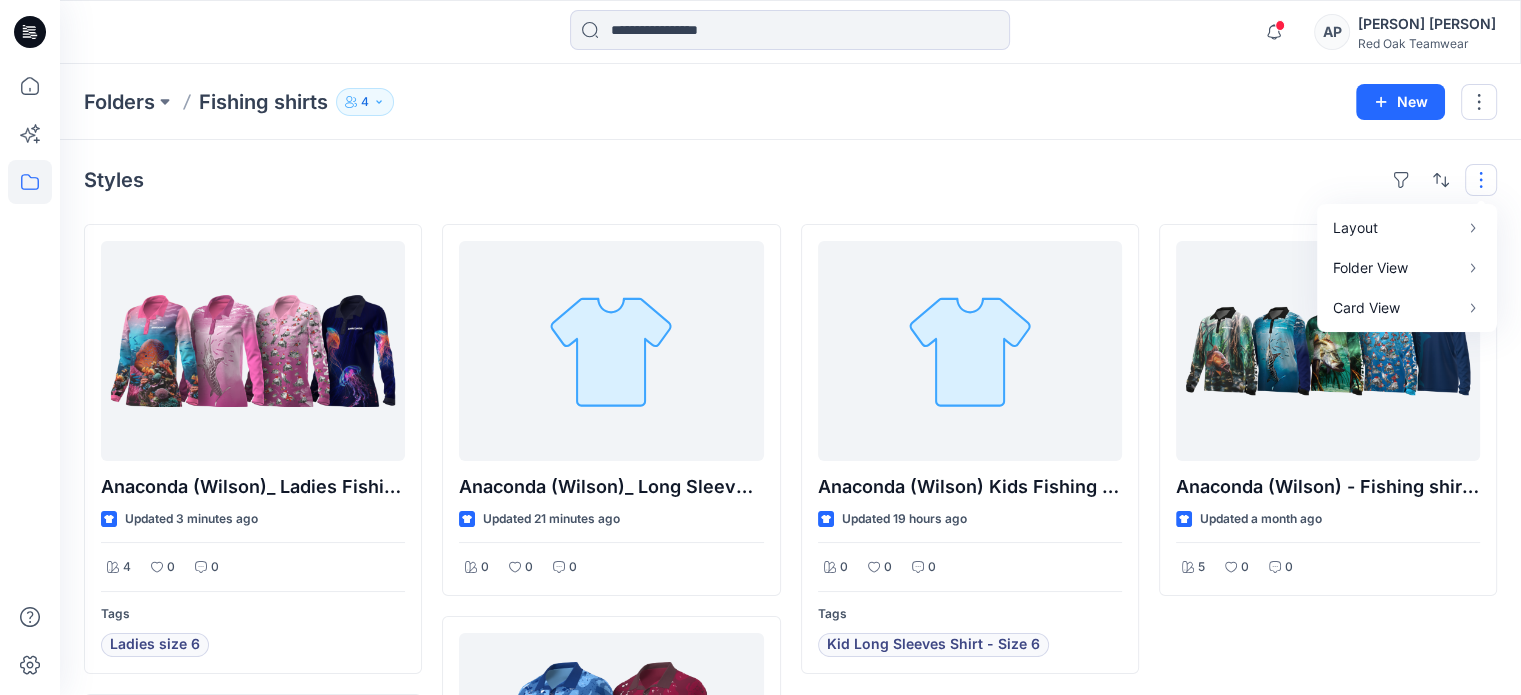 click at bounding box center [1481, 180] 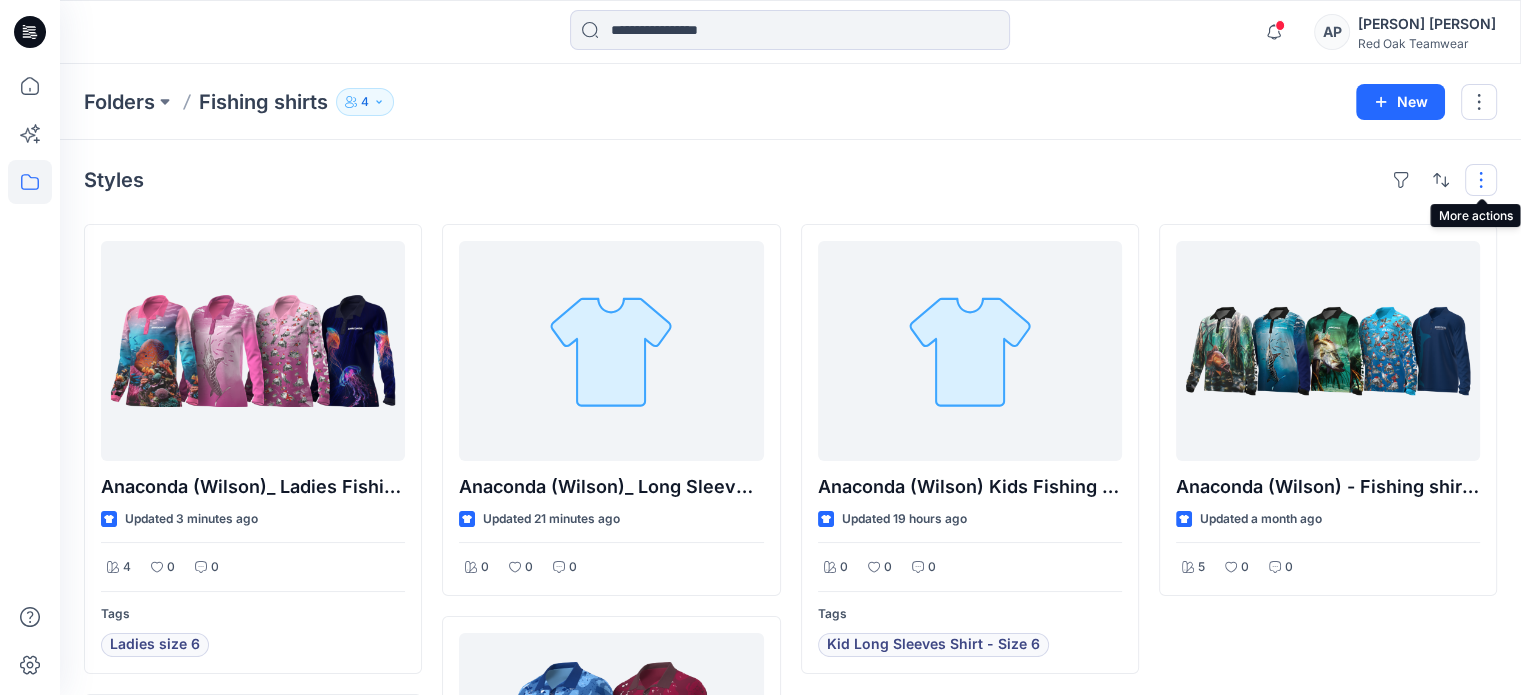 click at bounding box center (1481, 180) 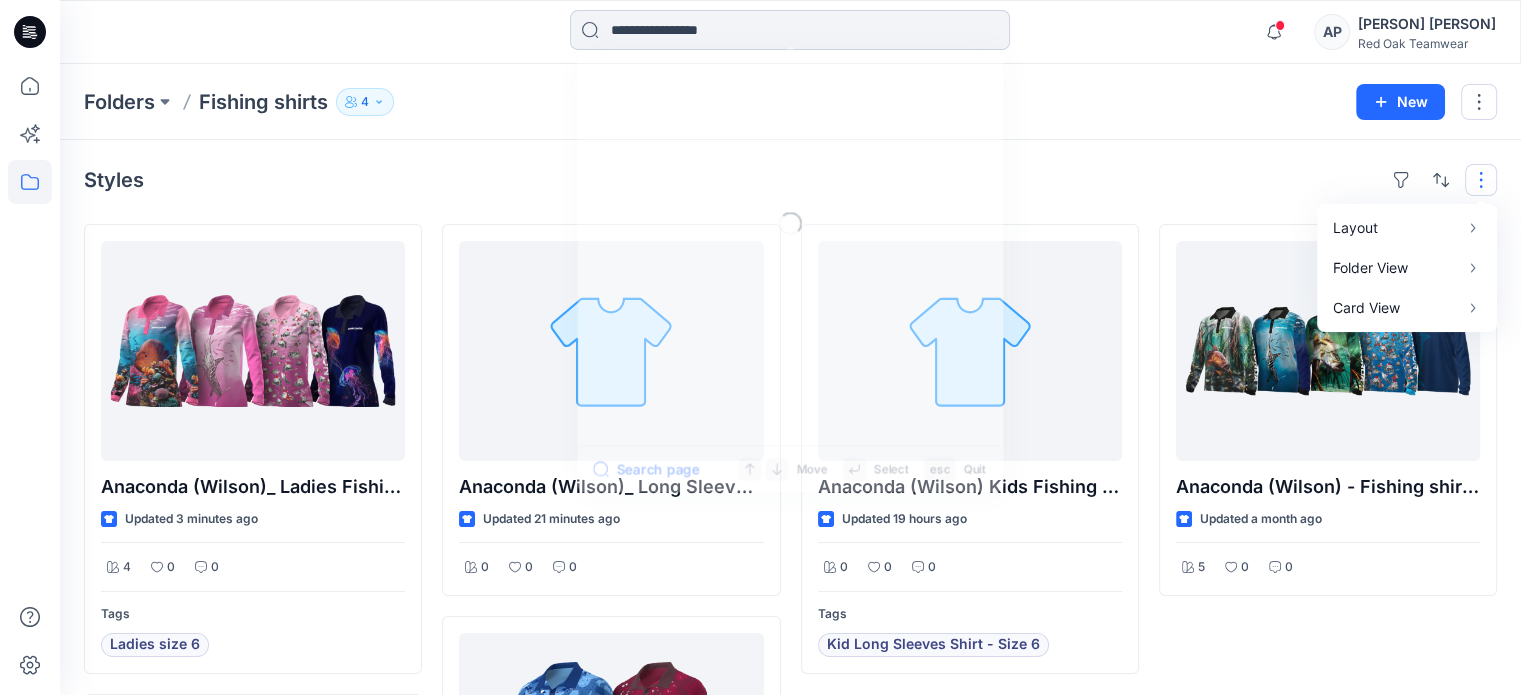 click at bounding box center [790, 30] 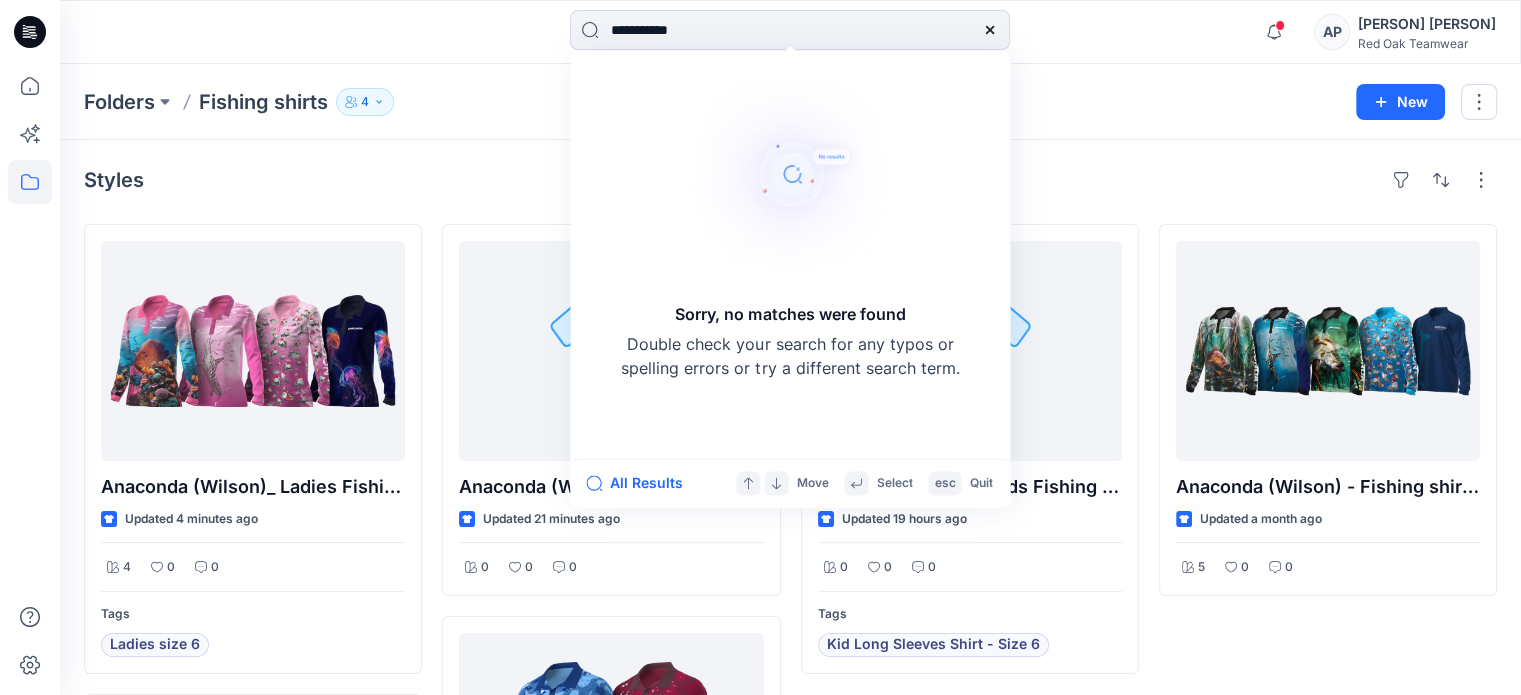 type on "**********" 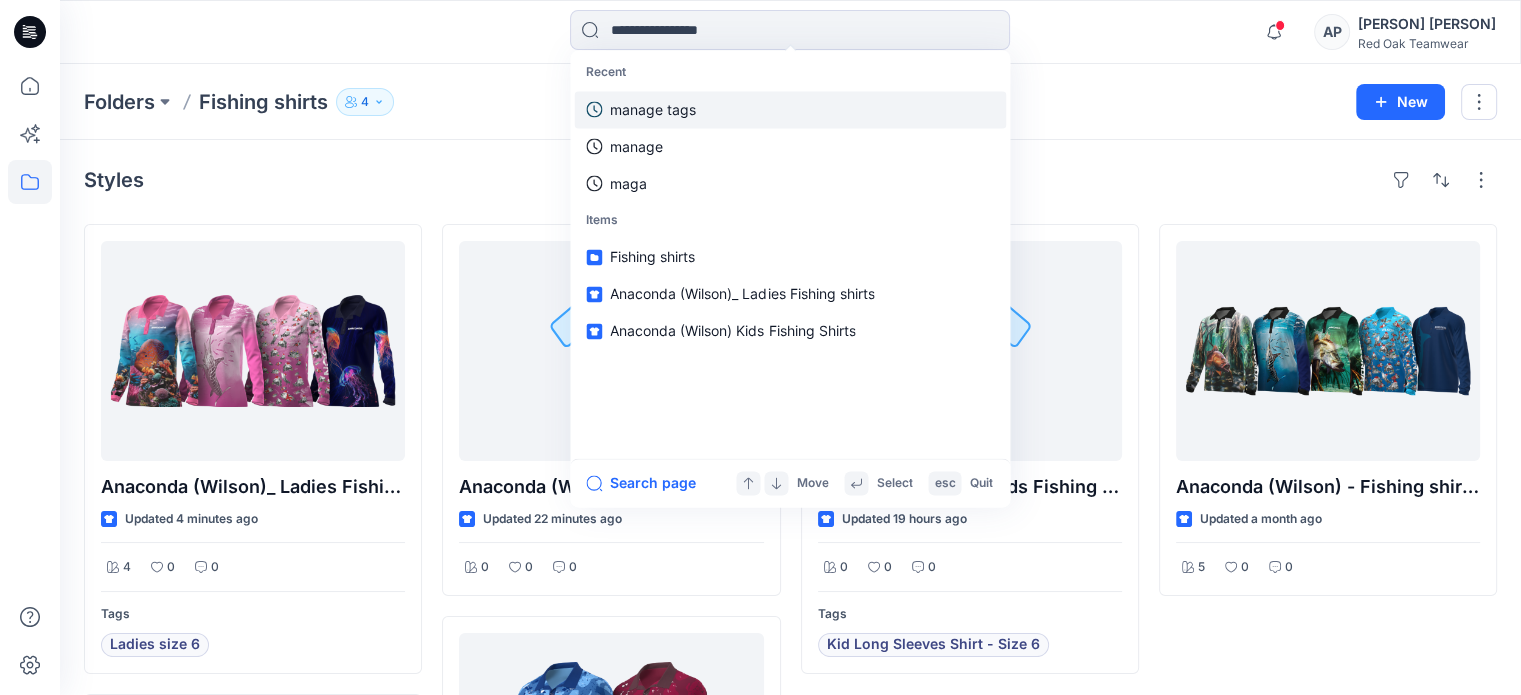 click on "manage tags" at bounding box center [790, 109] 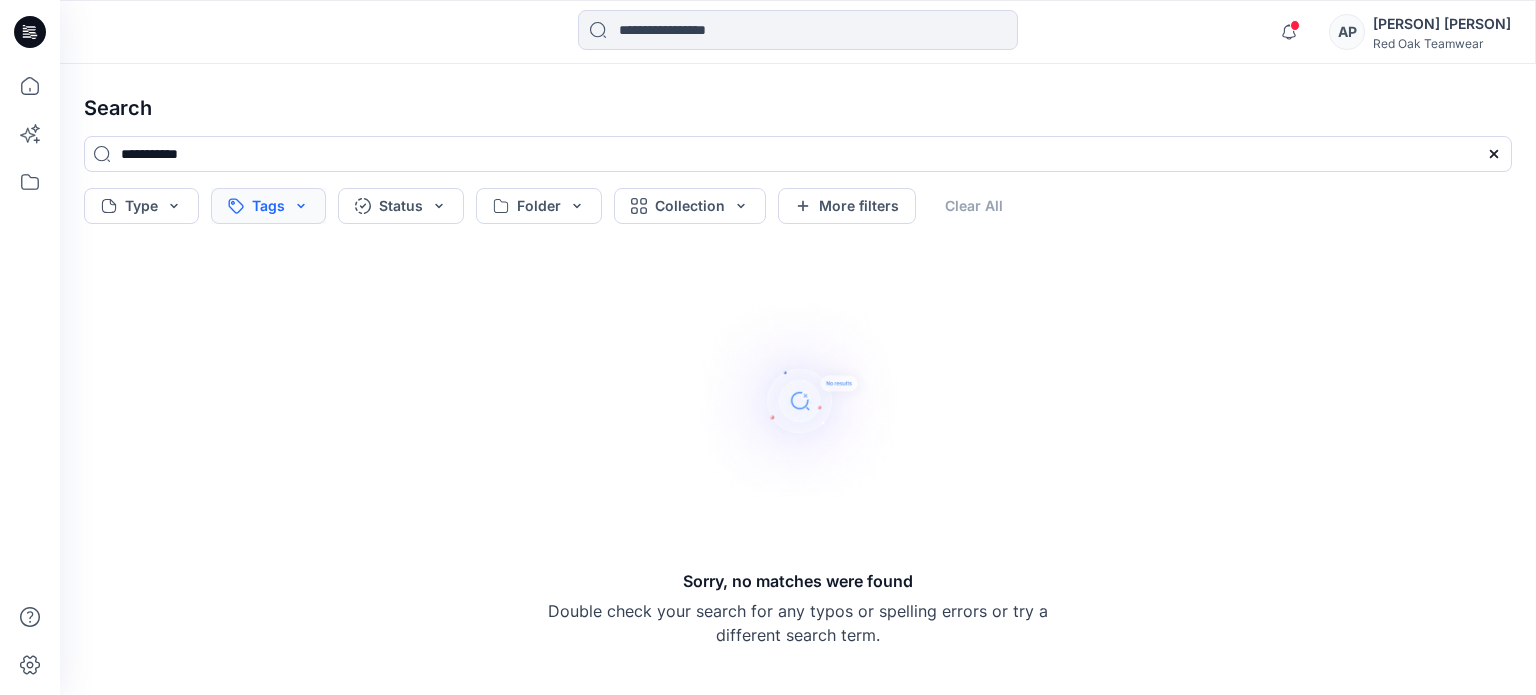 click on "Tags" at bounding box center (268, 206) 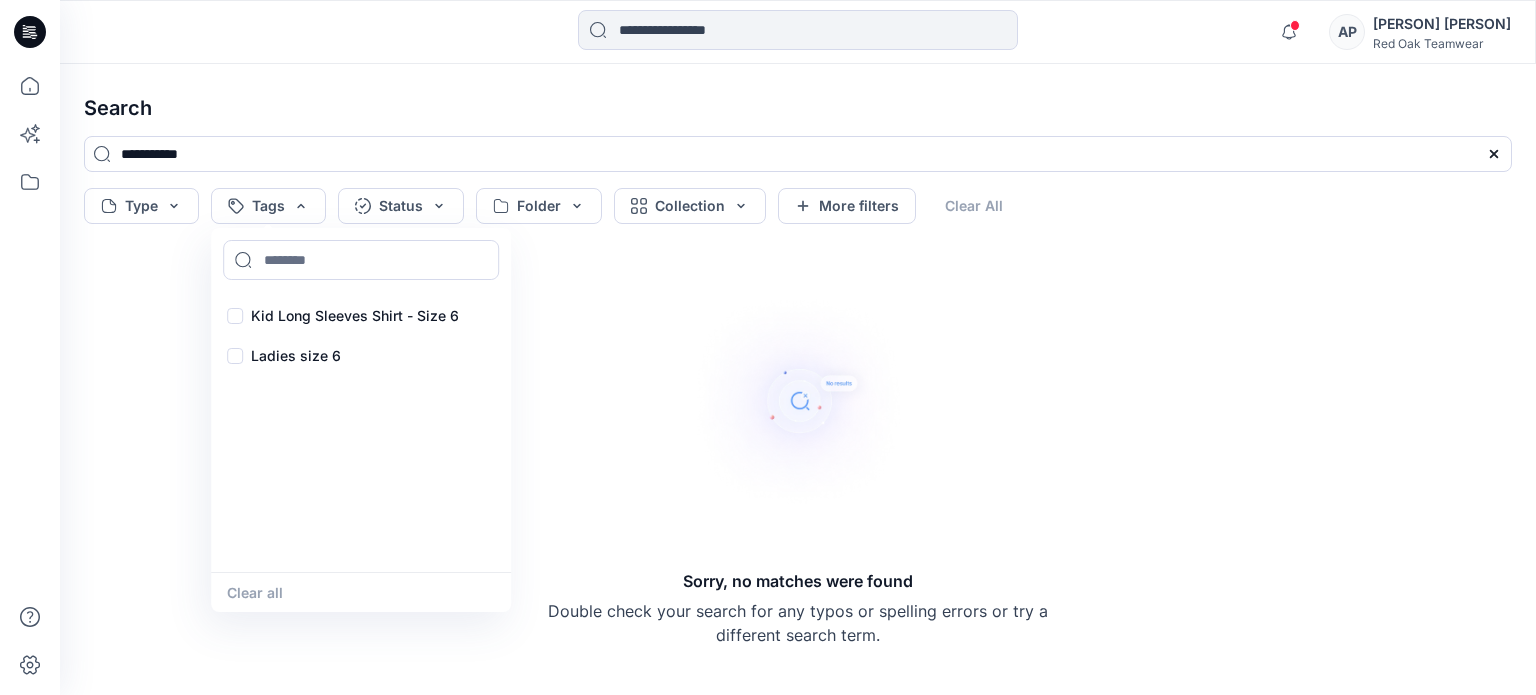 click on "Kid Long Sleeves Shirt - Size 6 Ladies size 6" at bounding box center [361, 432] 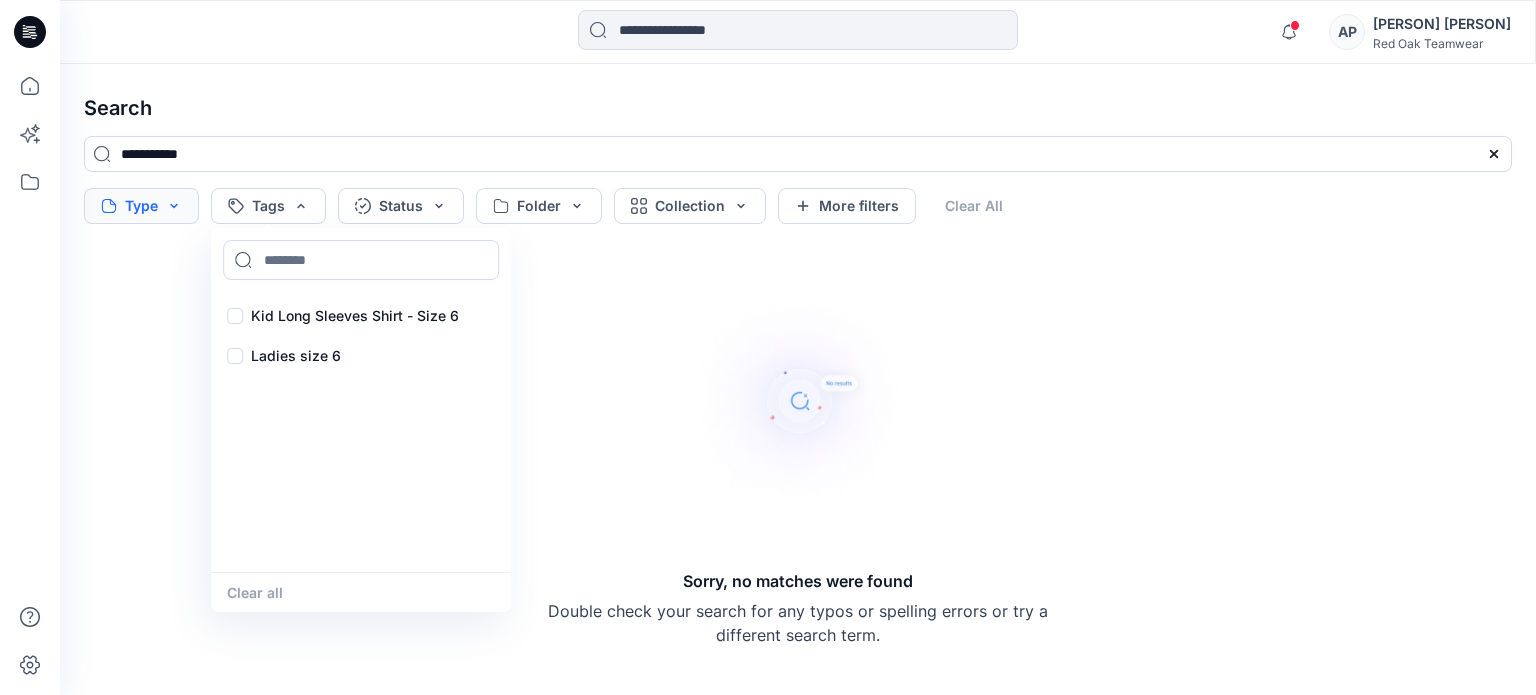 click on "Type" at bounding box center [141, 206] 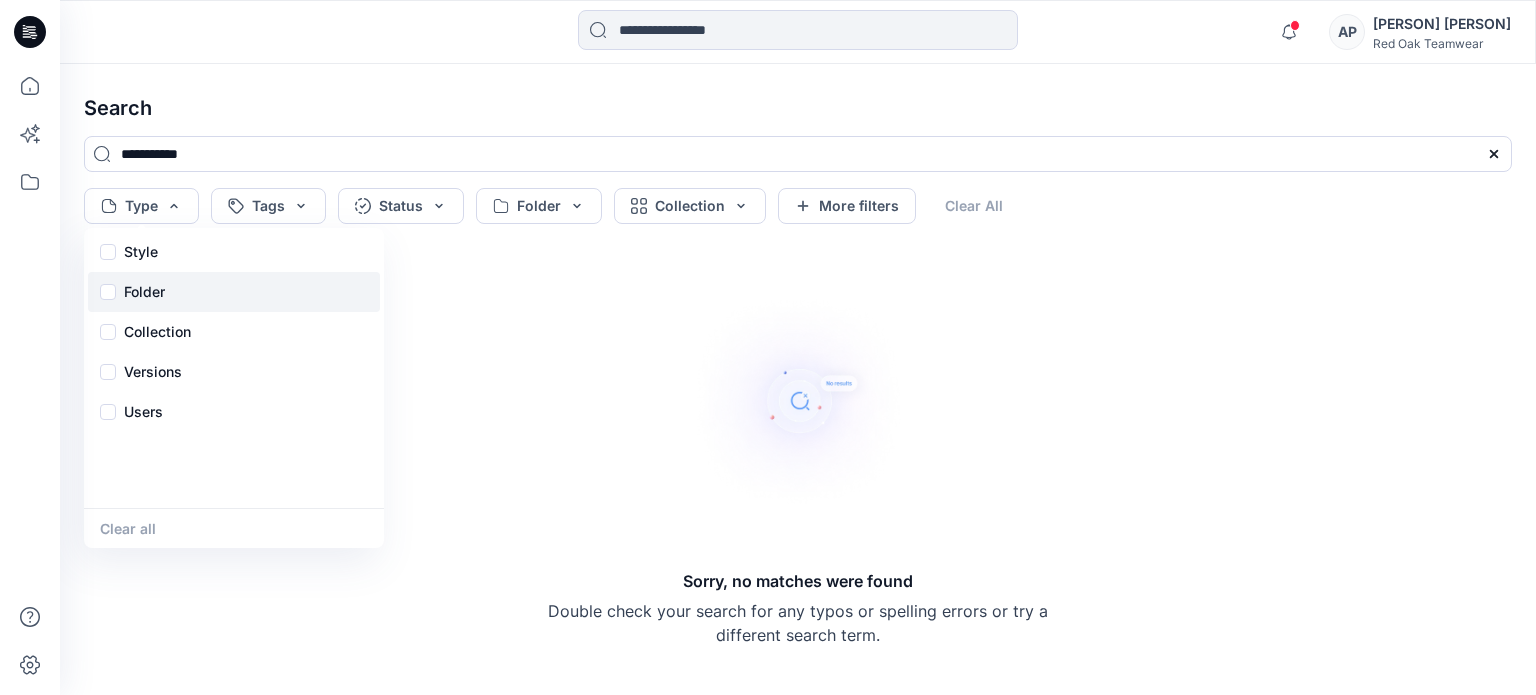 click on "Folder" at bounding box center (234, 292) 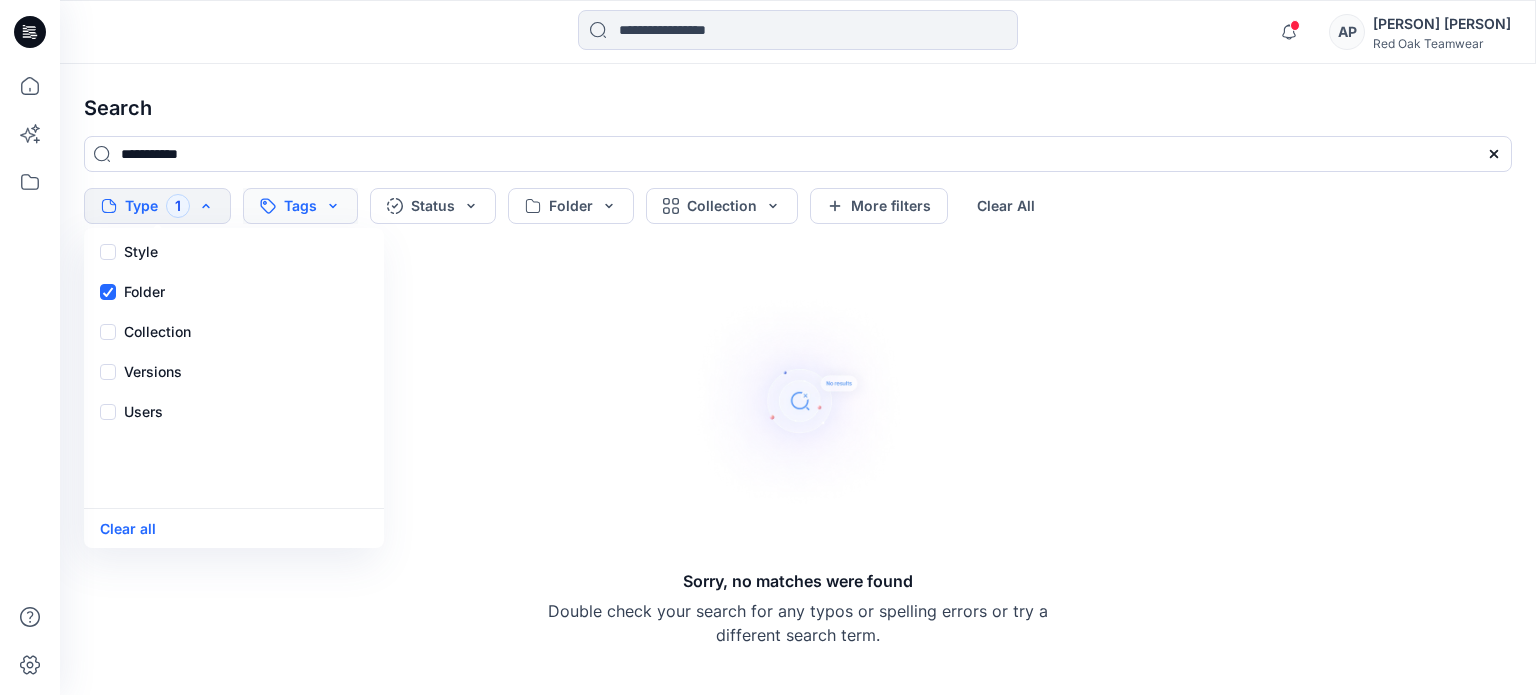 click on "Tags" at bounding box center (300, 206) 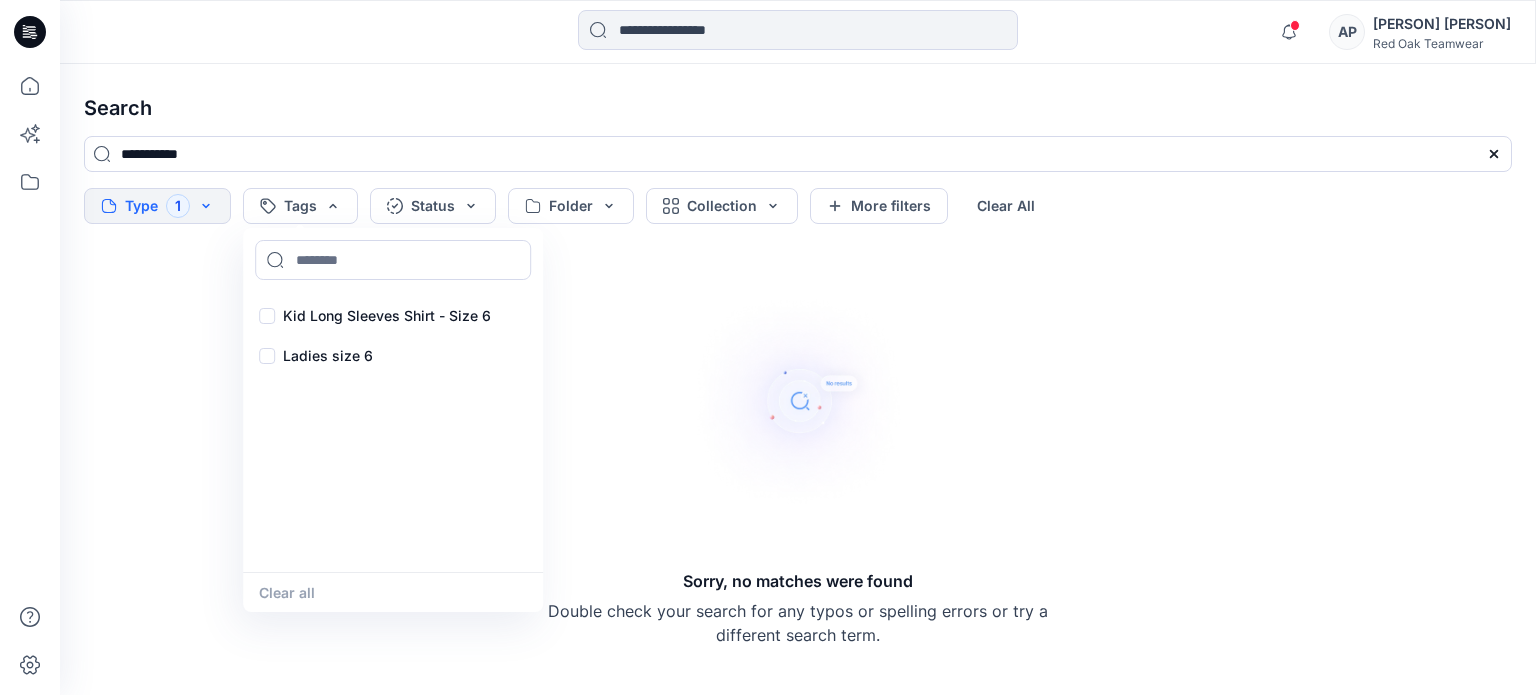 click on "Kid Long Sleeves Shirt - Size 6 Ladies size 6" at bounding box center (393, 432) 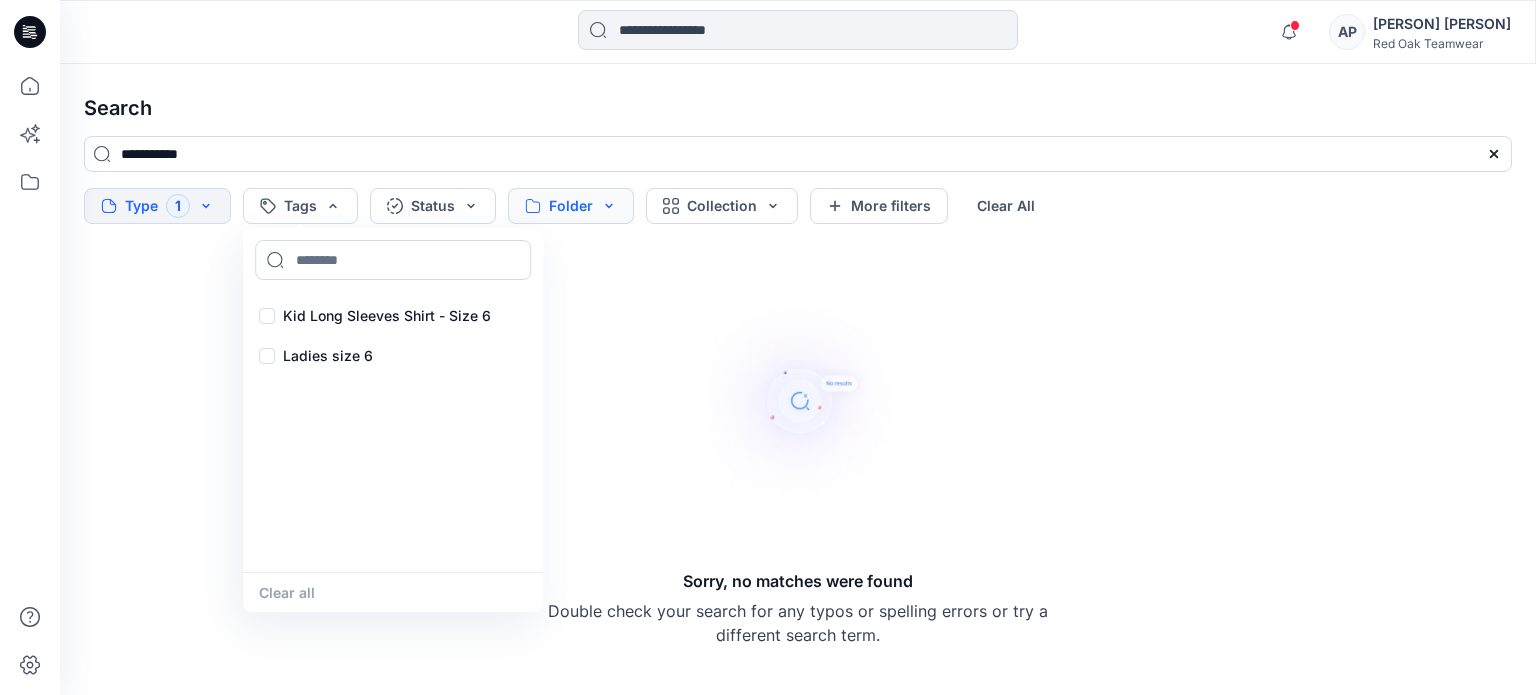 click on "Folder" at bounding box center (571, 206) 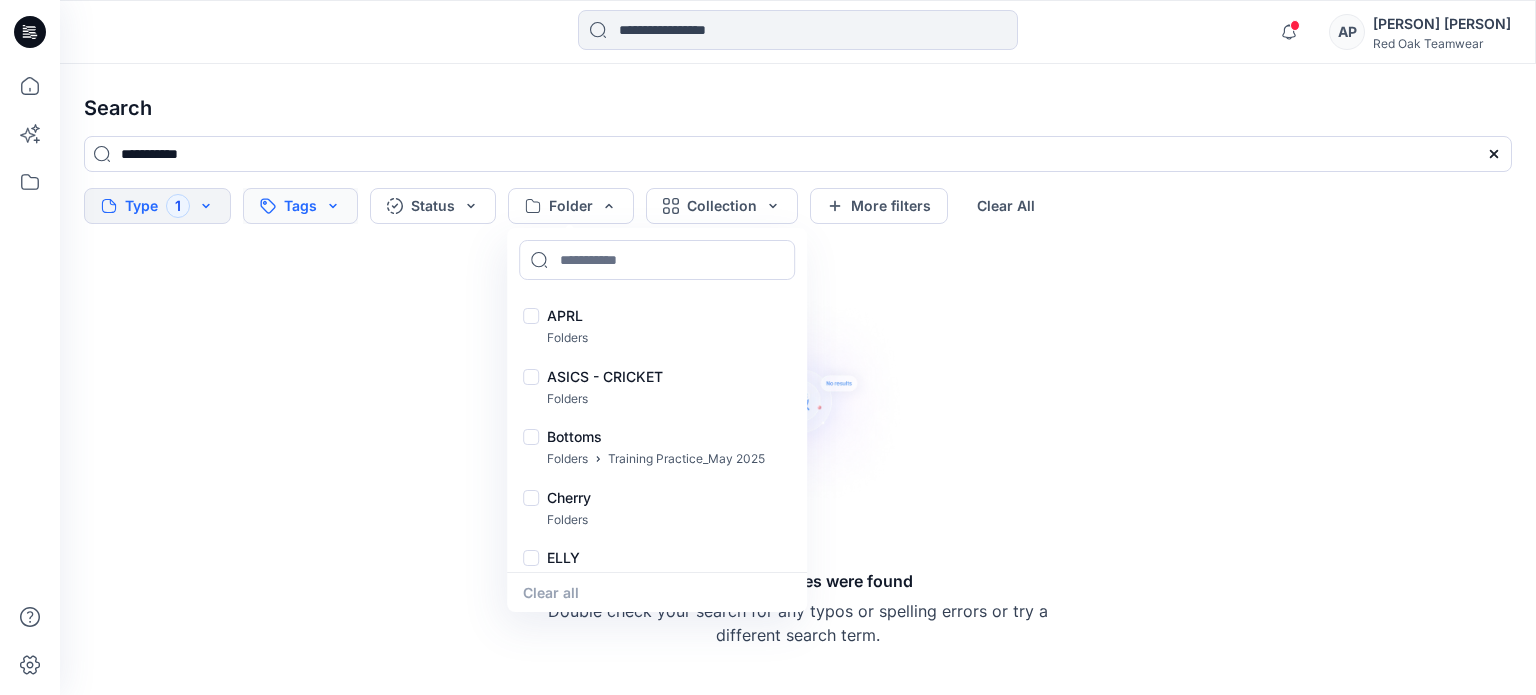 click on "Tags" at bounding box center [300, 206] 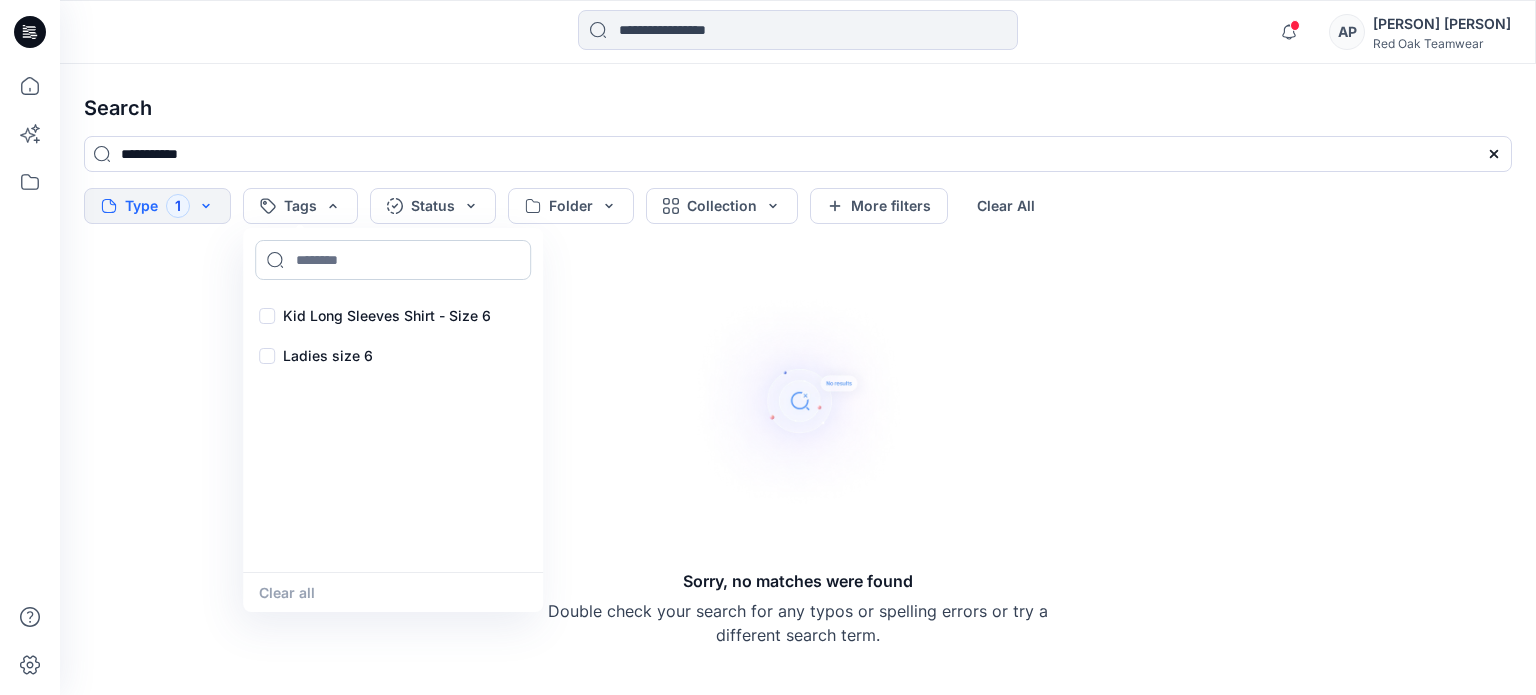 click at bounding box center [393, 260] 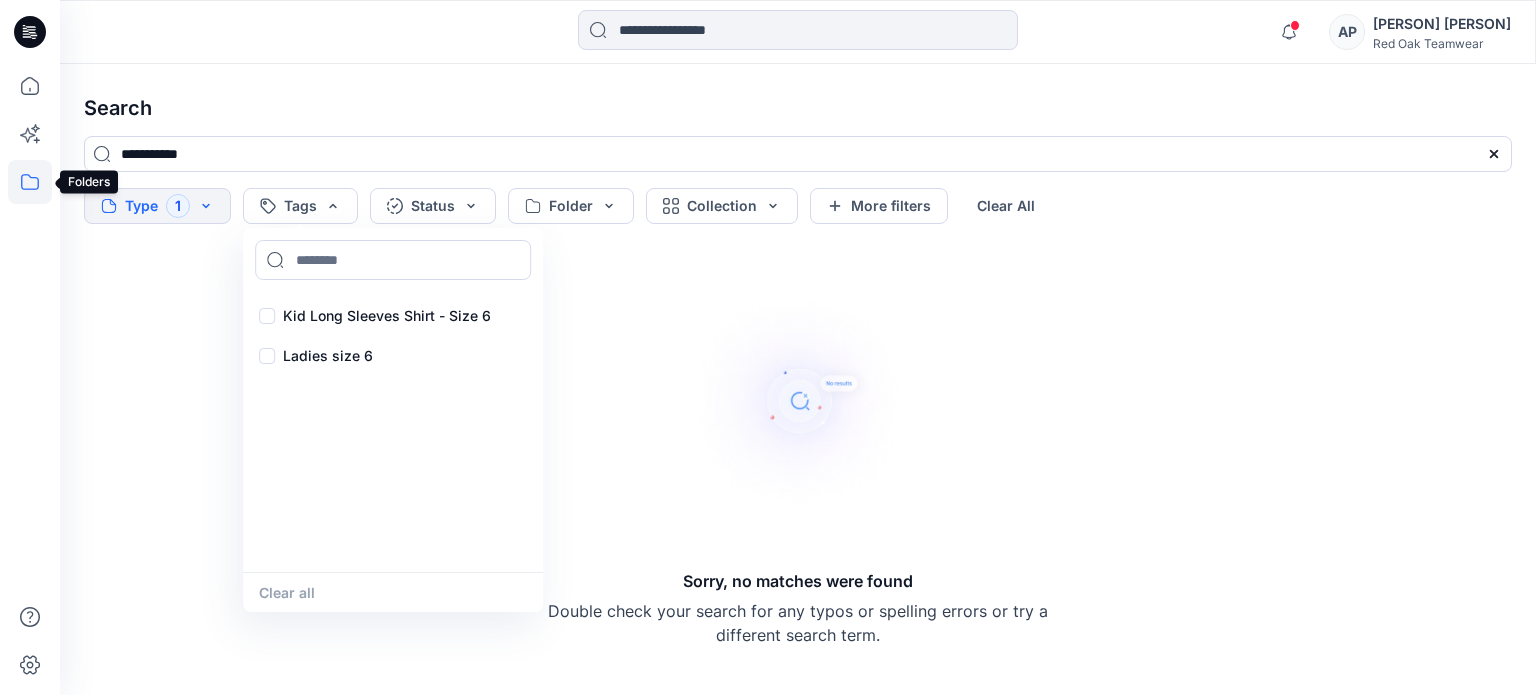 click 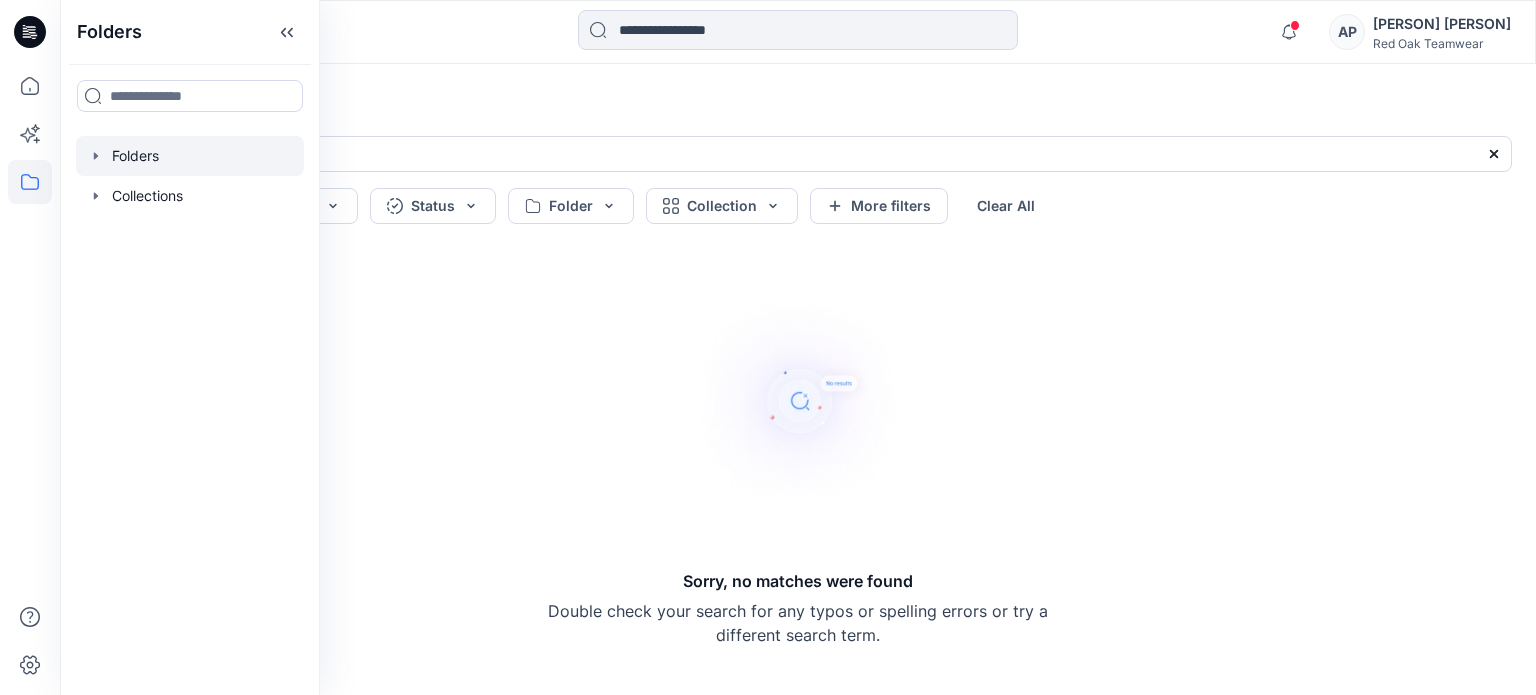 click at bounding box center (190, 156) 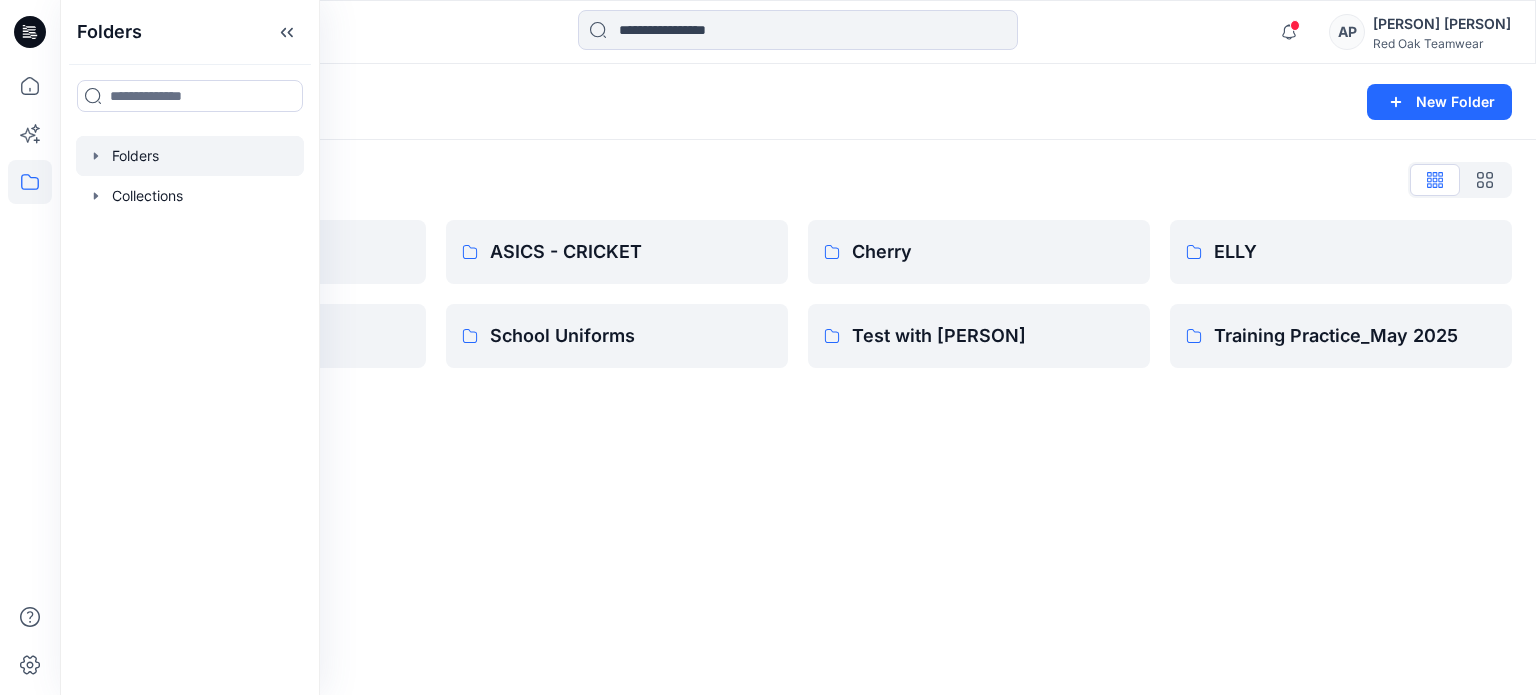 click on "[PERSON] [LAST]" at bounding box center (1442, 24) 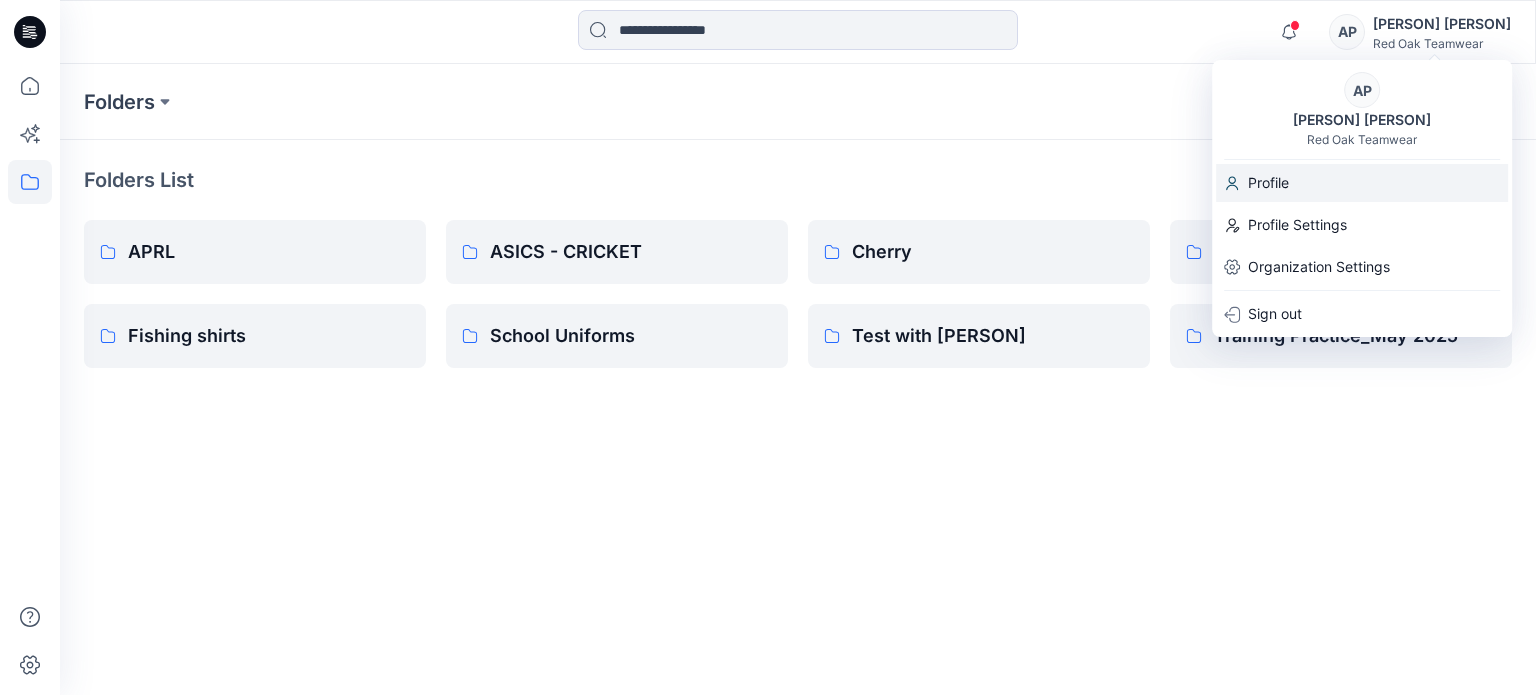 click on "Profile" at bounding box center (1362, 183) 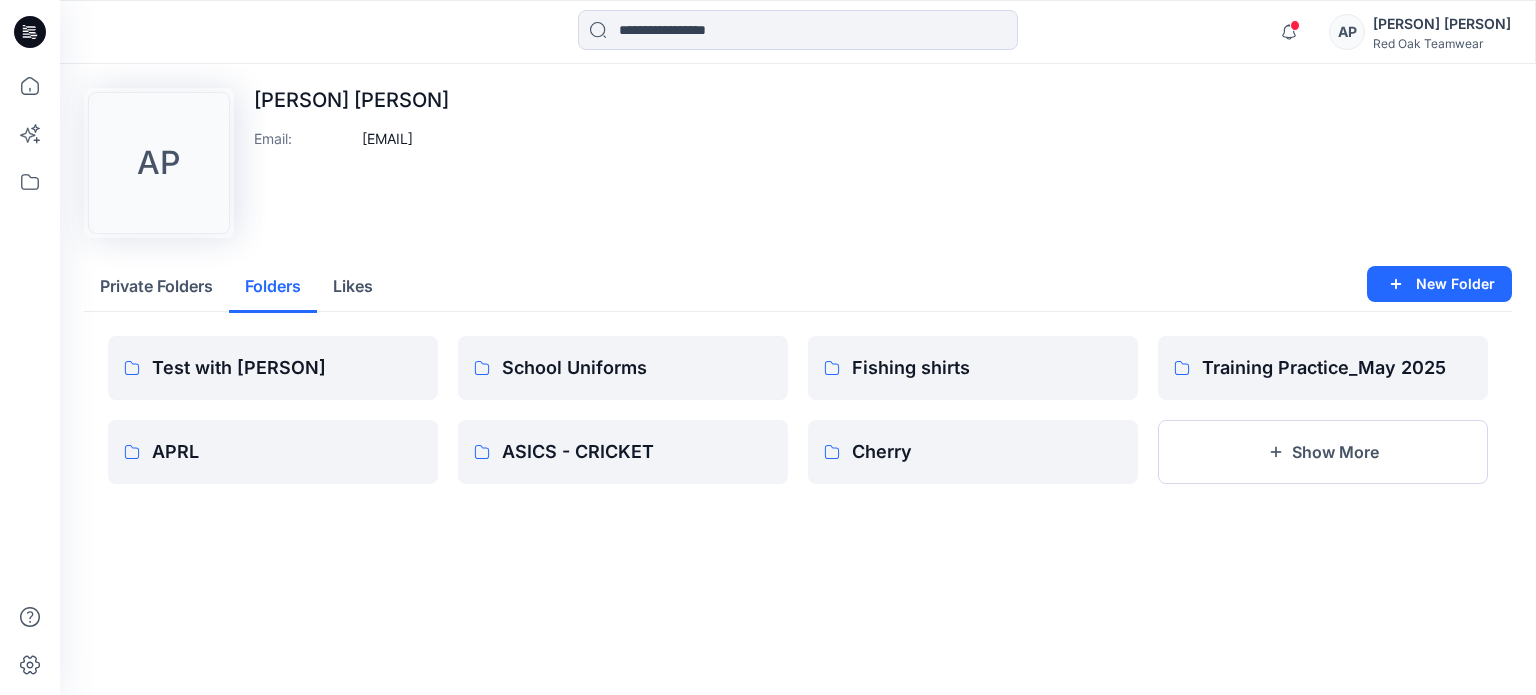 click on "Folders" at bounding box center (273, 287) 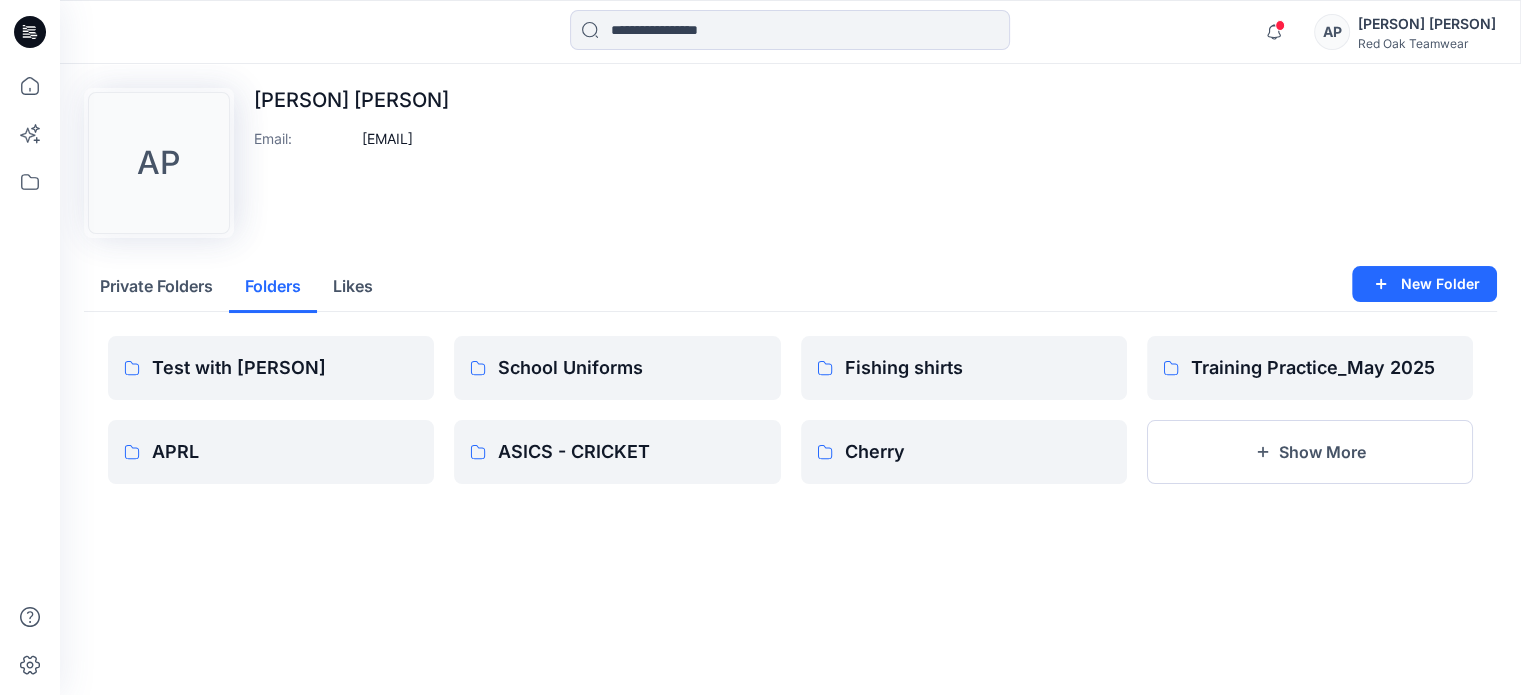 click on "Likes" at bounding box center (353, 287) 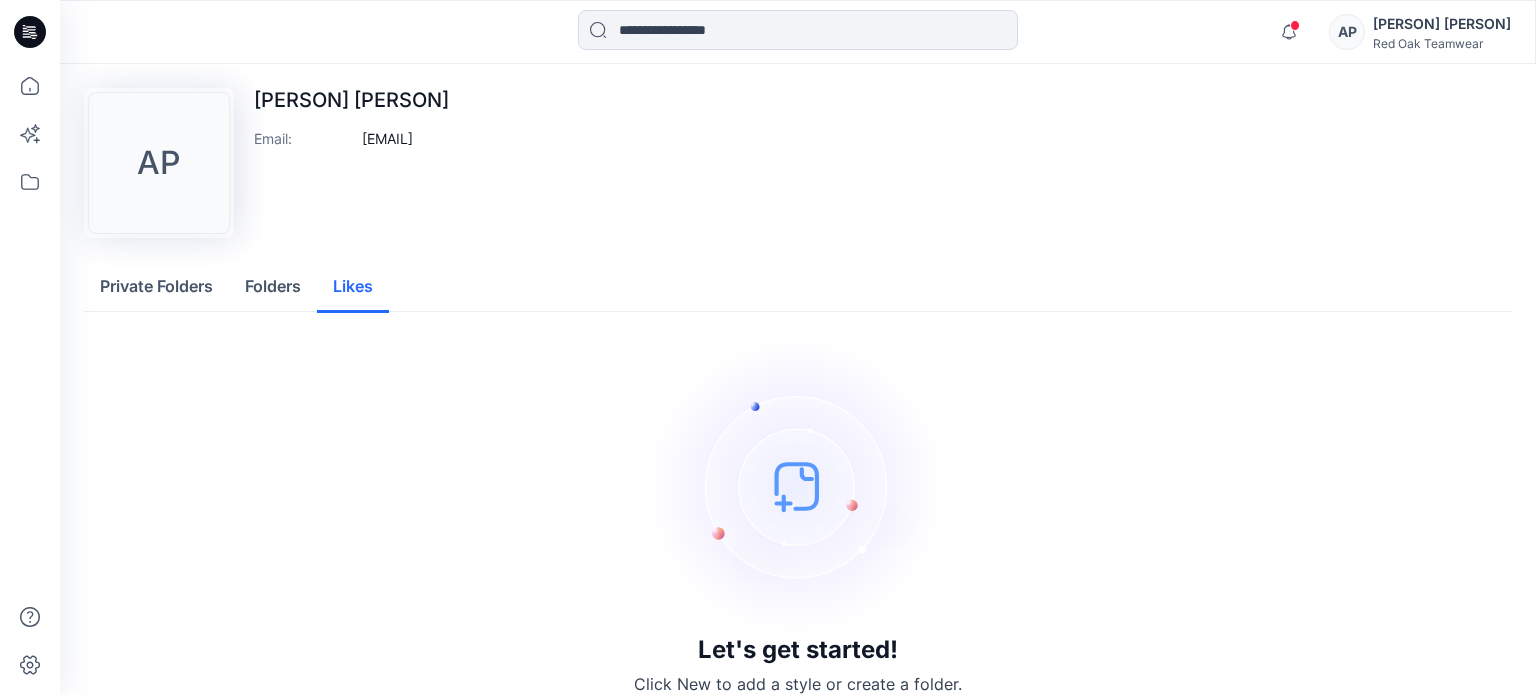 click on "Folders" at bounding box center [273, 287] 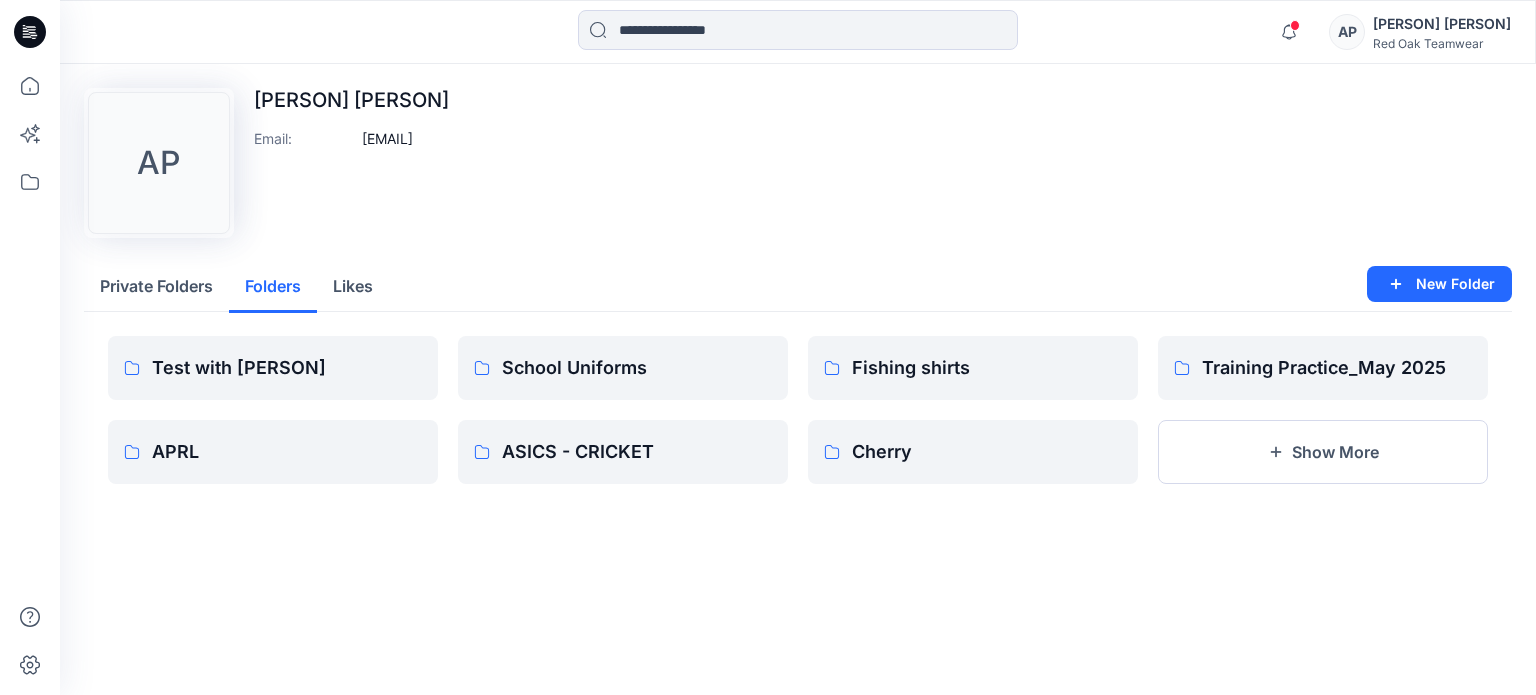 drag, startPoint x: 1433, startPoint y: 21, endPoint x: 678, endPoint y: 251, distance: 789.256 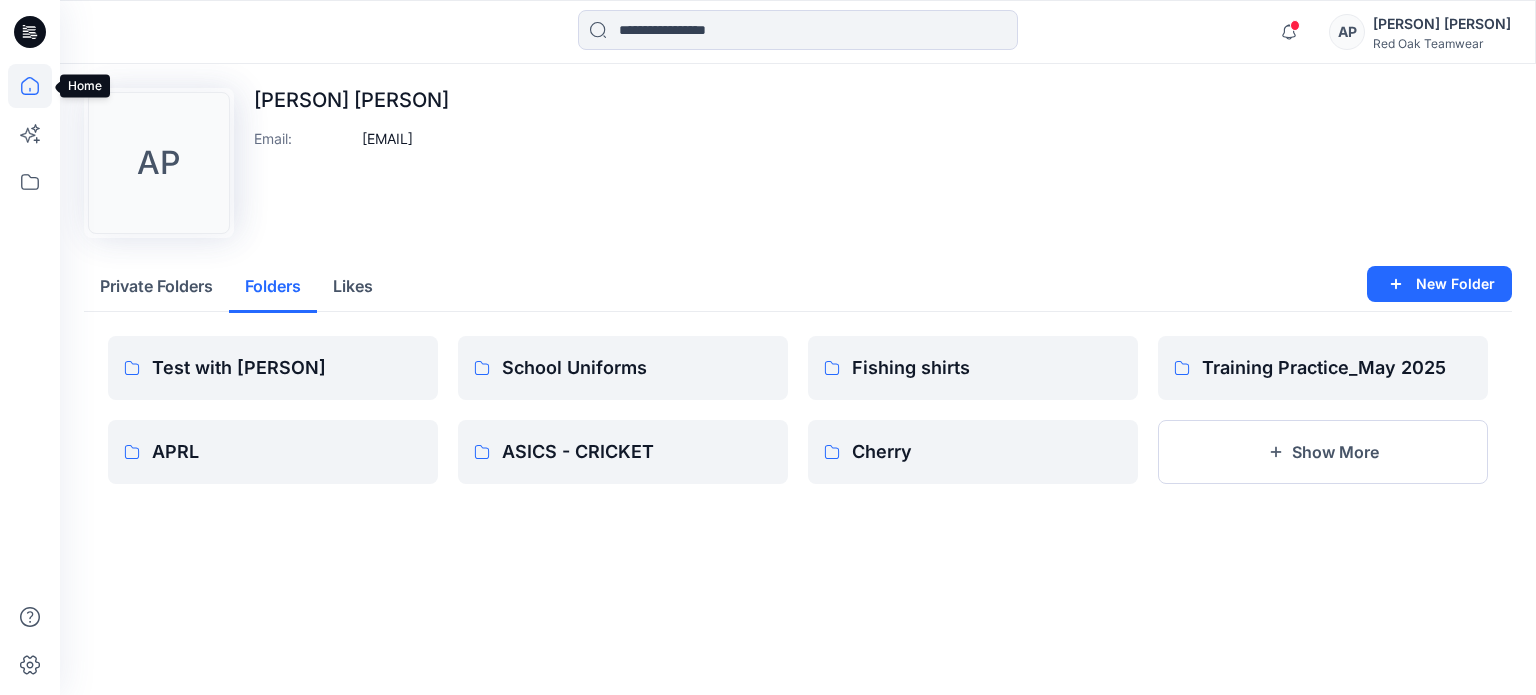 click 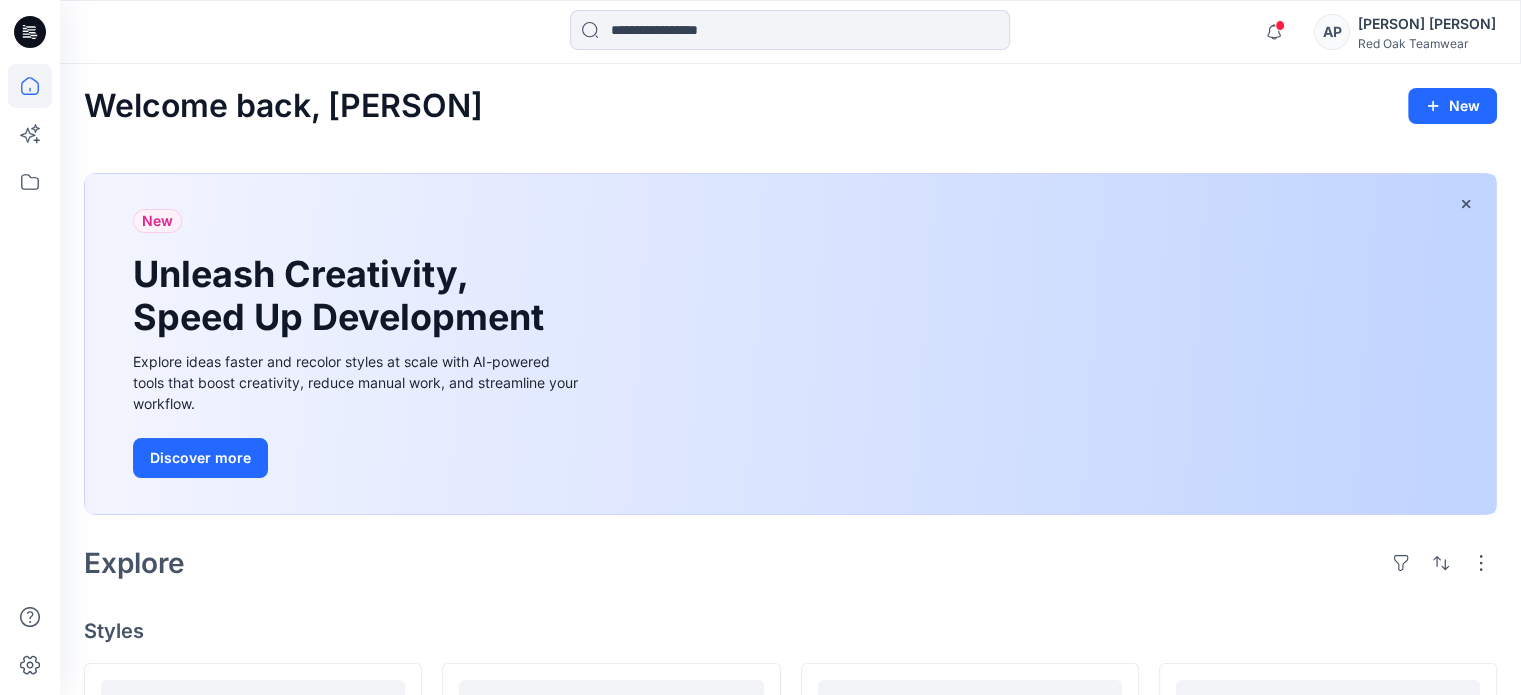 click on "Red Oak Teamwear" at bounding box center (1427, 43) 